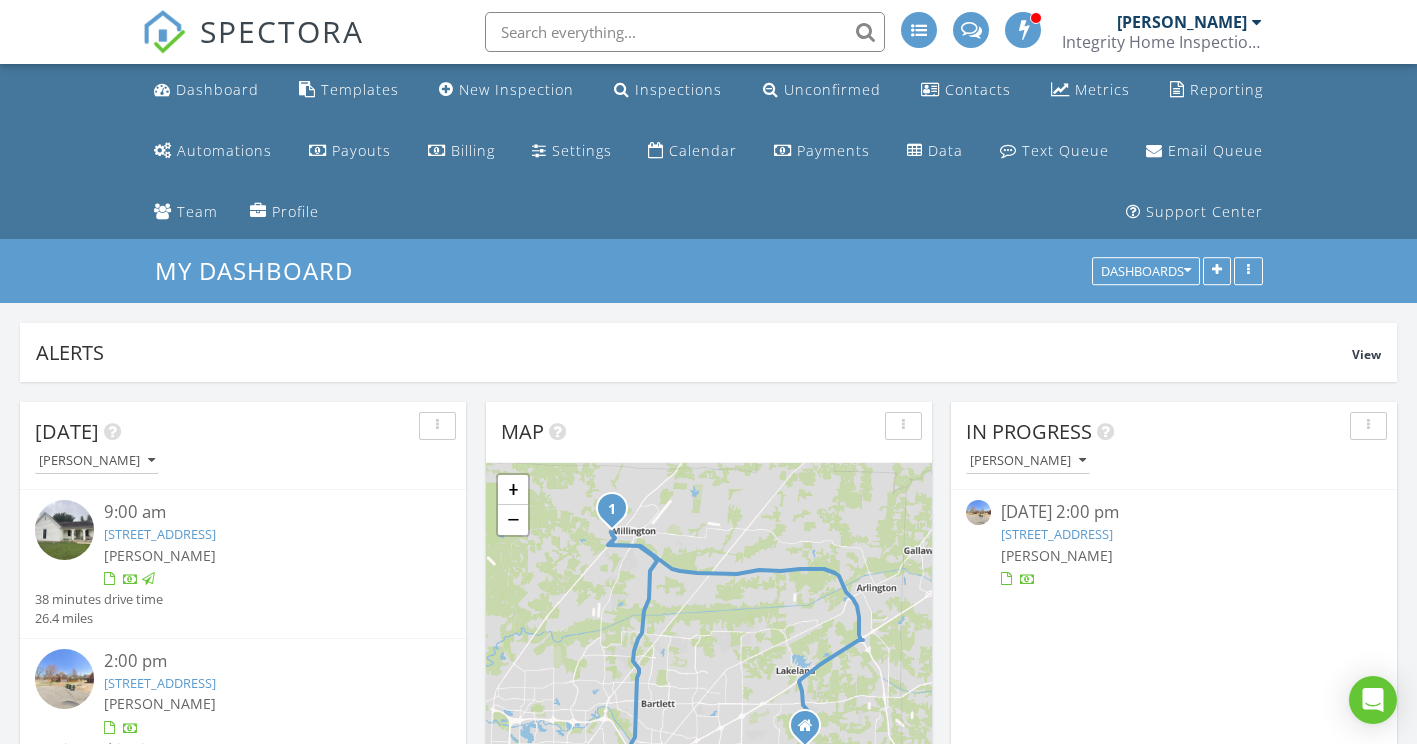 scroll, scrollTop: 0, scrollLeft: 0, axis: both 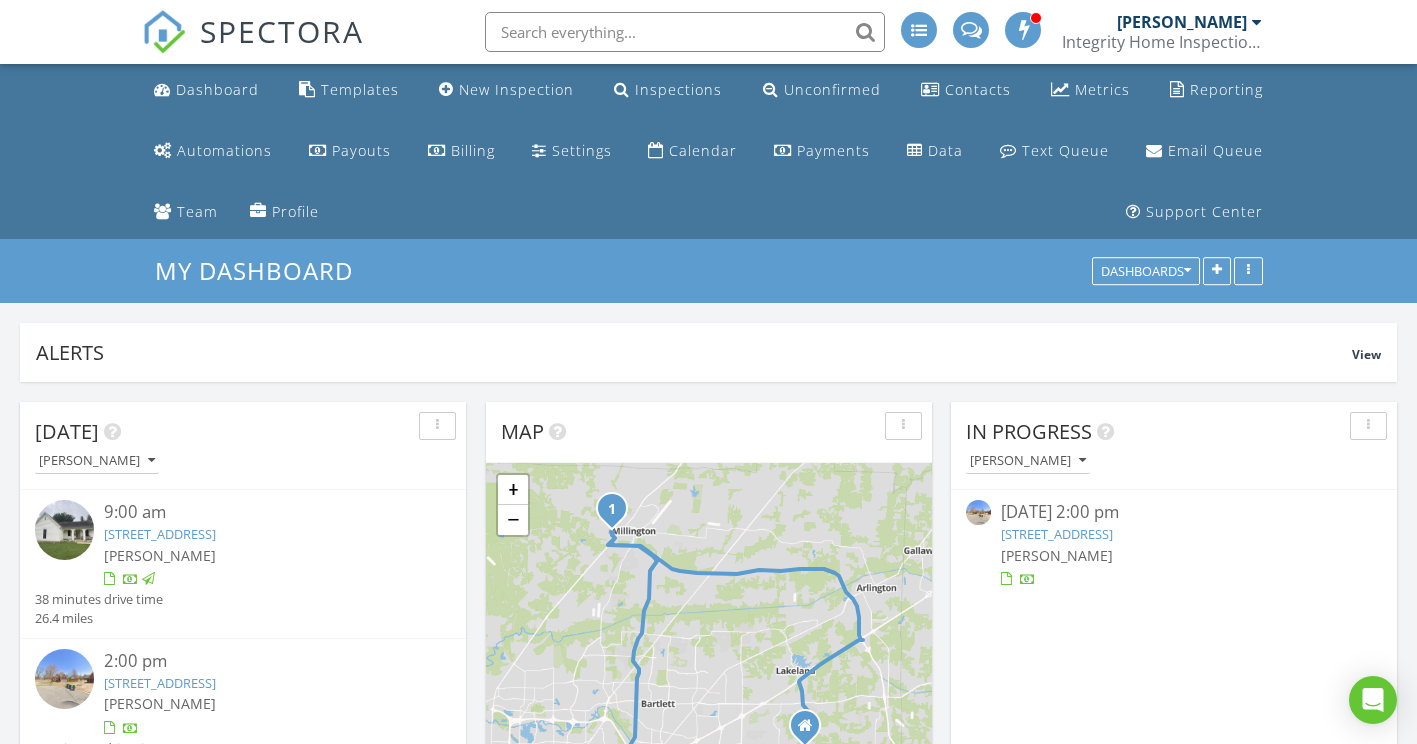 click on "[STREET_ADDRESS]" at bounding box center [1057, 534] 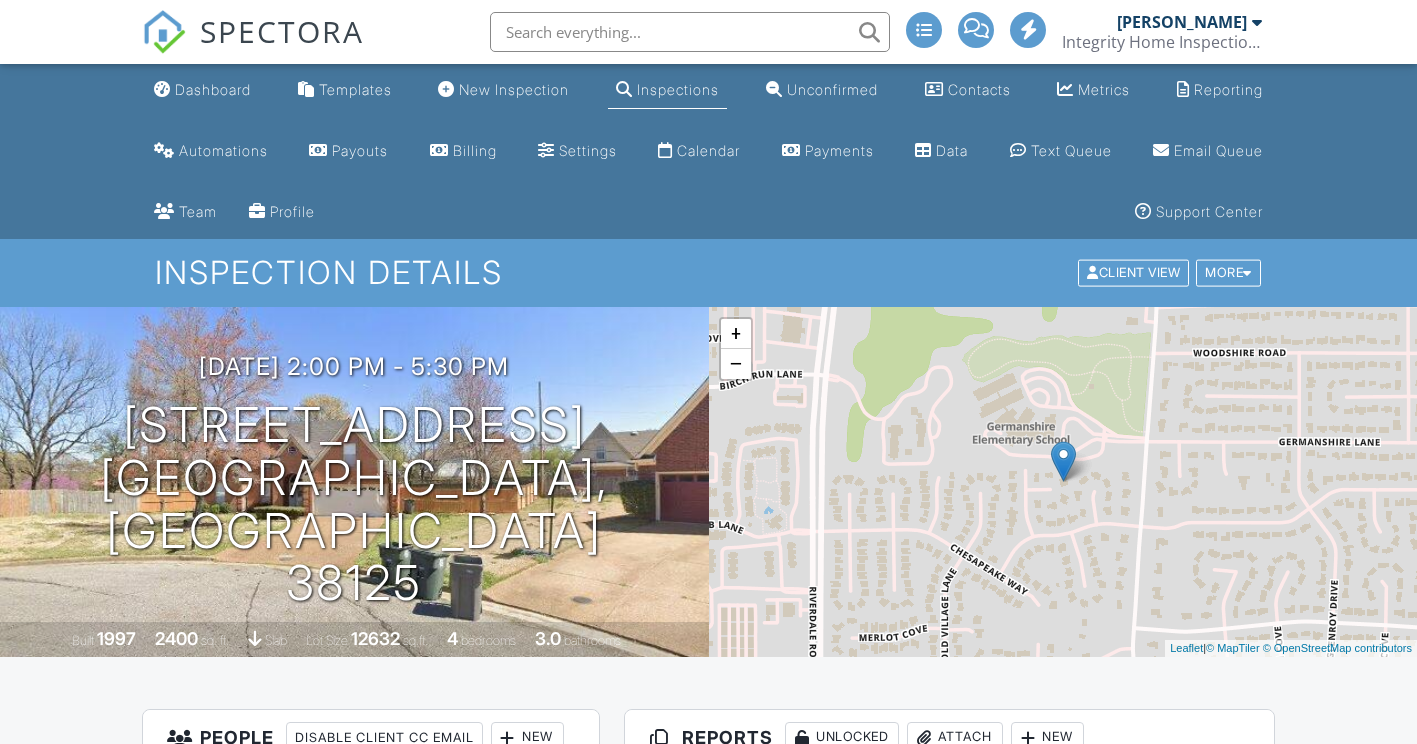 scroll, scrollTop: 300, scrollLeft: 0, axis: vertical 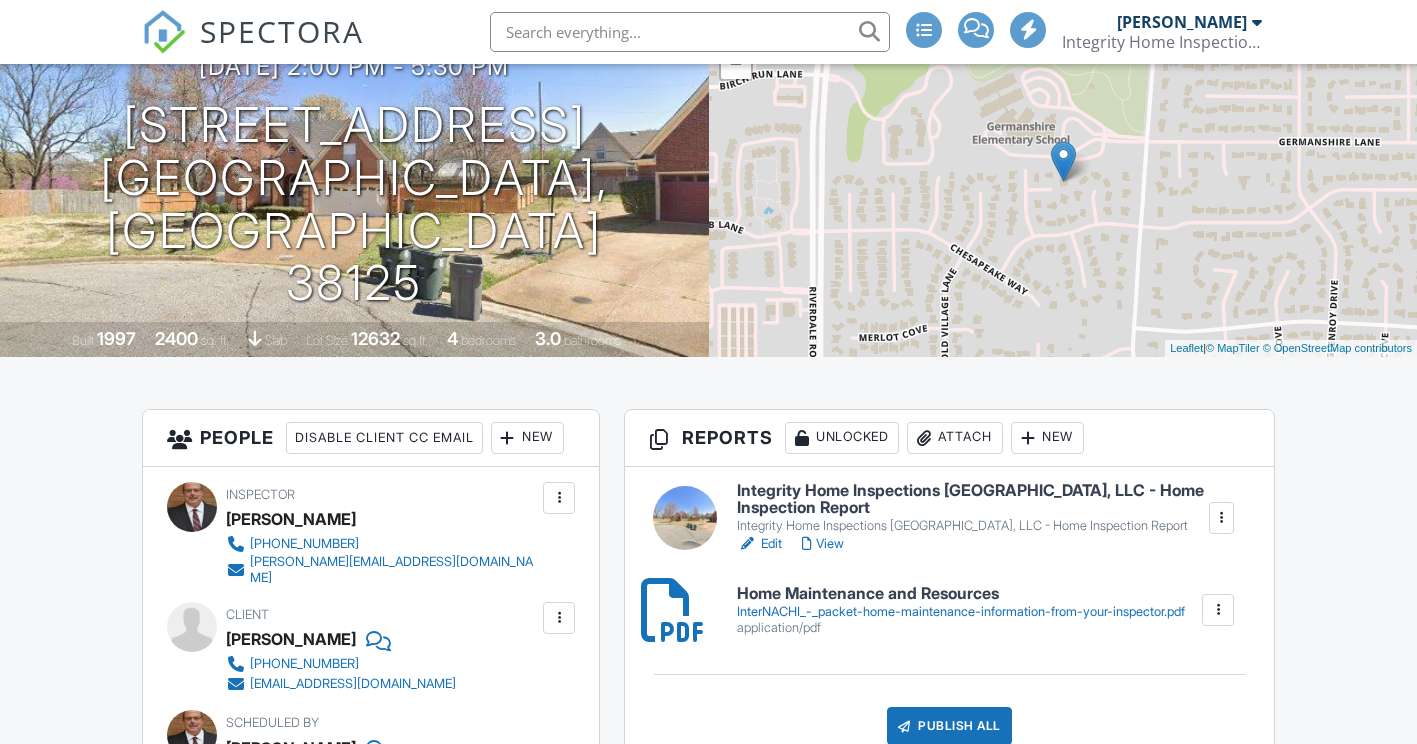 click on "Edit" at bounding box center (759, 544) 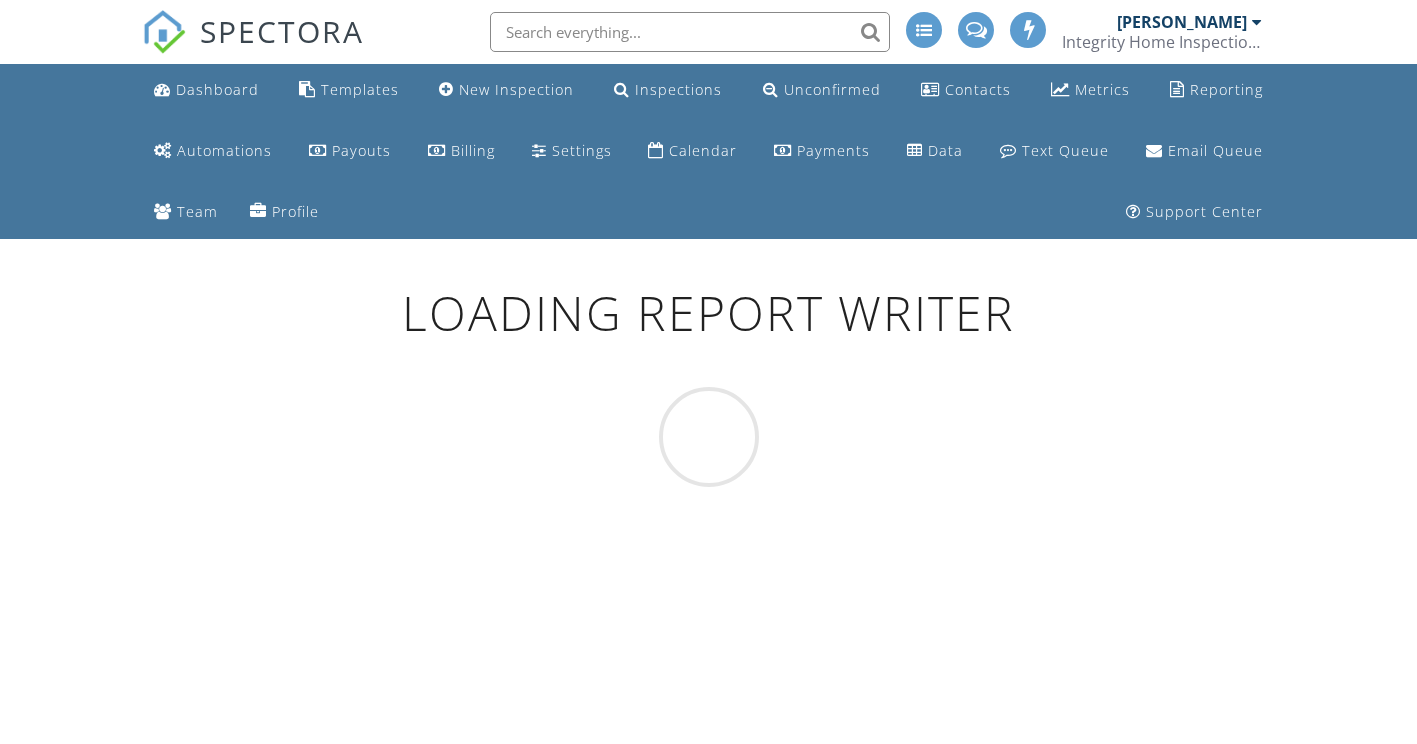 scroll, scrollTop: 0, scrollLeft: 0, axis: both 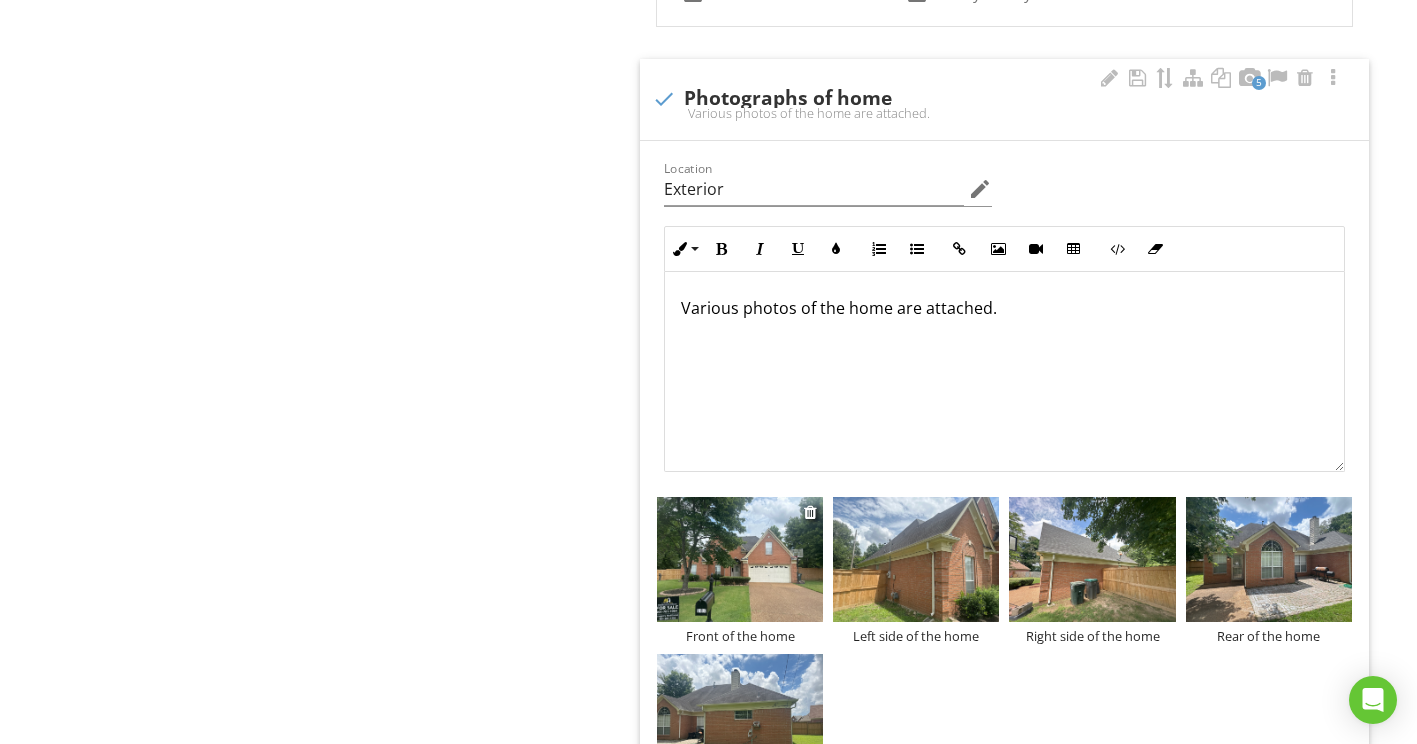click at bounding box center (740, 559) 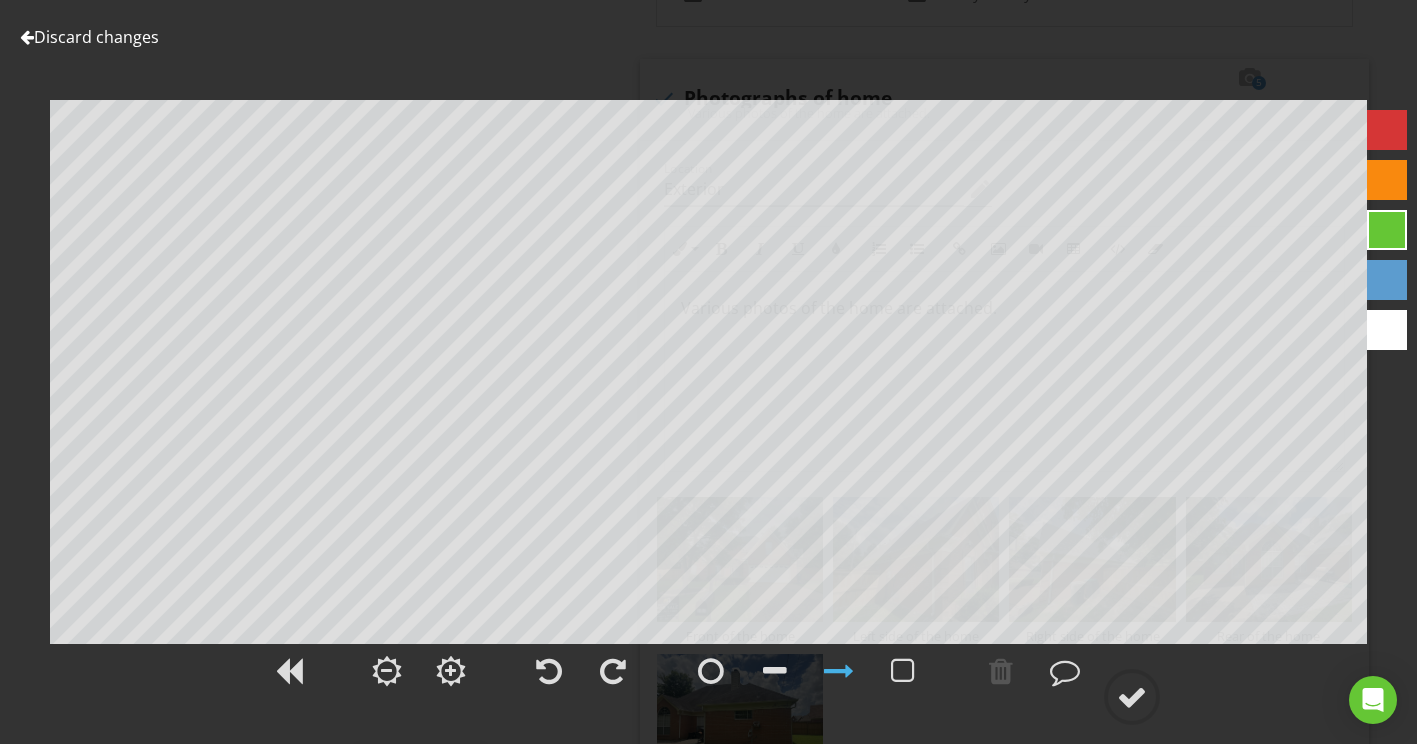 click on "Discard changes" at bounding box center (89, 37) 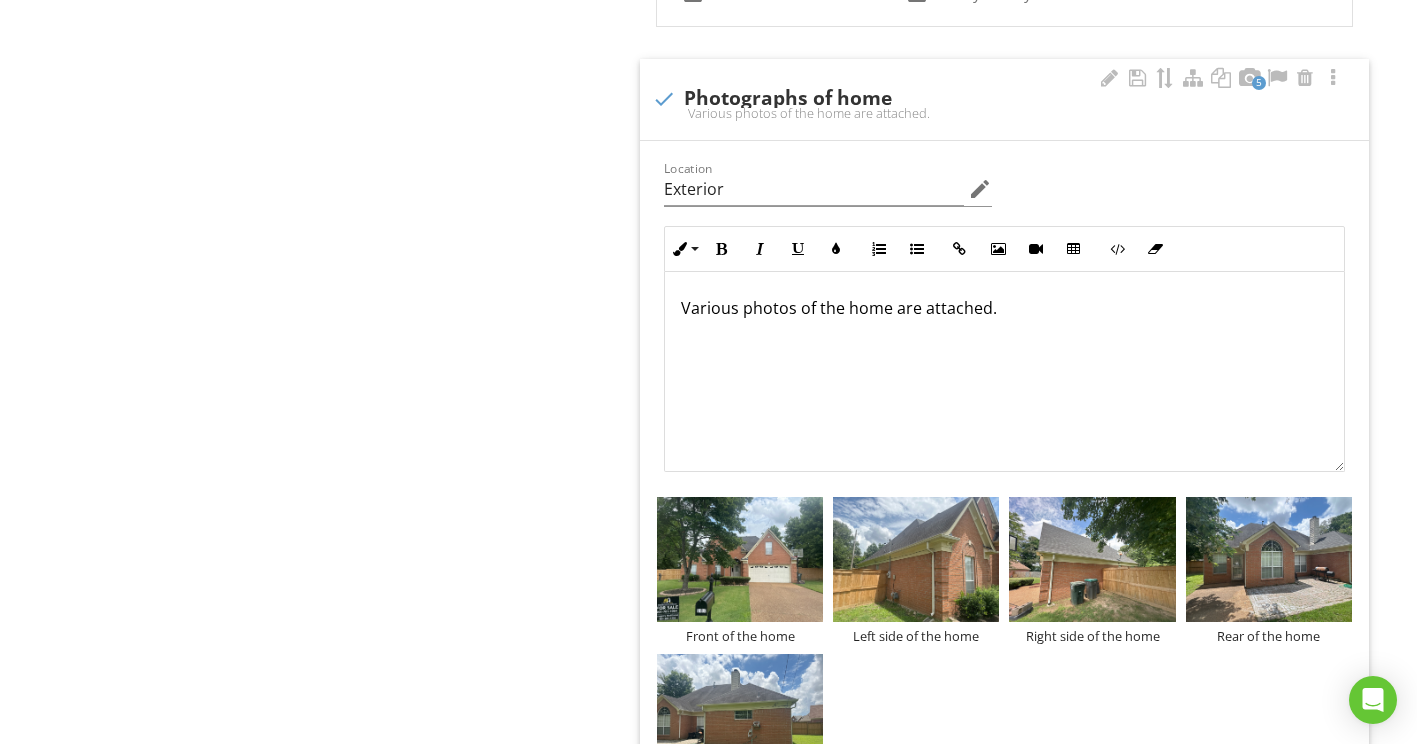 scroll, scrollTop: 1, scrollLeft: 0, axis: vertical 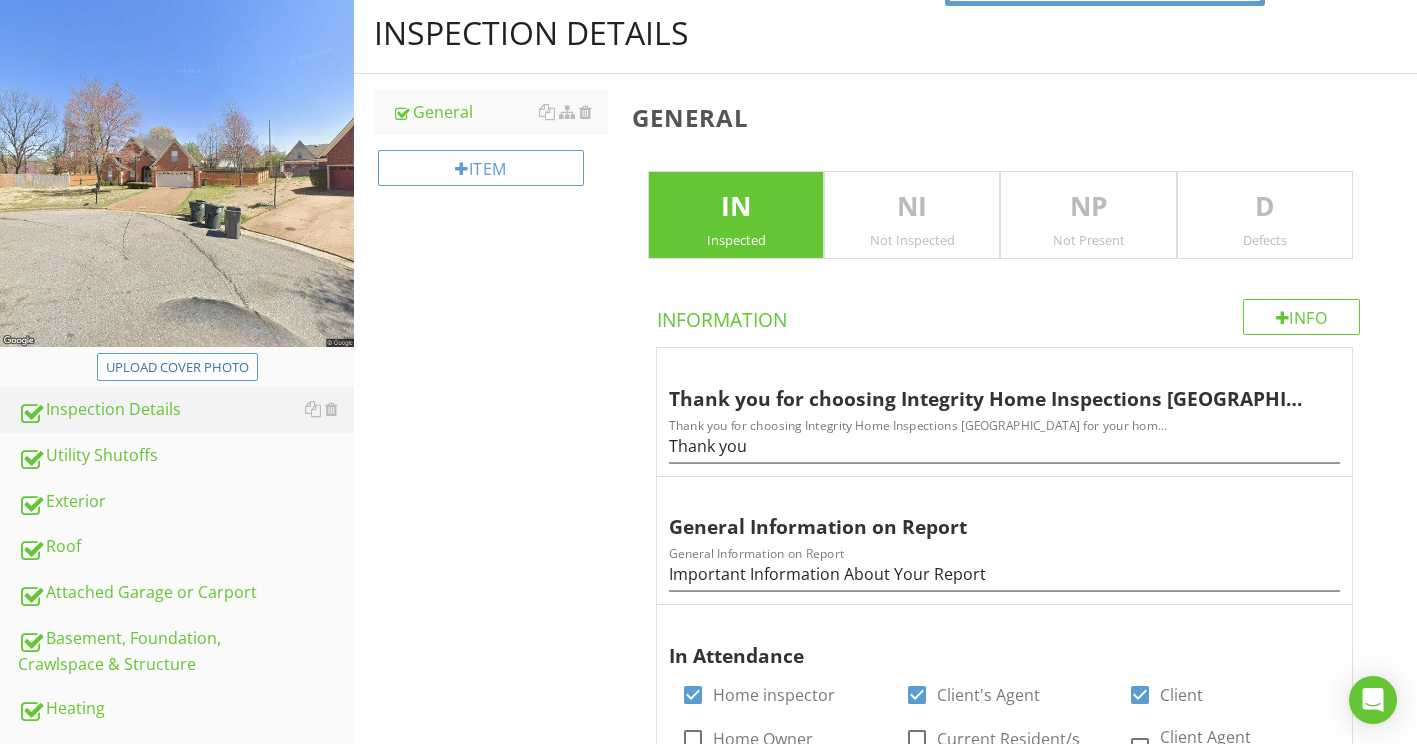 click on "Upload cover photo" at bounding box center [177, 368] 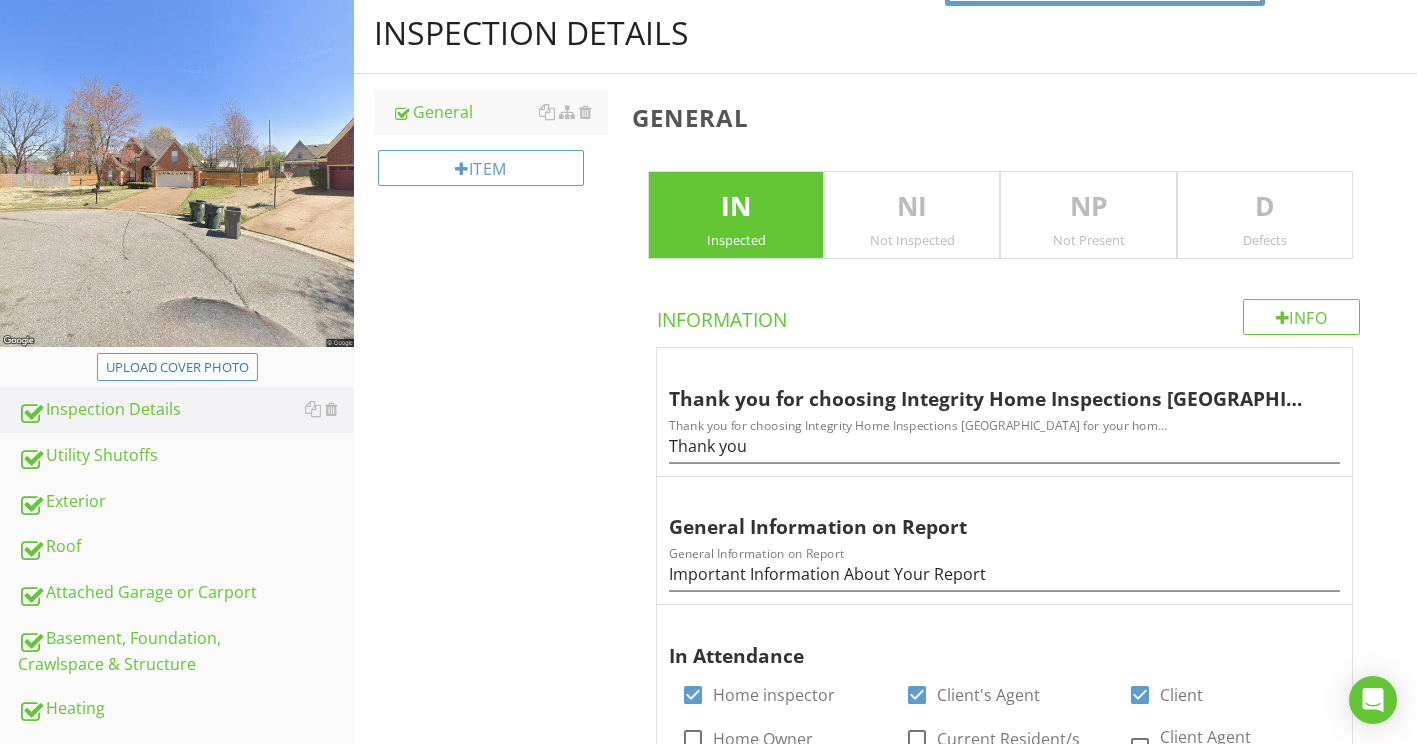 type on "C:\fakepath\front of the home aIWDHoq ID.png" 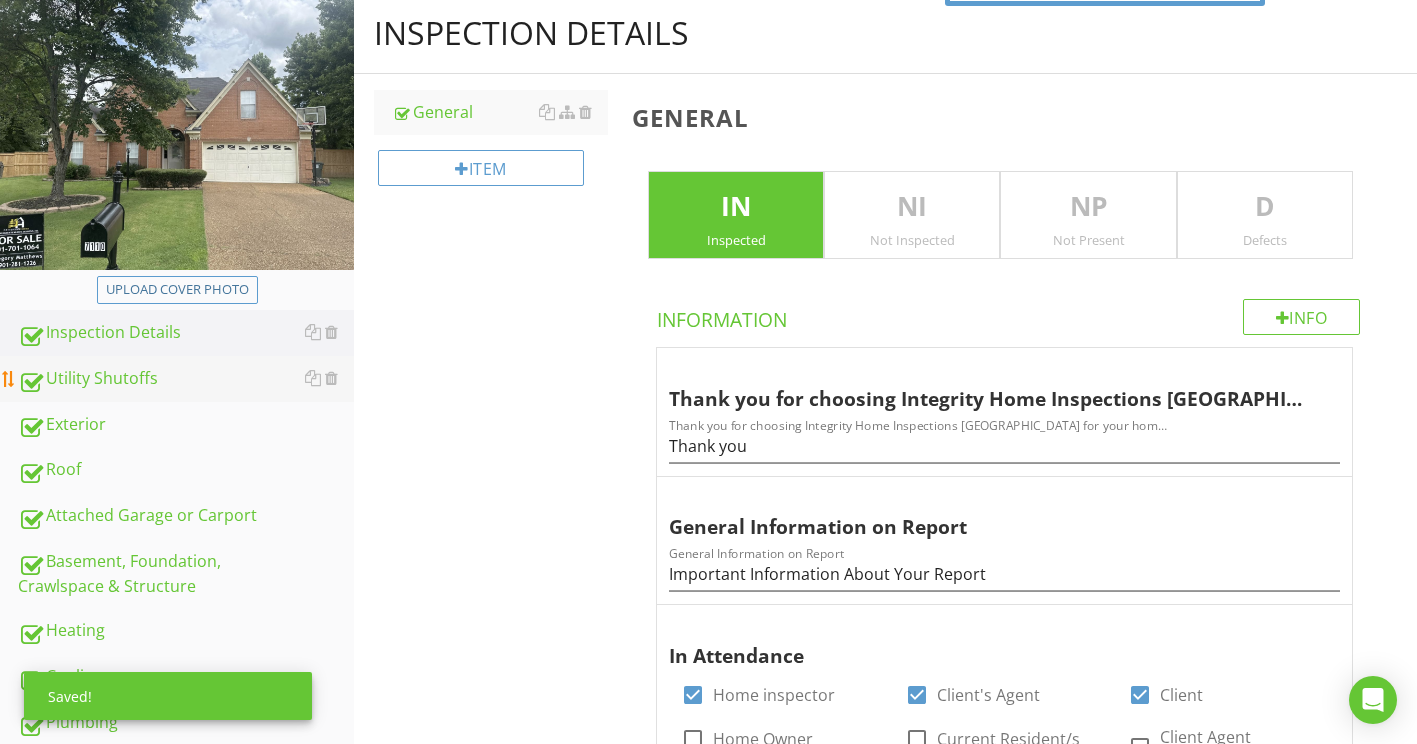click on "Utility Shutoffs" at bounding box center (186, 379) 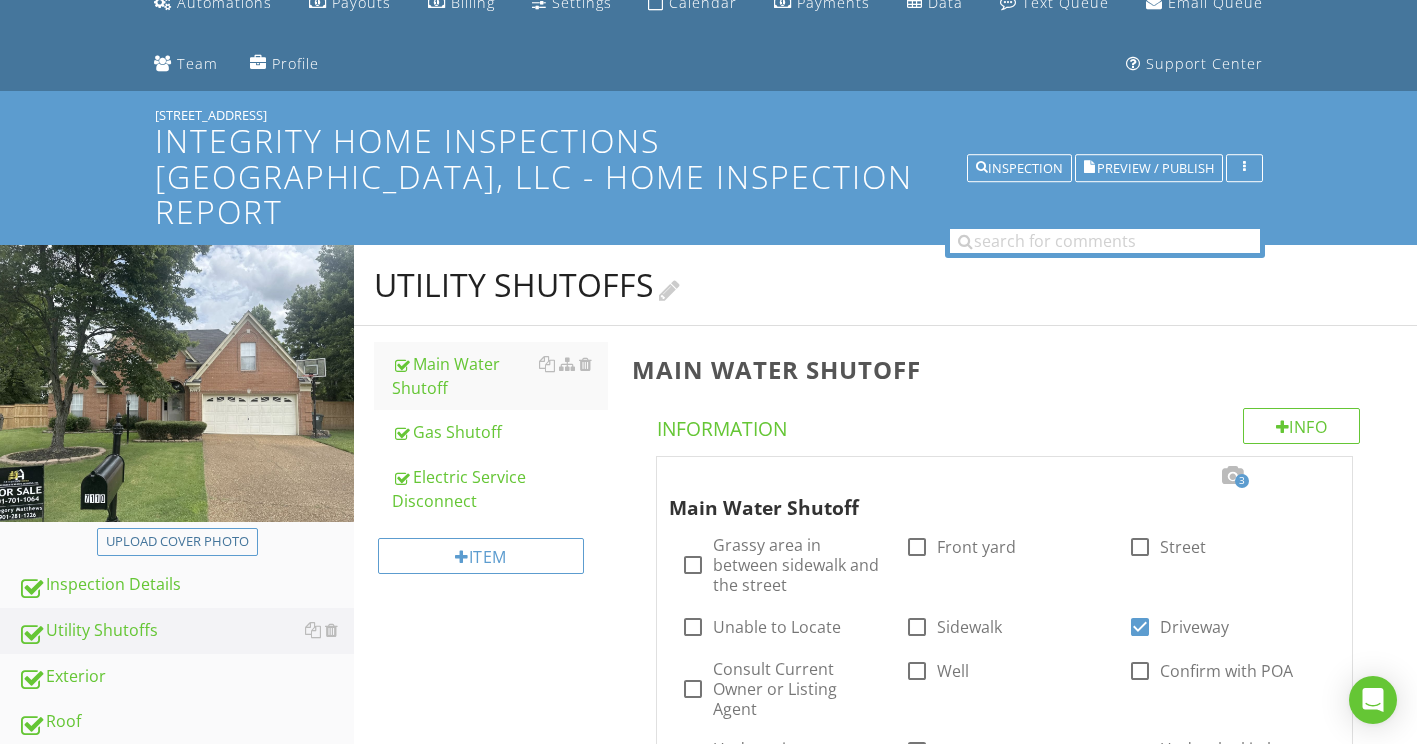 drag, startPoint x: 472, startPoint y: 305, endPoint x: 492, endPoint y: 315, distance: 22.36068 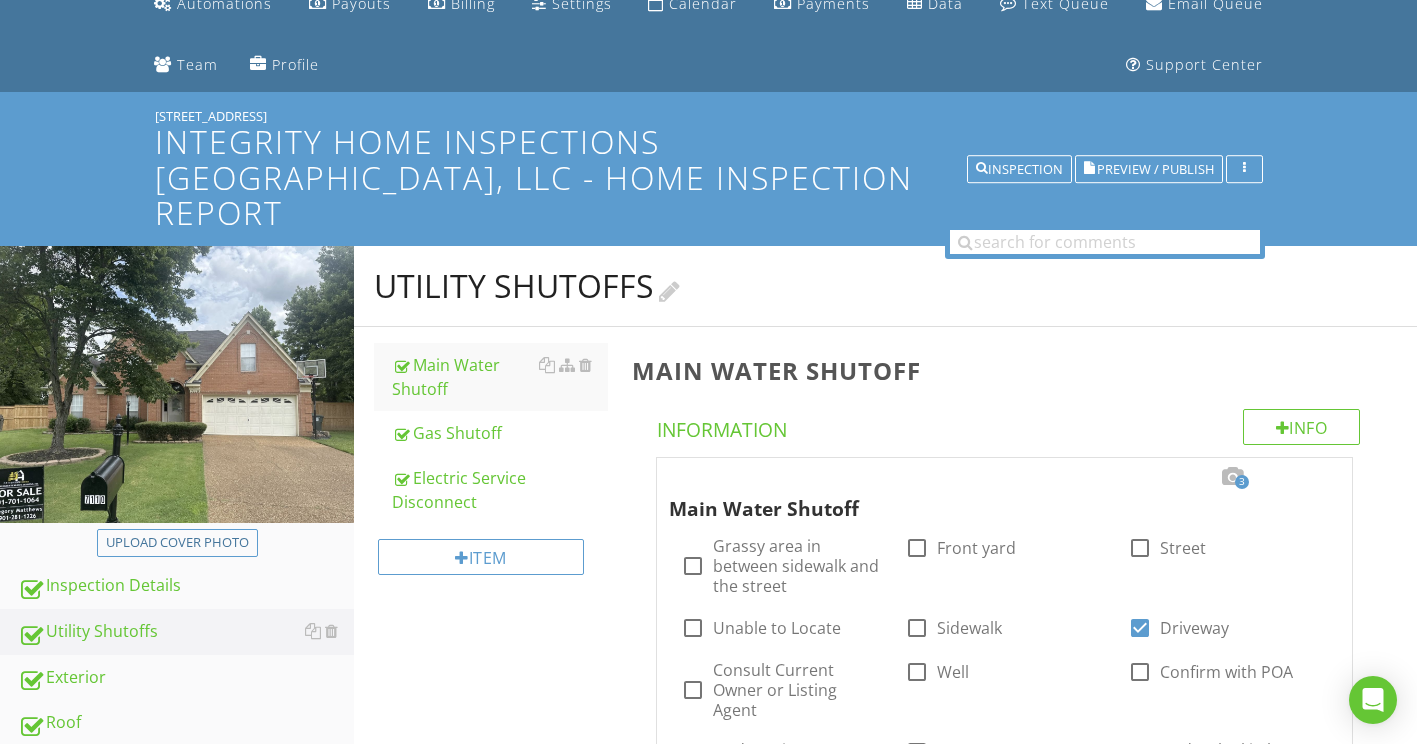 click on "Main Water Shutoff
Gas Shutoff
Electric Service Disconnect
Item" at bounding box center [487, 466] 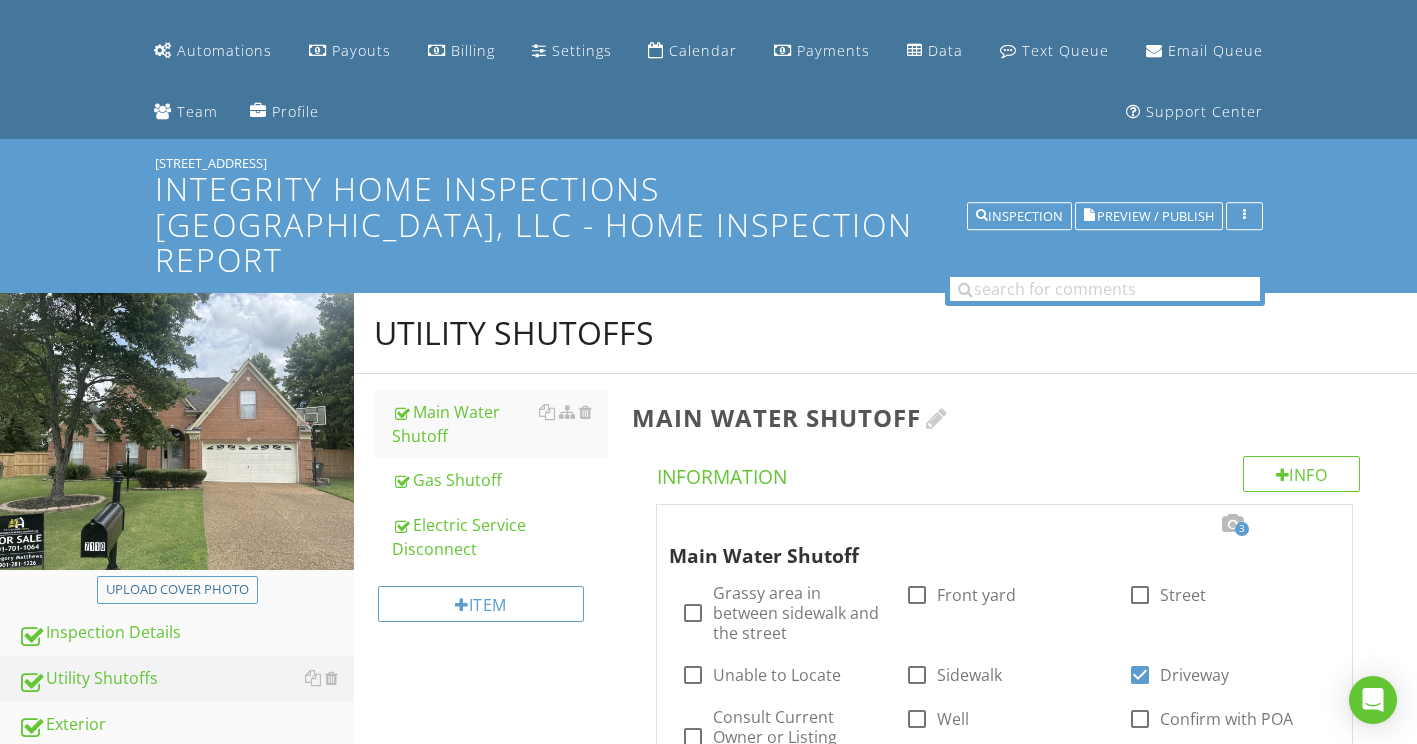 scroll, scrollTop: 100, scrollLeft: 0, axis: vertical 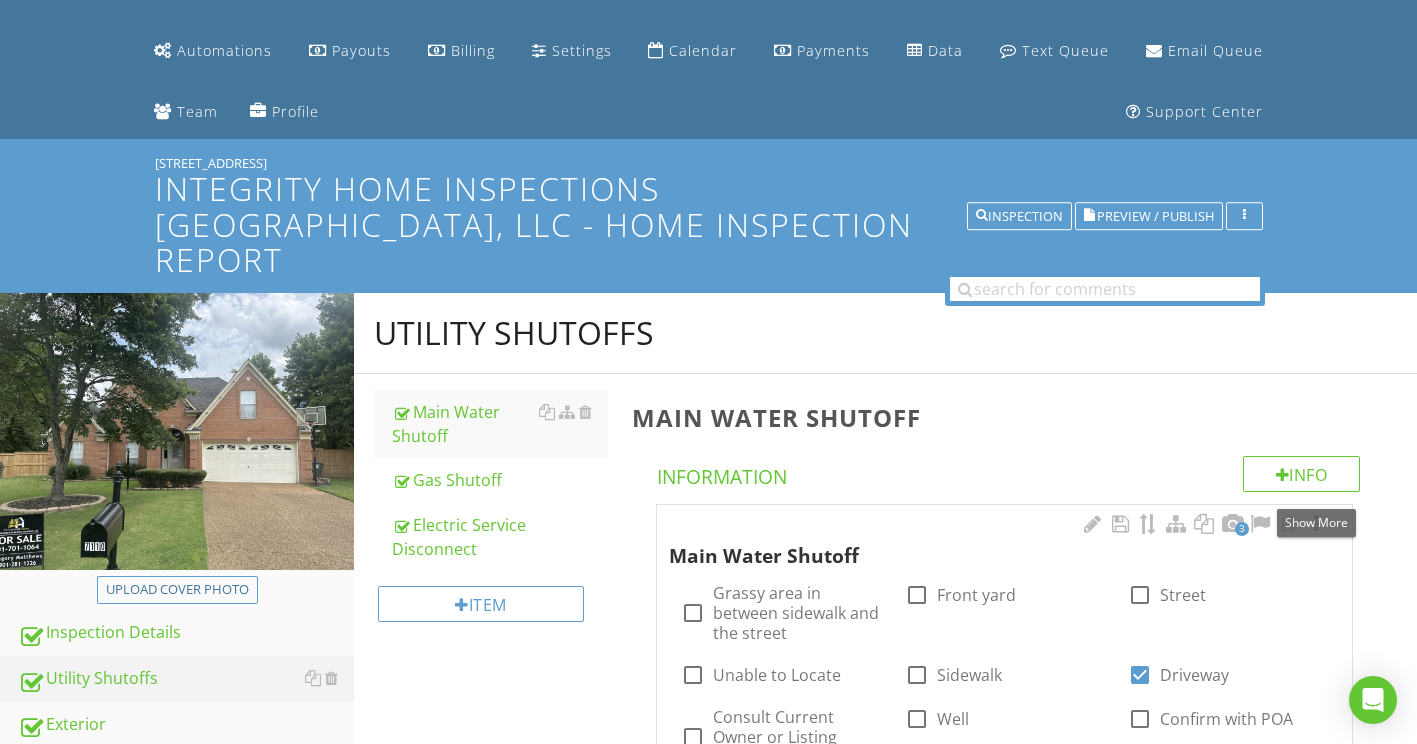 click at bounding box center [1316, 524] 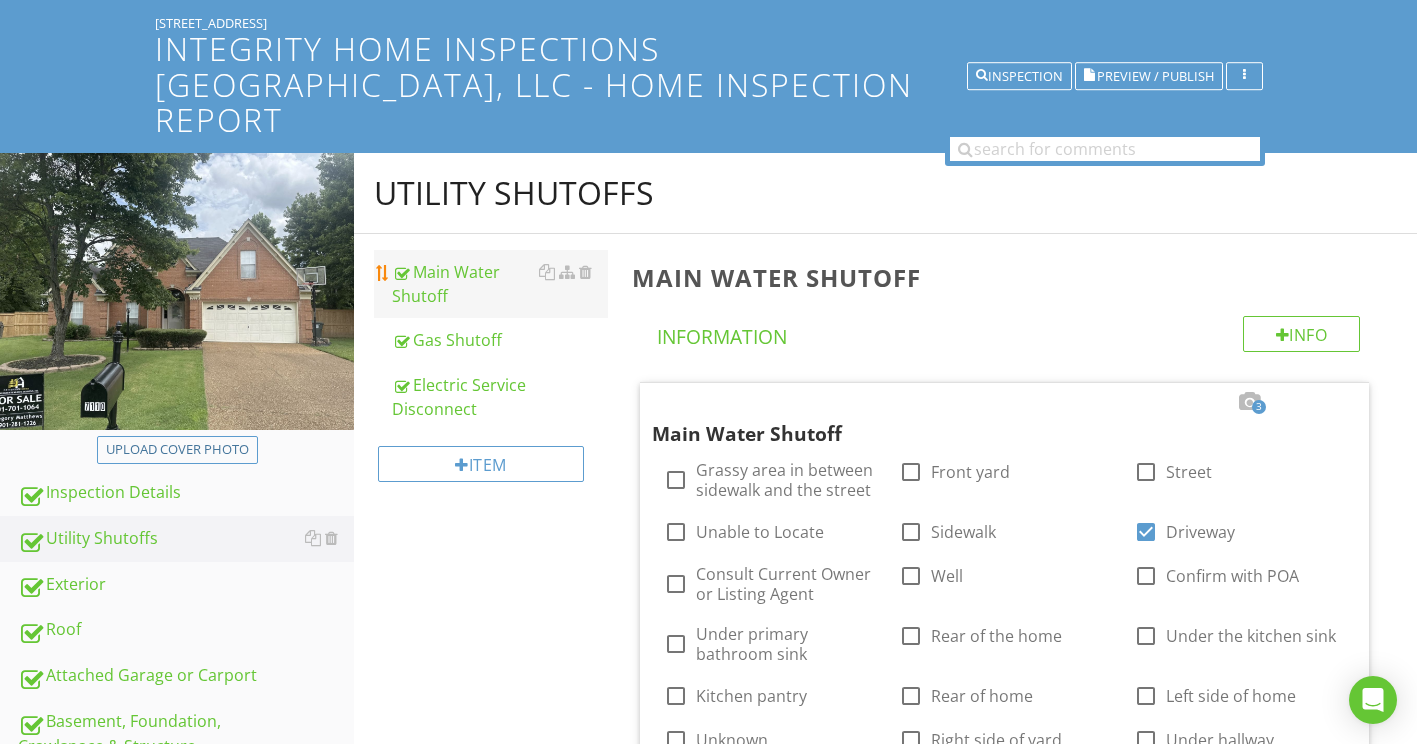 scroll, scrollTop: 200, scrollLeft: 0, axis: vertical 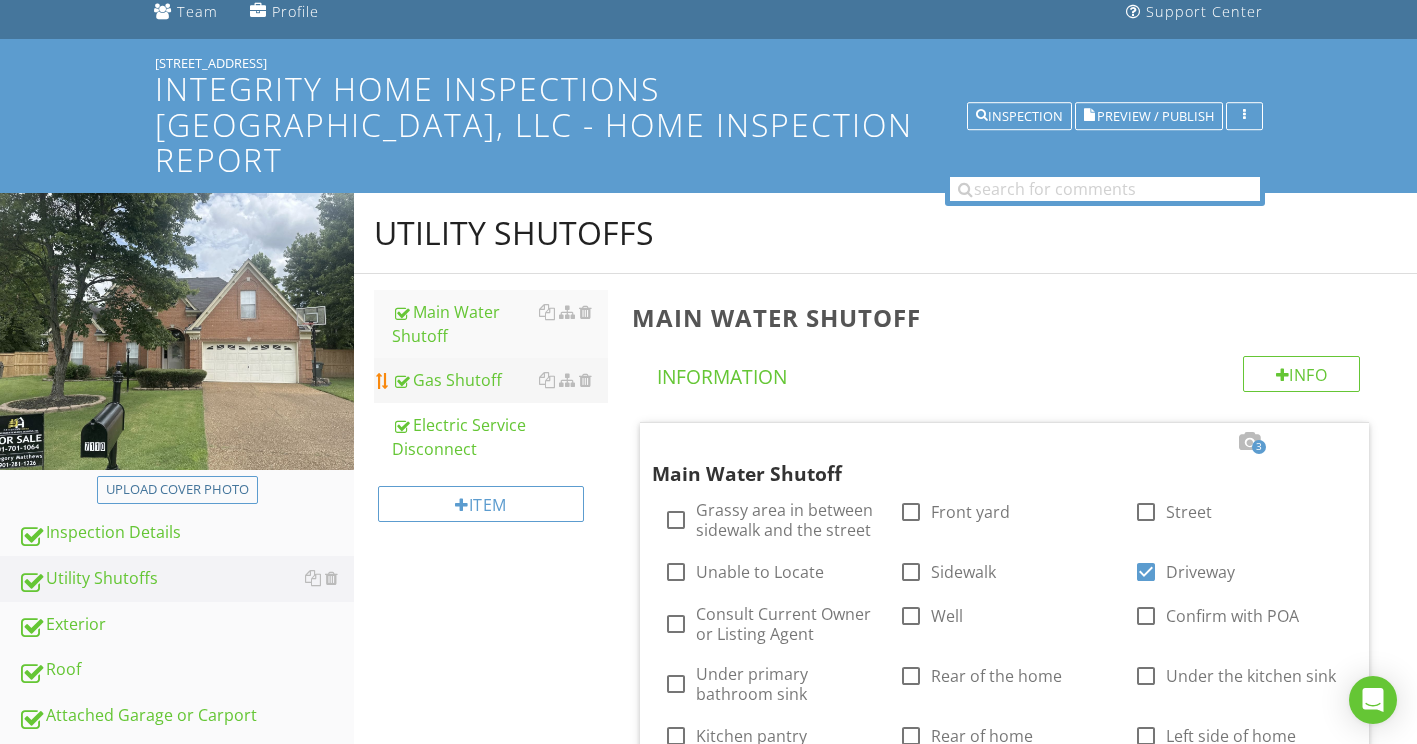 click on "Gas Shutoff" at bounding box center [500, 380] 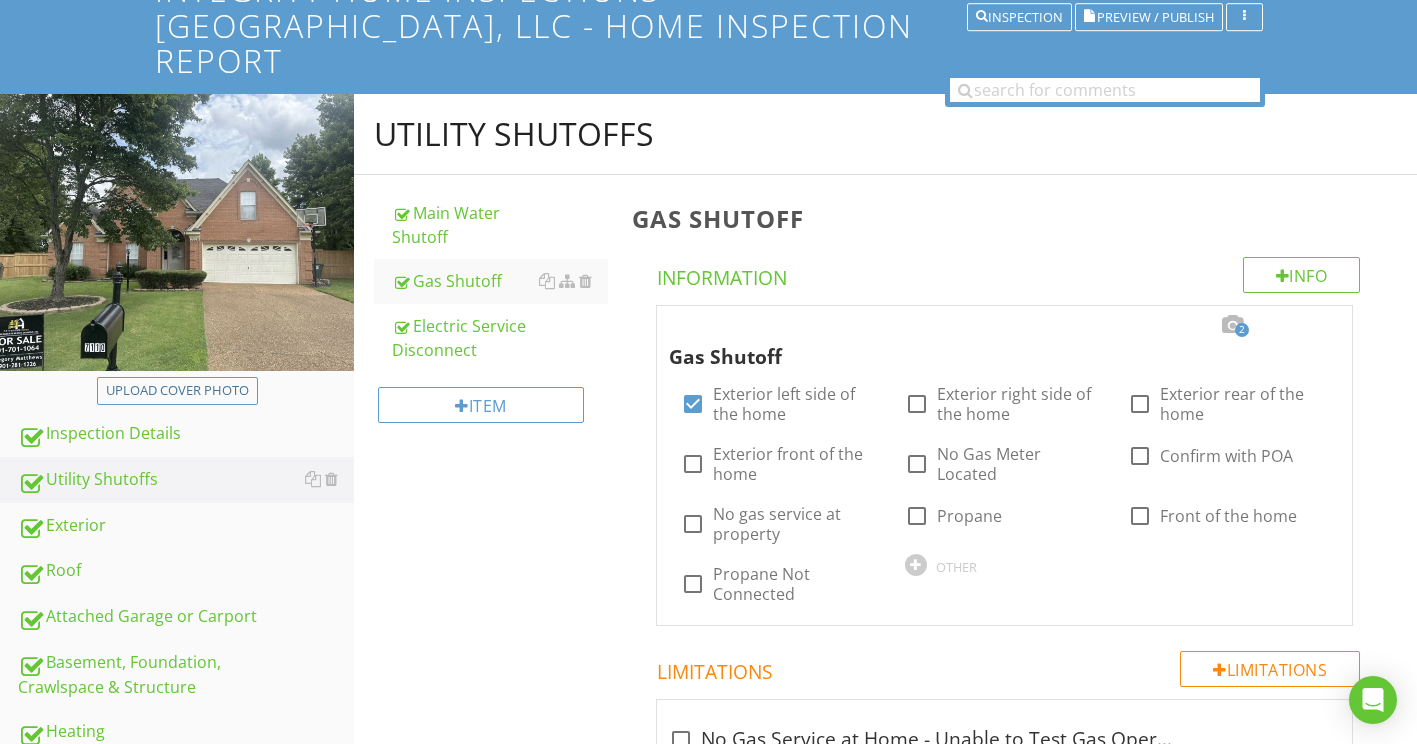 scroll, scrollTop: 300, scrollLeft: 0, axis: vertical 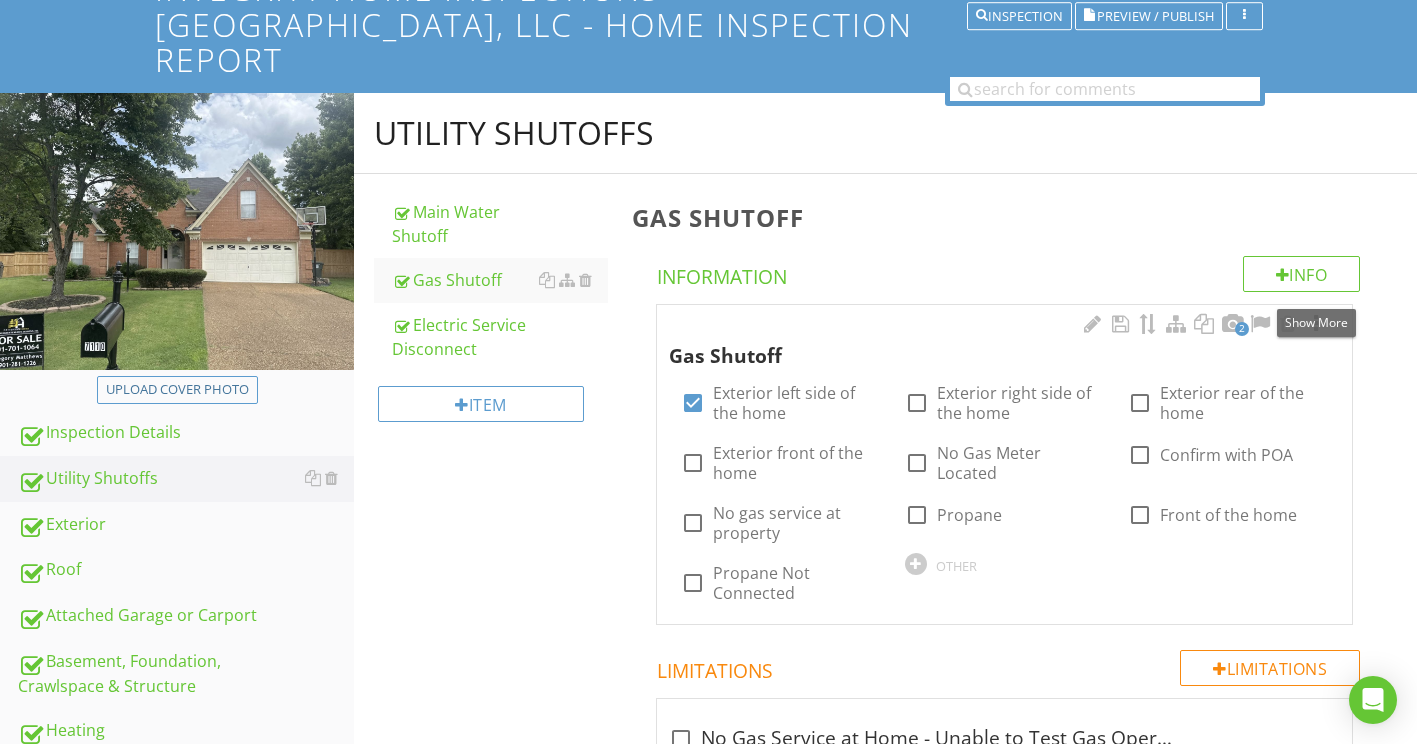 click at bounding box center (1316, 324) 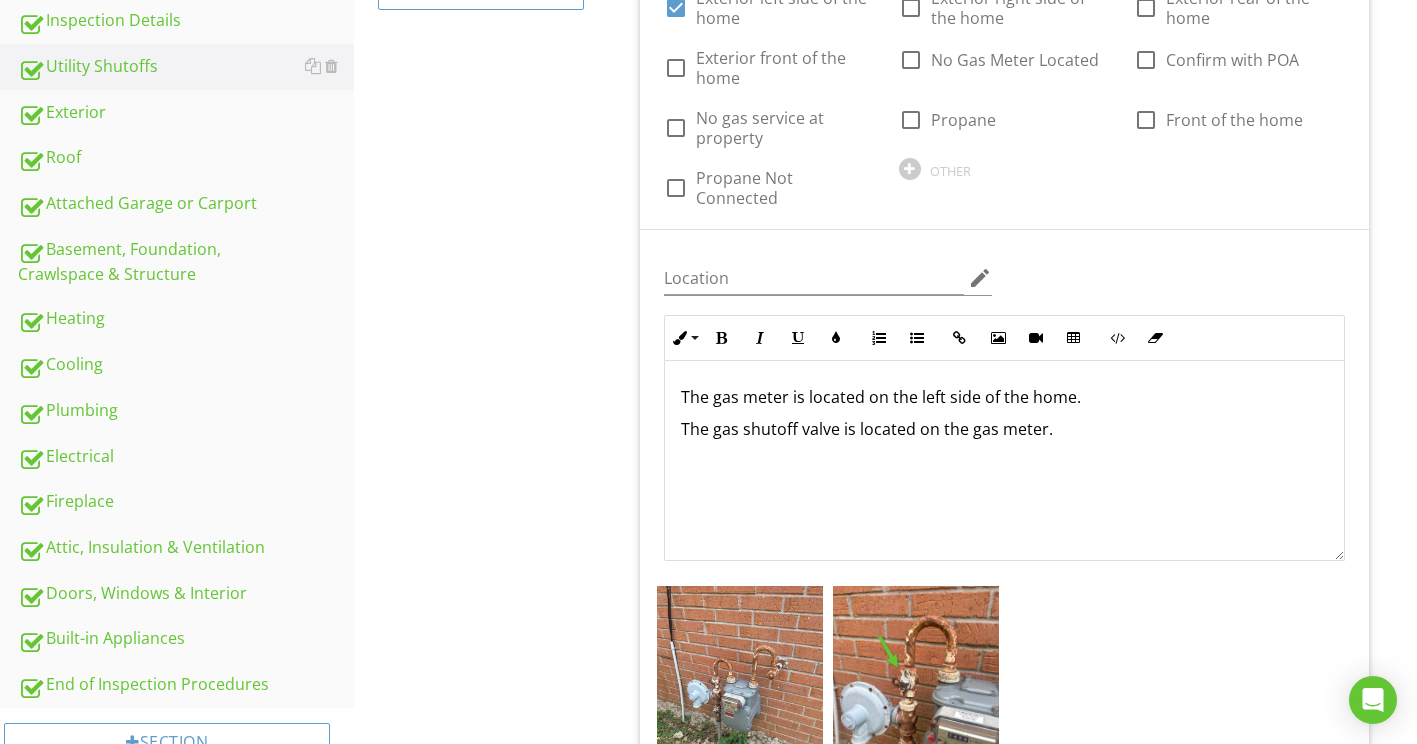 scroll, scrollTop: 800, scrollLeft: 0, axis: vertical 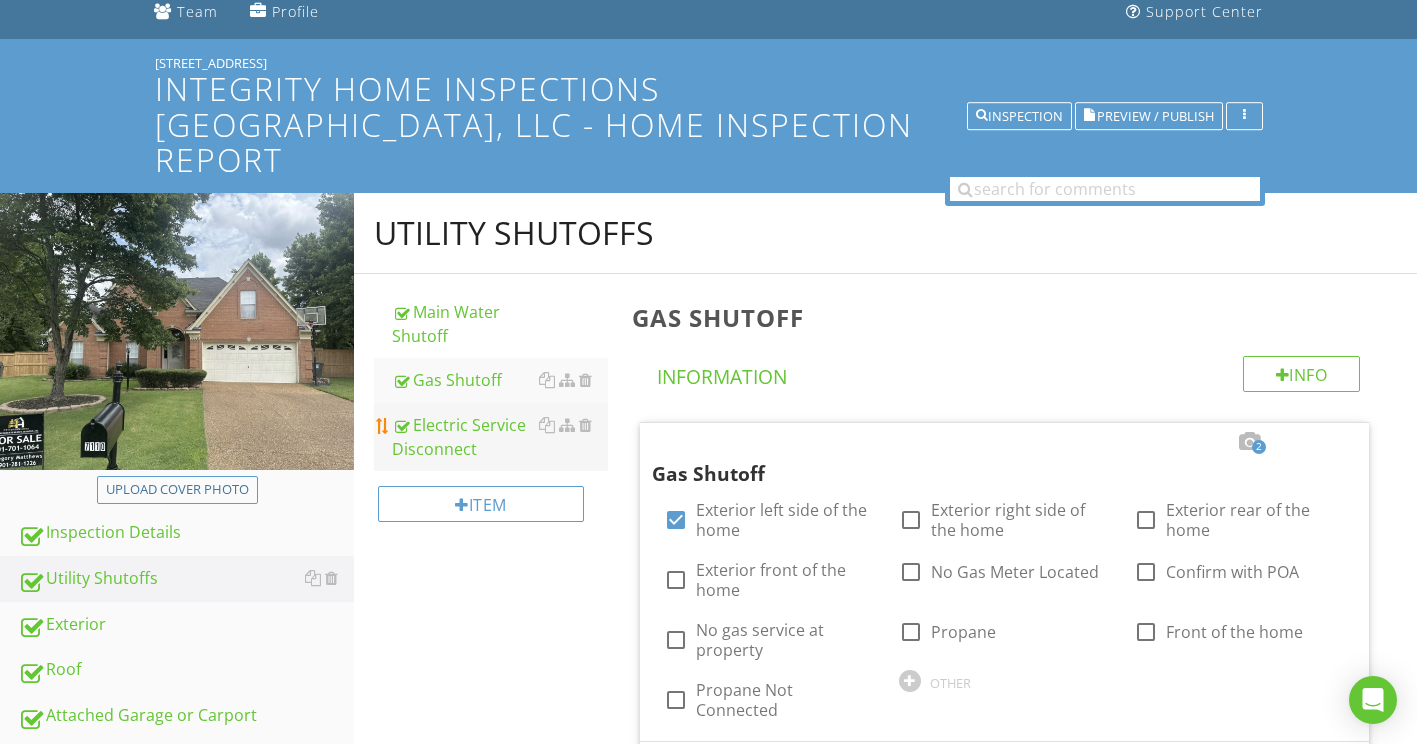 click on "Electric Service Disconnect" at bounding box center [500, 437] 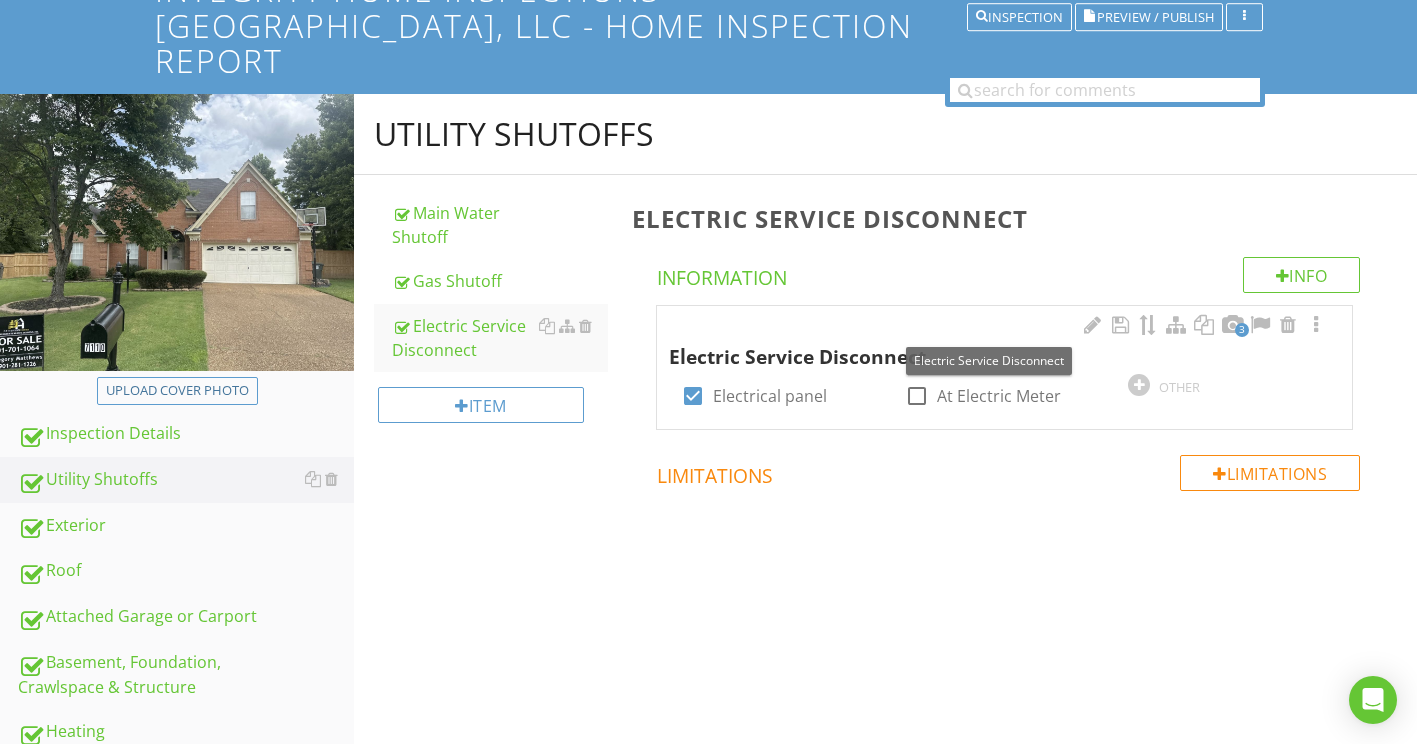 scroll, scrollTop: 300, scrollLeft: 0, axis: vertical 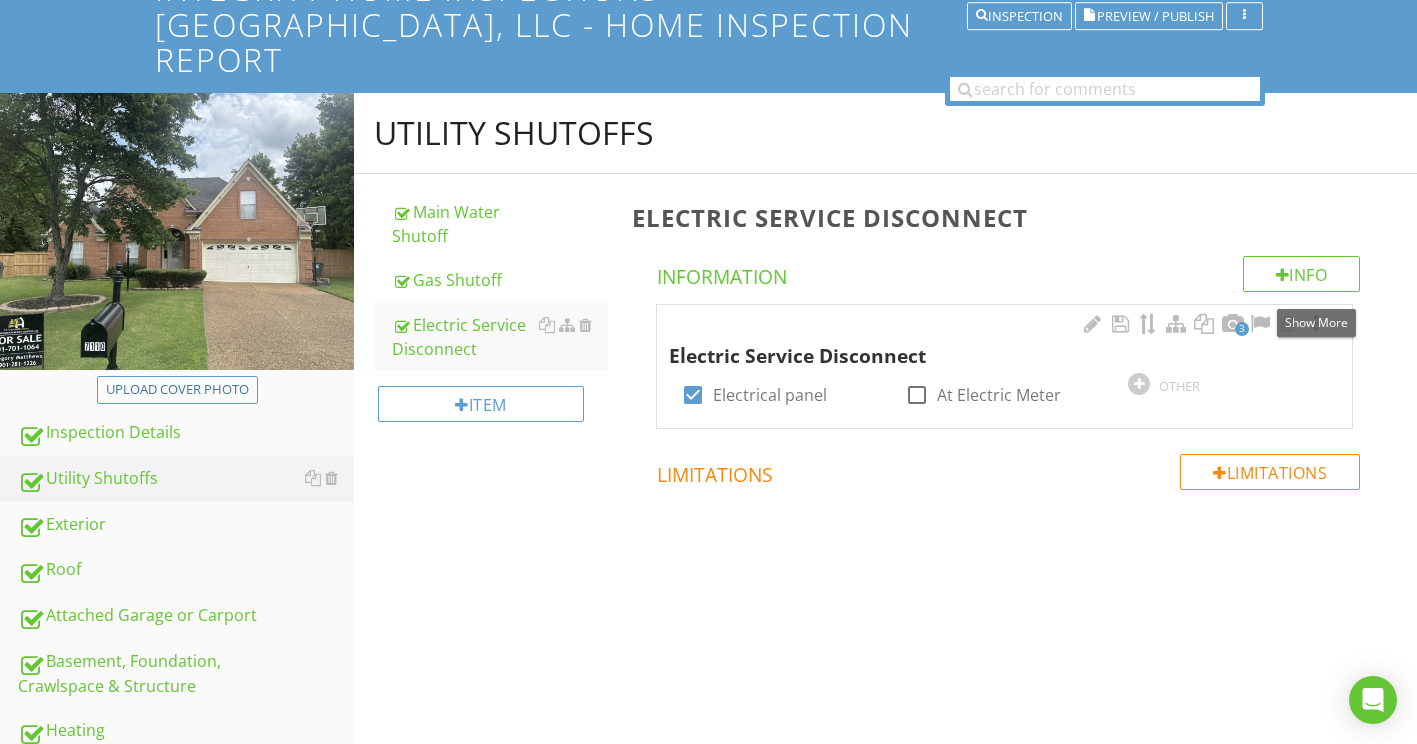 click at bounding box center [1316, 324] 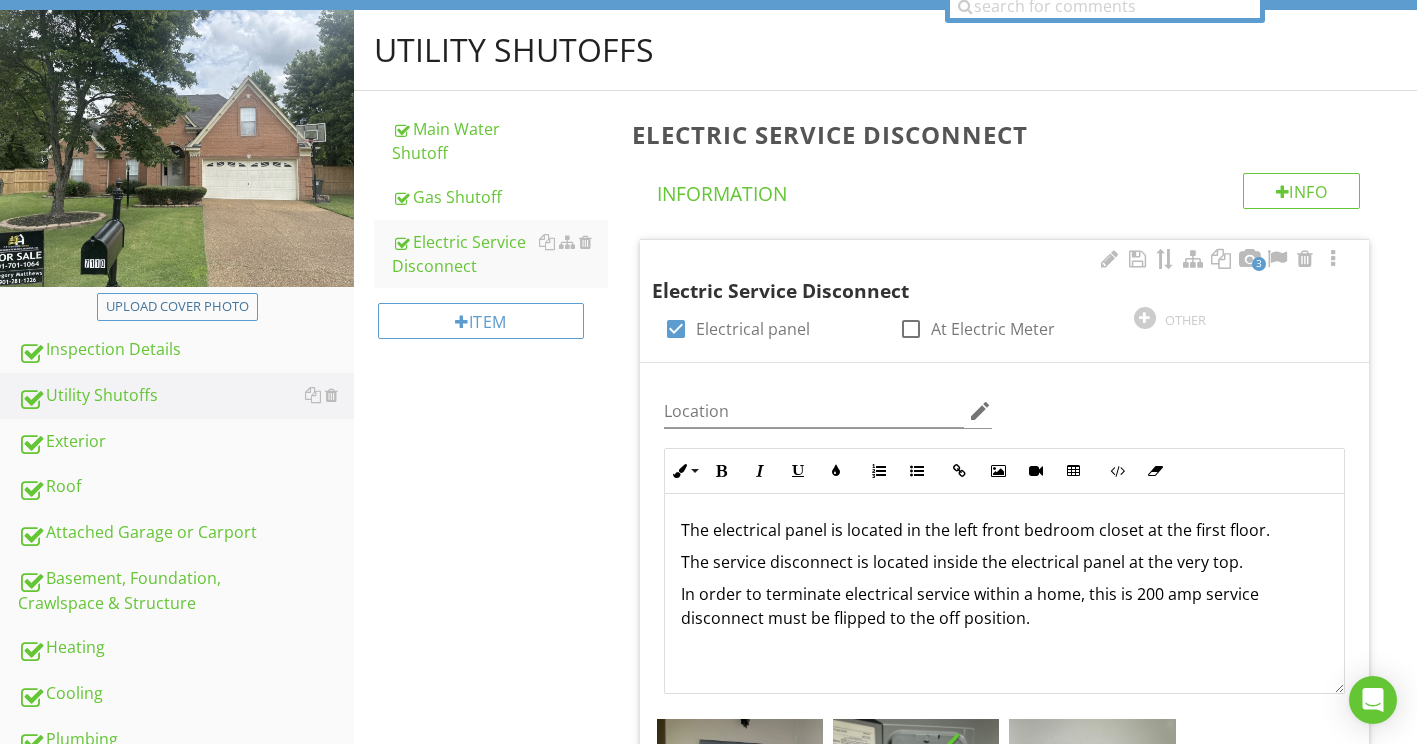 scroll, scrollTop: 600, scrollLeft: 0, axis: vertical 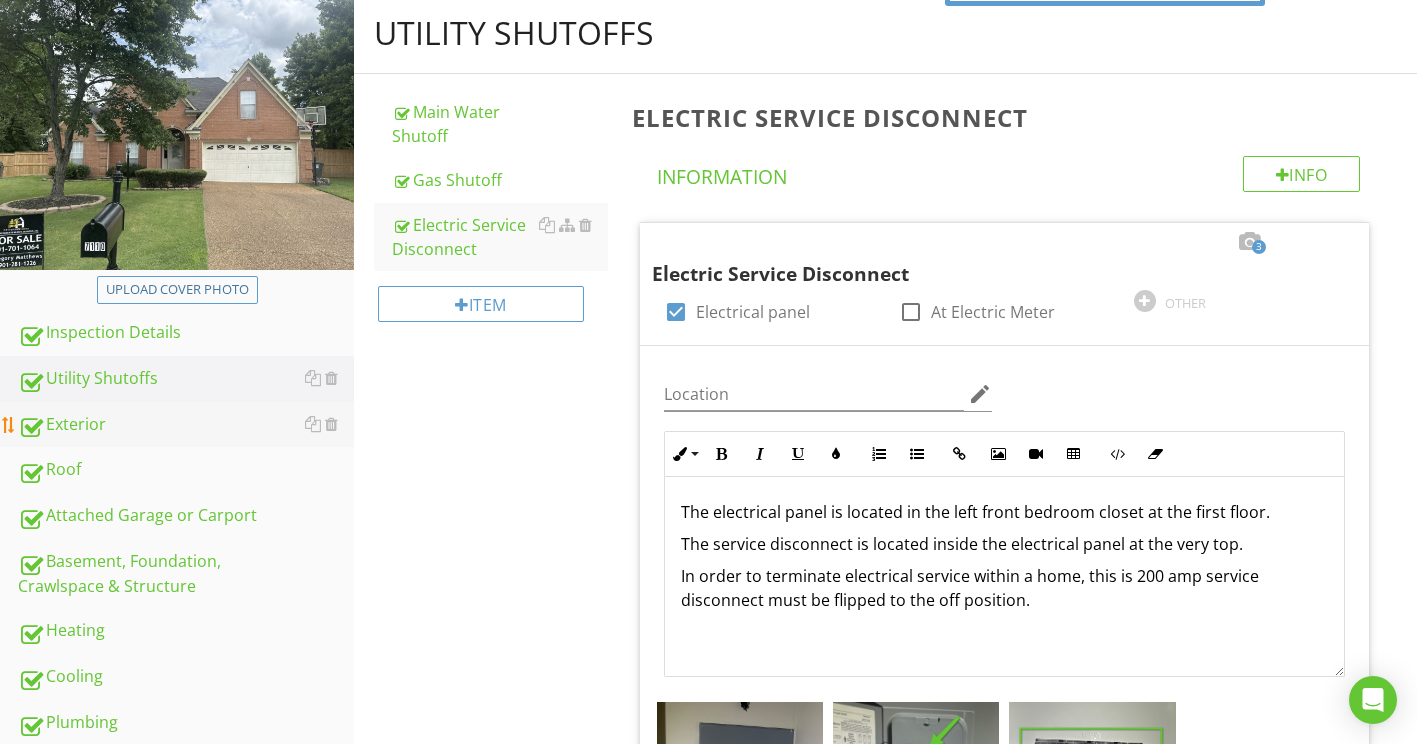 click on "Exterior" at bounding box center (186, 425) 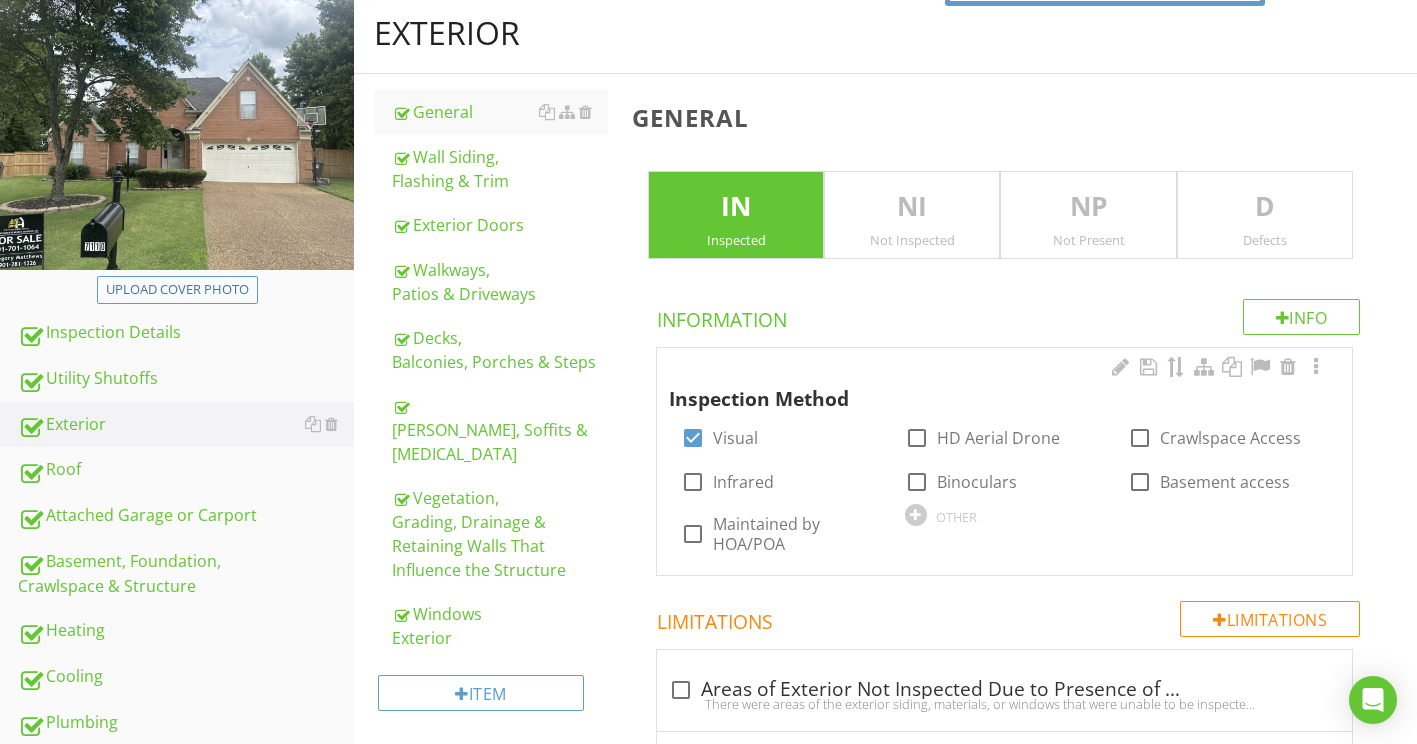 scroll, scrollTop: 200, scrollLeft: 0, axis: vertical 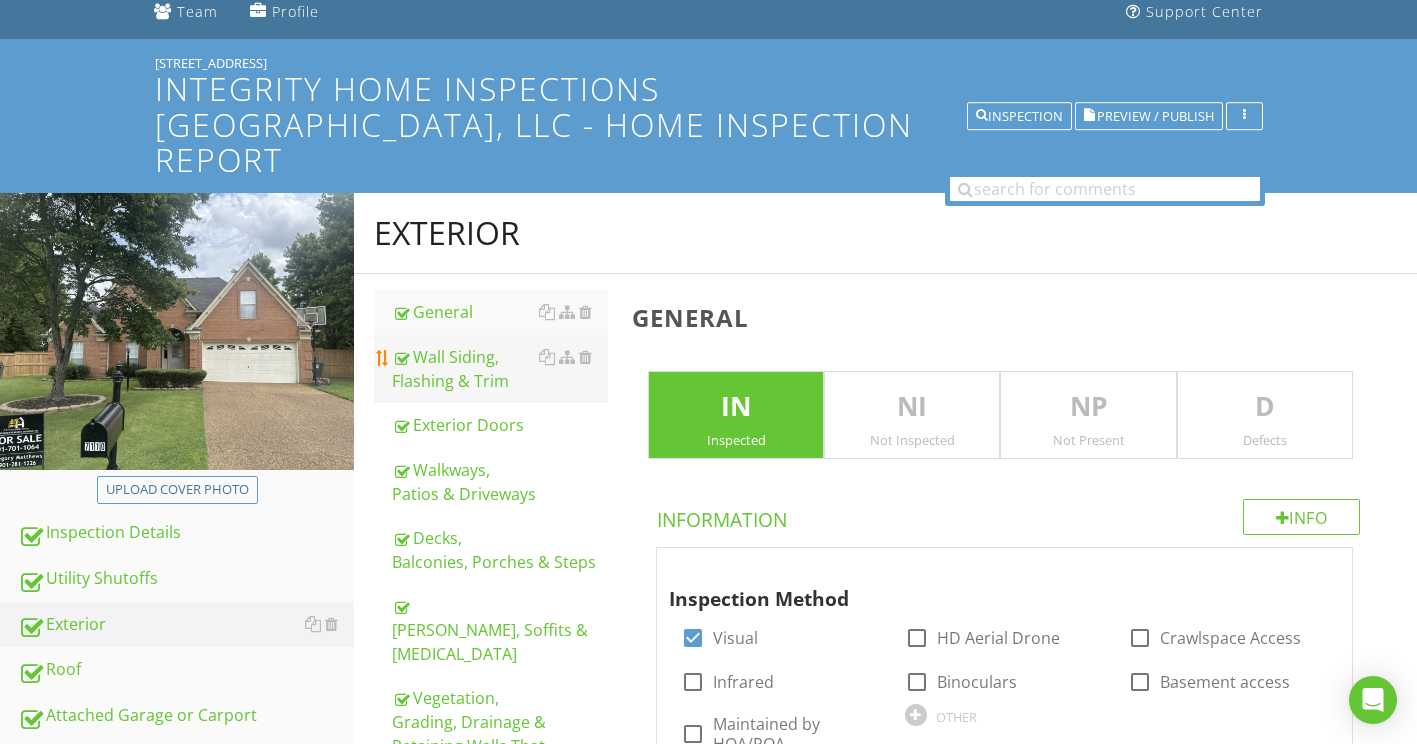 click on "Wall Siding, Flashing & Trim" at bounding box center [500, 369] 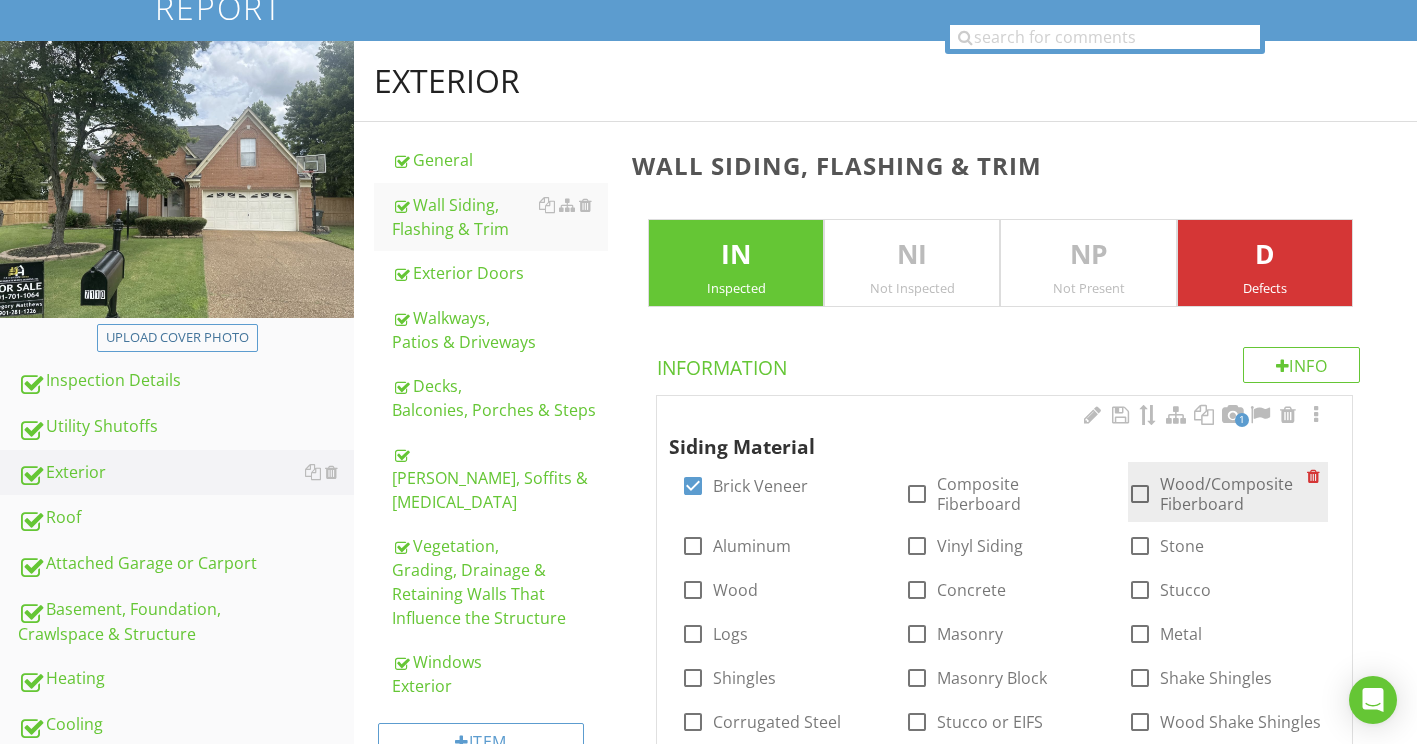 scroll, scrollTop: 400, scrollLeft: 0, axis: vertical 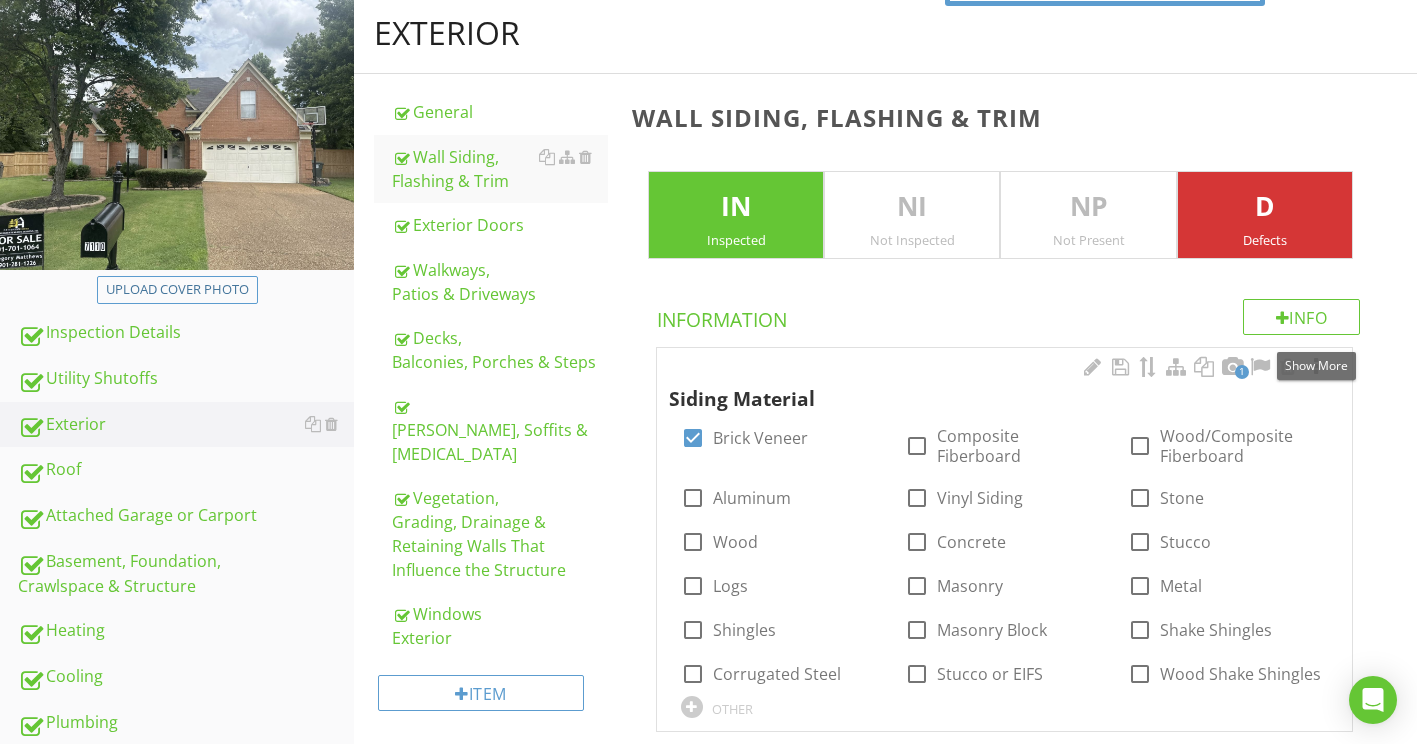 click at bounding box center (1316, 367) 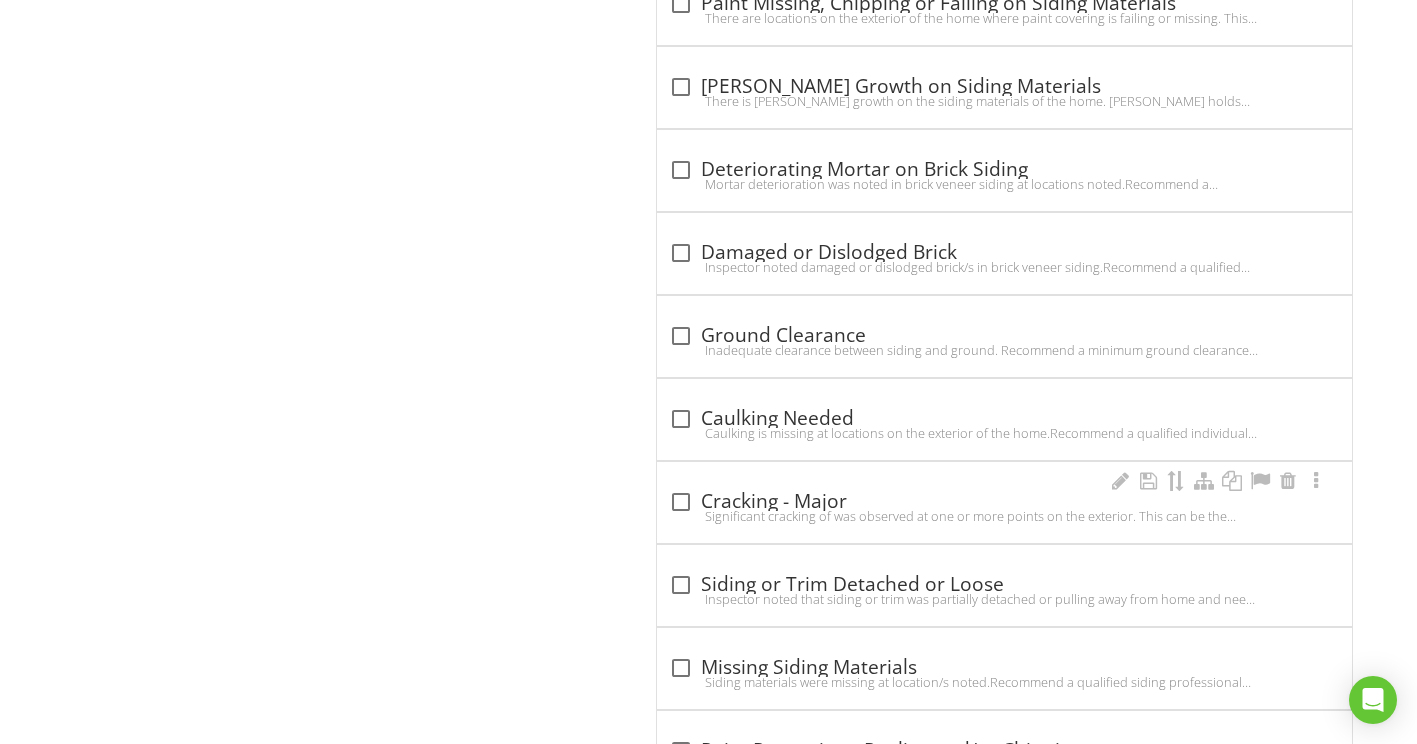 scroll, scrollTop: 3500, scrollLeft: 0, axis: vertical 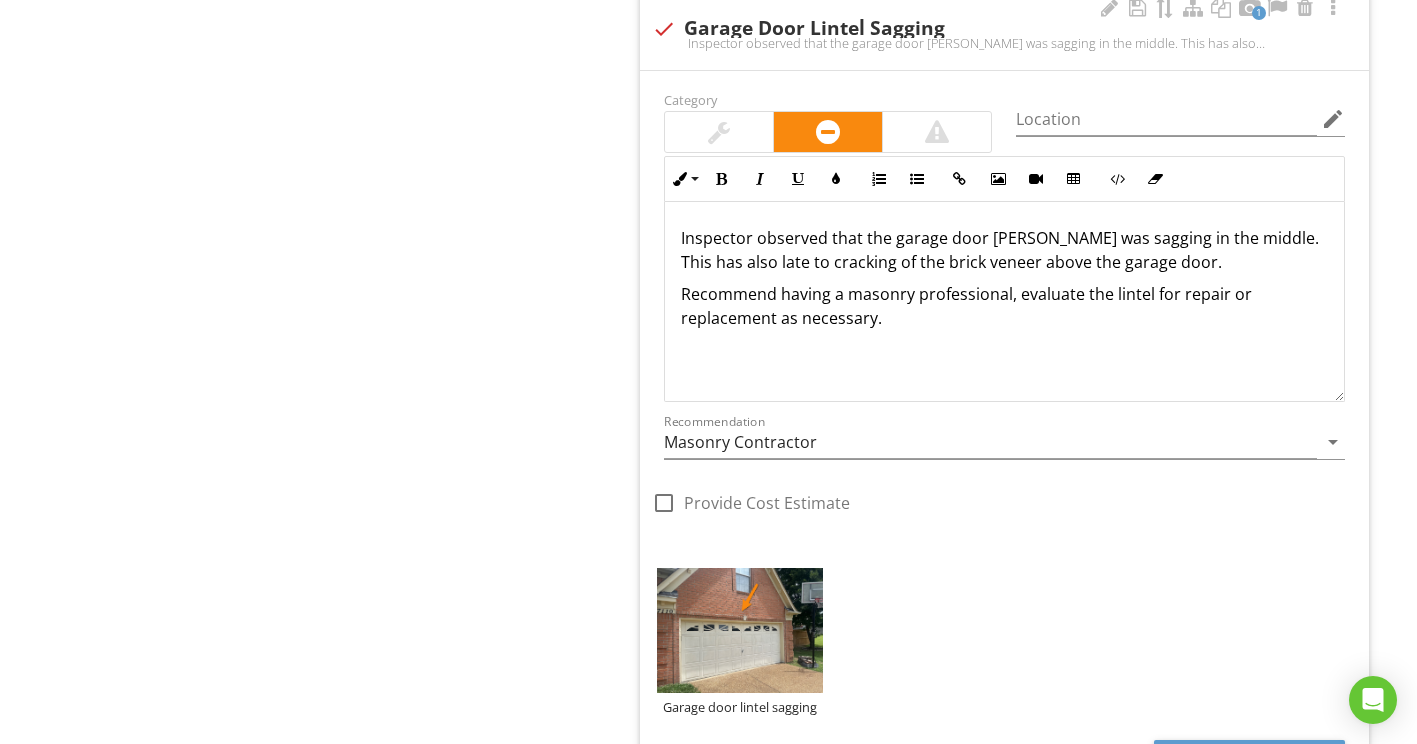 click on "Inspector observed that the garage door lintel was sagging in the middle. This has also late to cracking of the brick veneer above the garage door." at bounding box center (1004, 250) 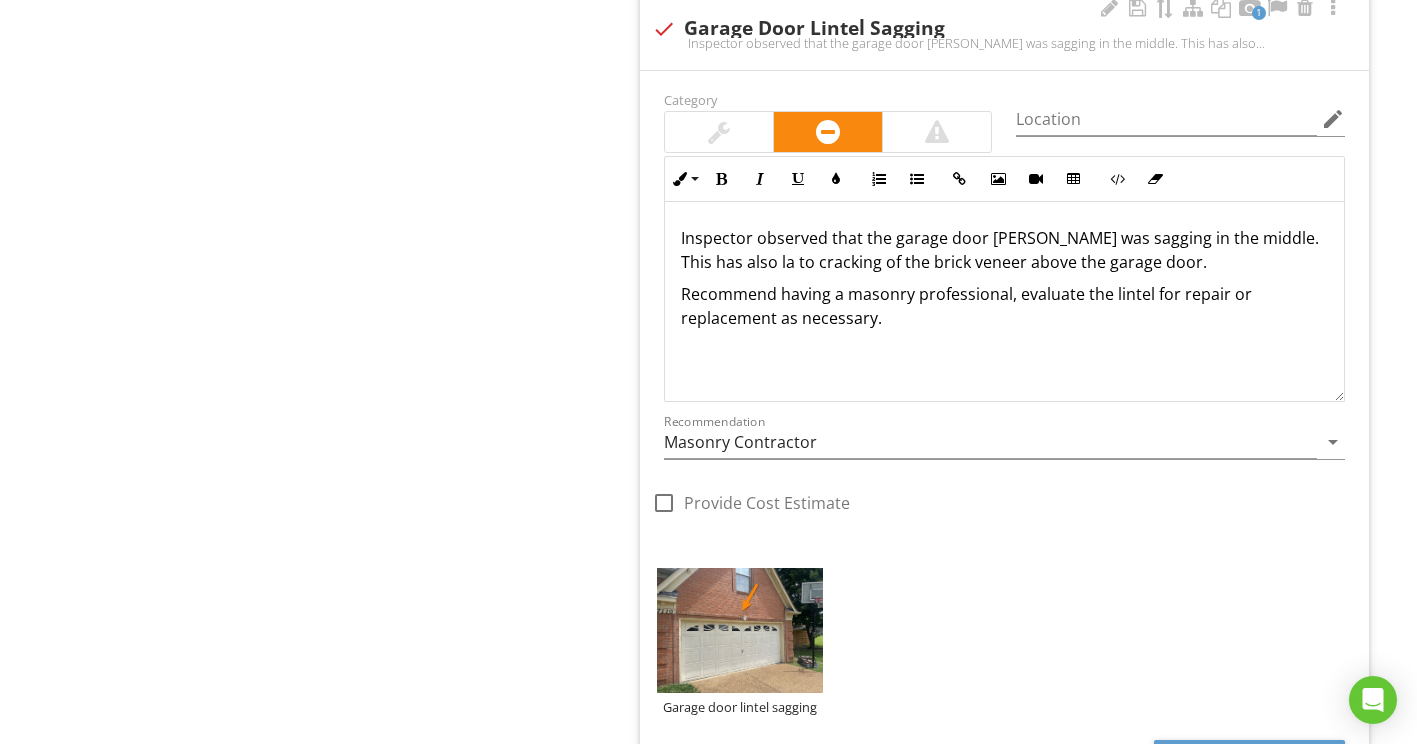 type 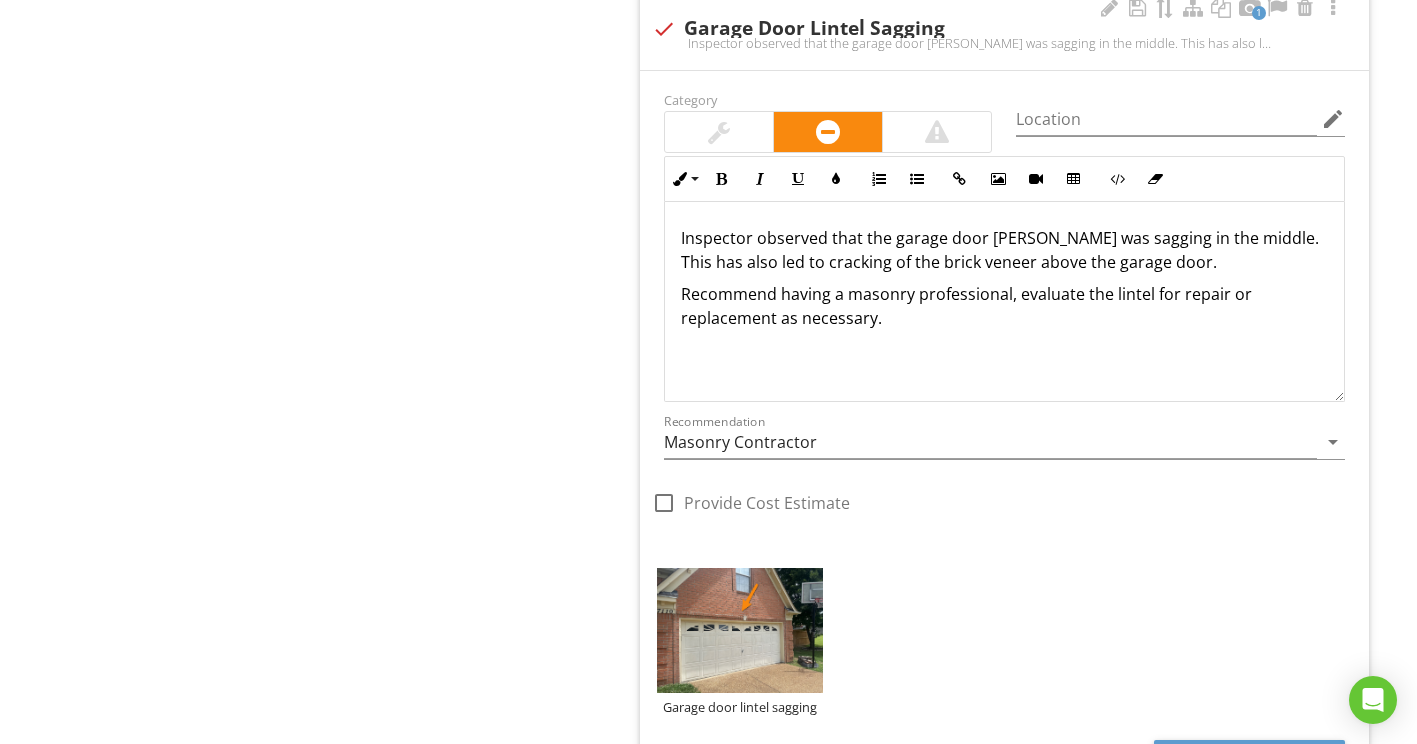 scroll, scrollTop: 1, scrollLeft: 0, axis: vertical 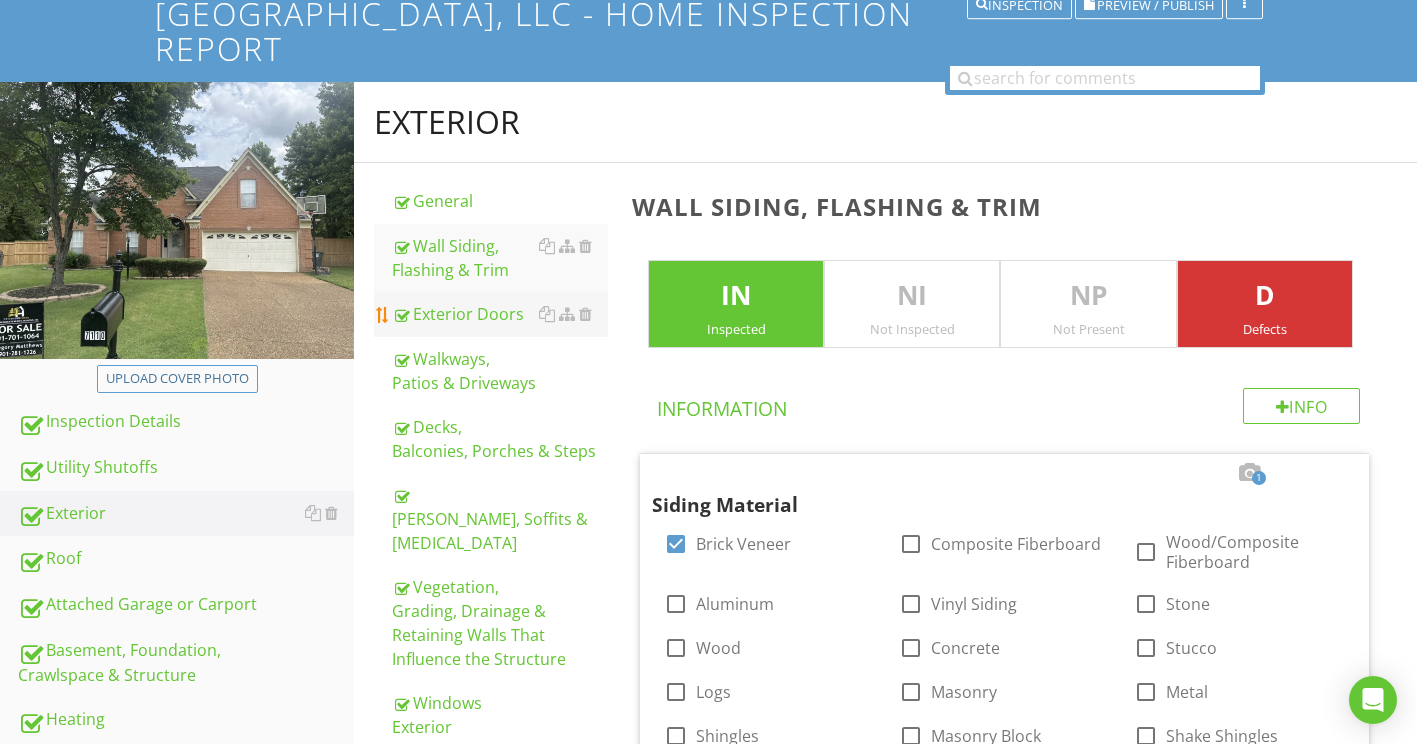 click on "Exterior Doors" at bounding box center (500, 314) 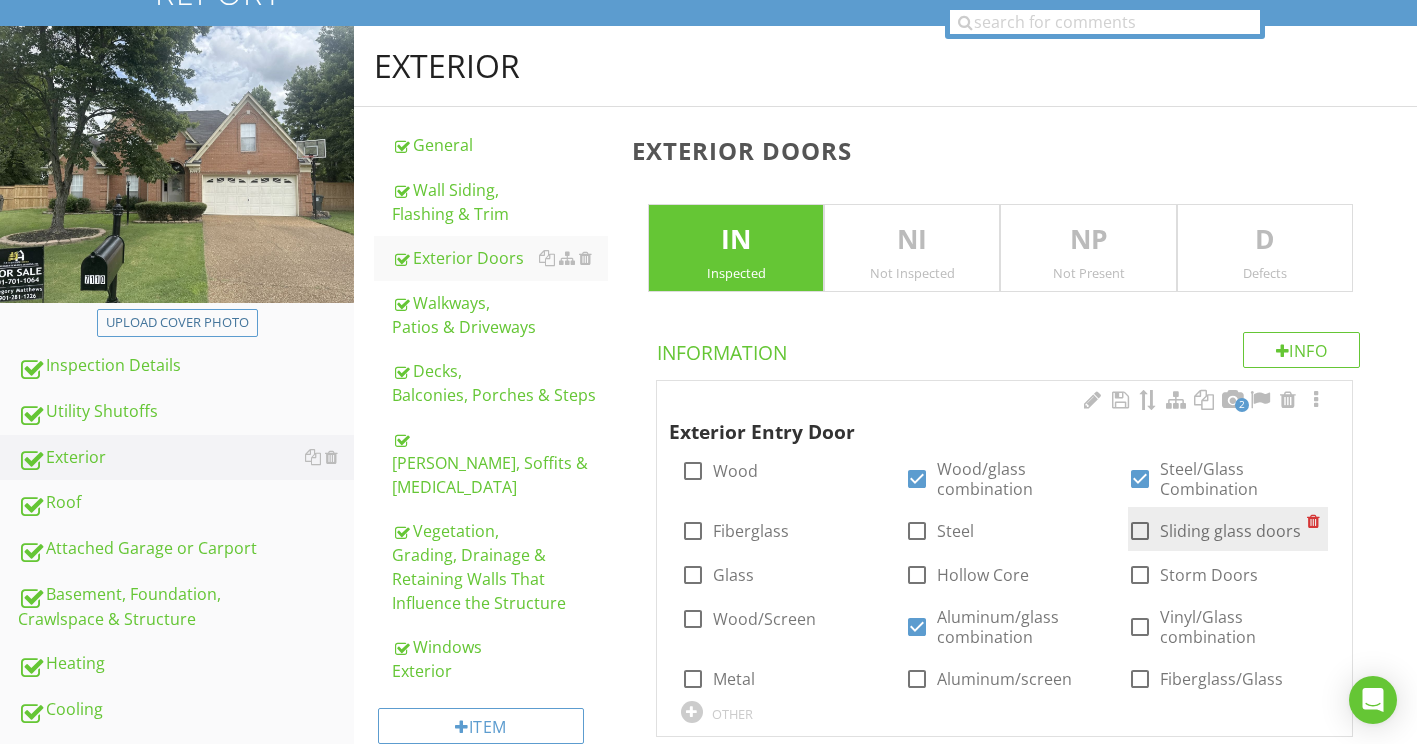 scroll, scrollTop: 511, scrollLeft: 0, axis: vertical 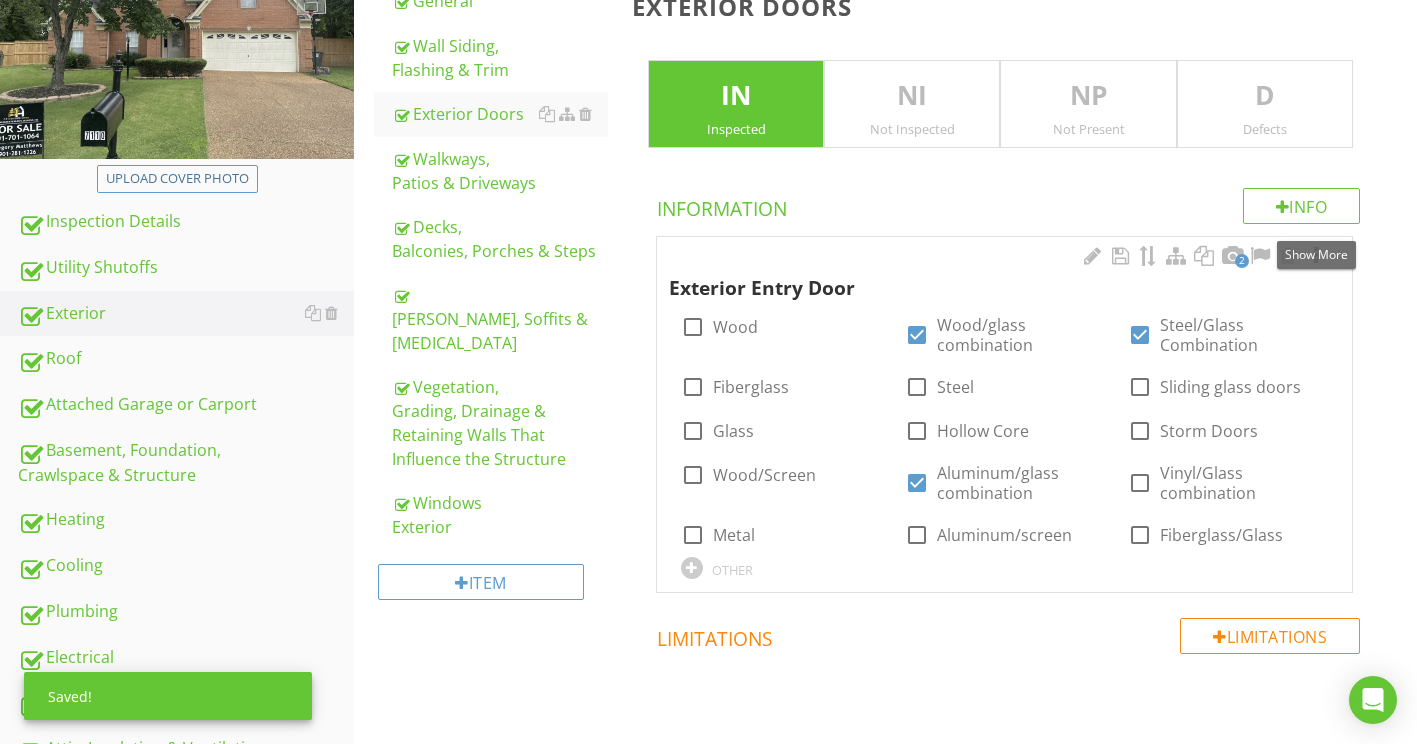 click at bounding box center [1316, 256] 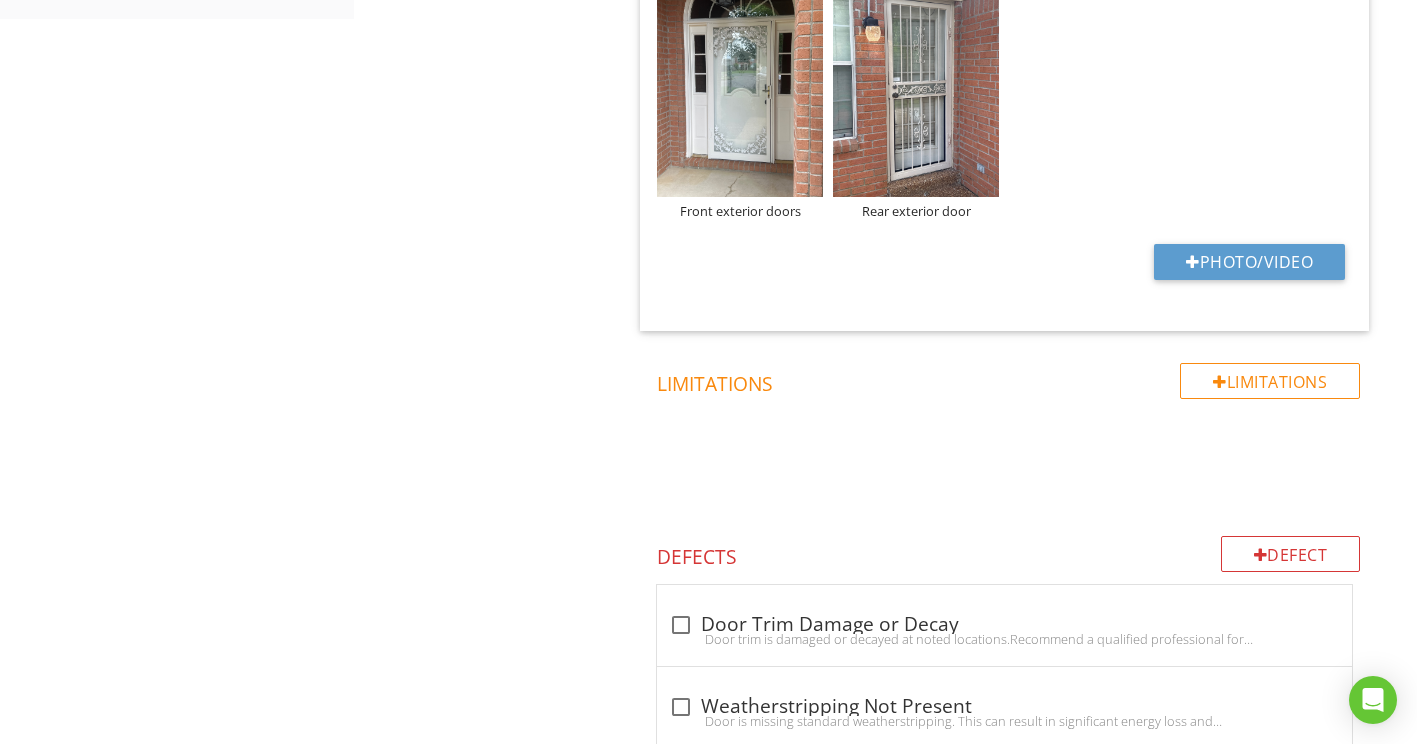 scroll, scrollTop: 1511, scrollLeft: 0, axis: vertical 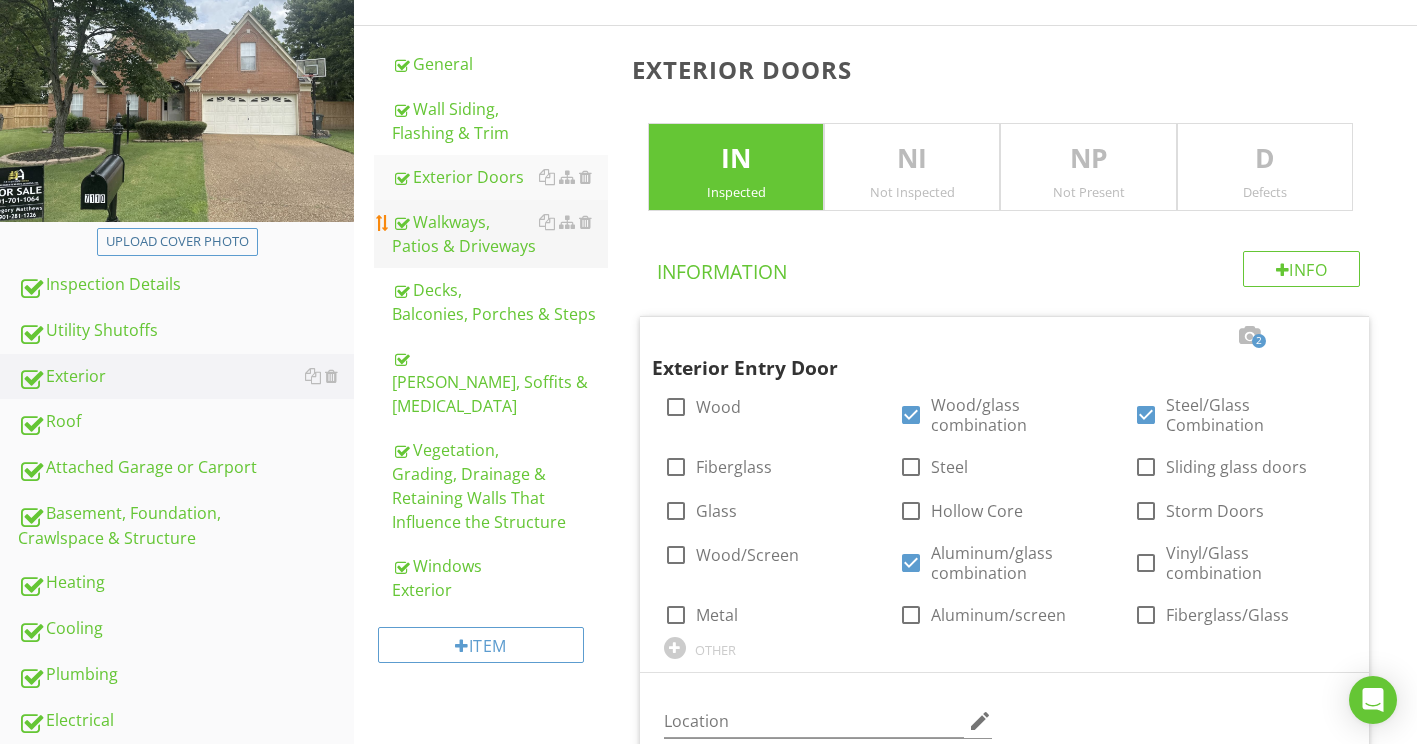 click on "Walkways, Patios & Driveways" at bounding box center (500, 234) 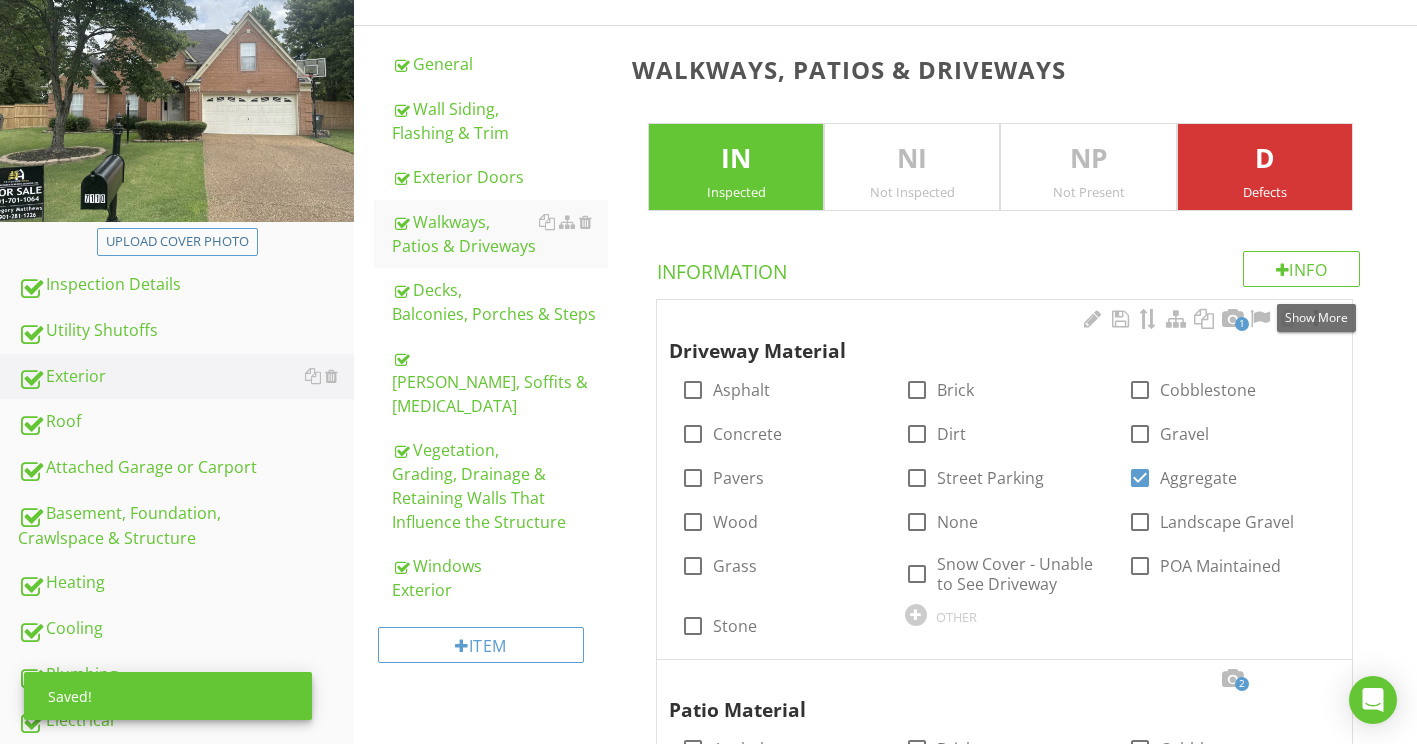 click at bounding box center (1316, 319) 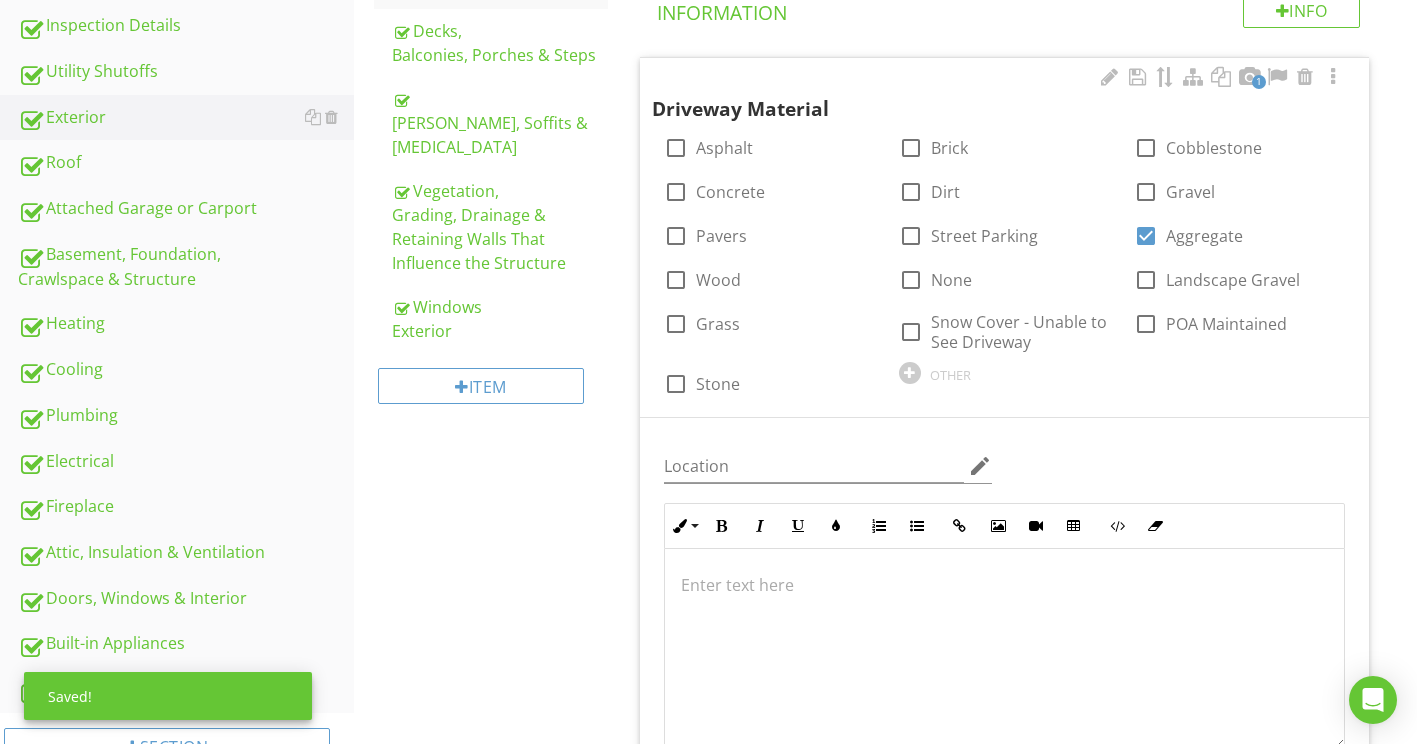 scroll, scrollTop: 848, scrollLeft: 0, axis: vertical 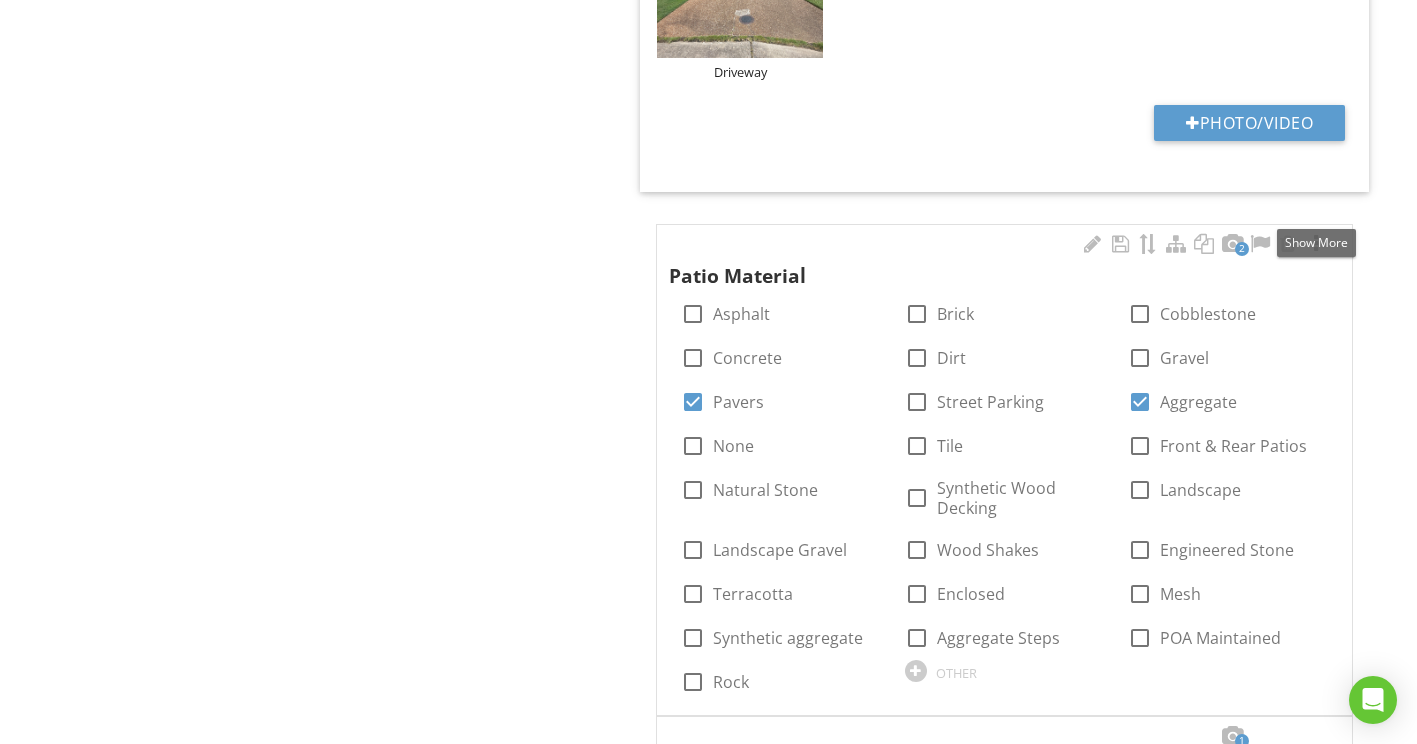 click at bounding box center (1316, 244) 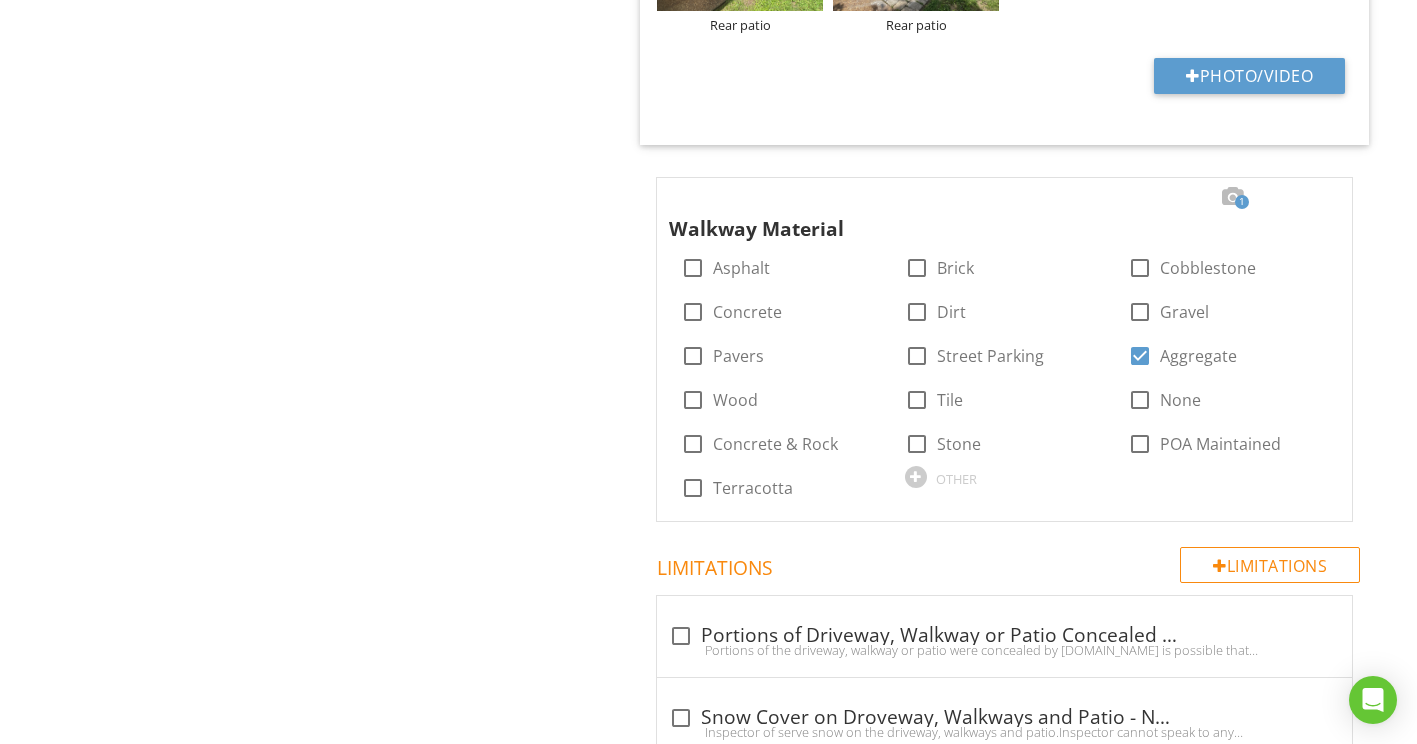 scroll, scrollTop: 2748, scrollLeft: 0, axis: vertical 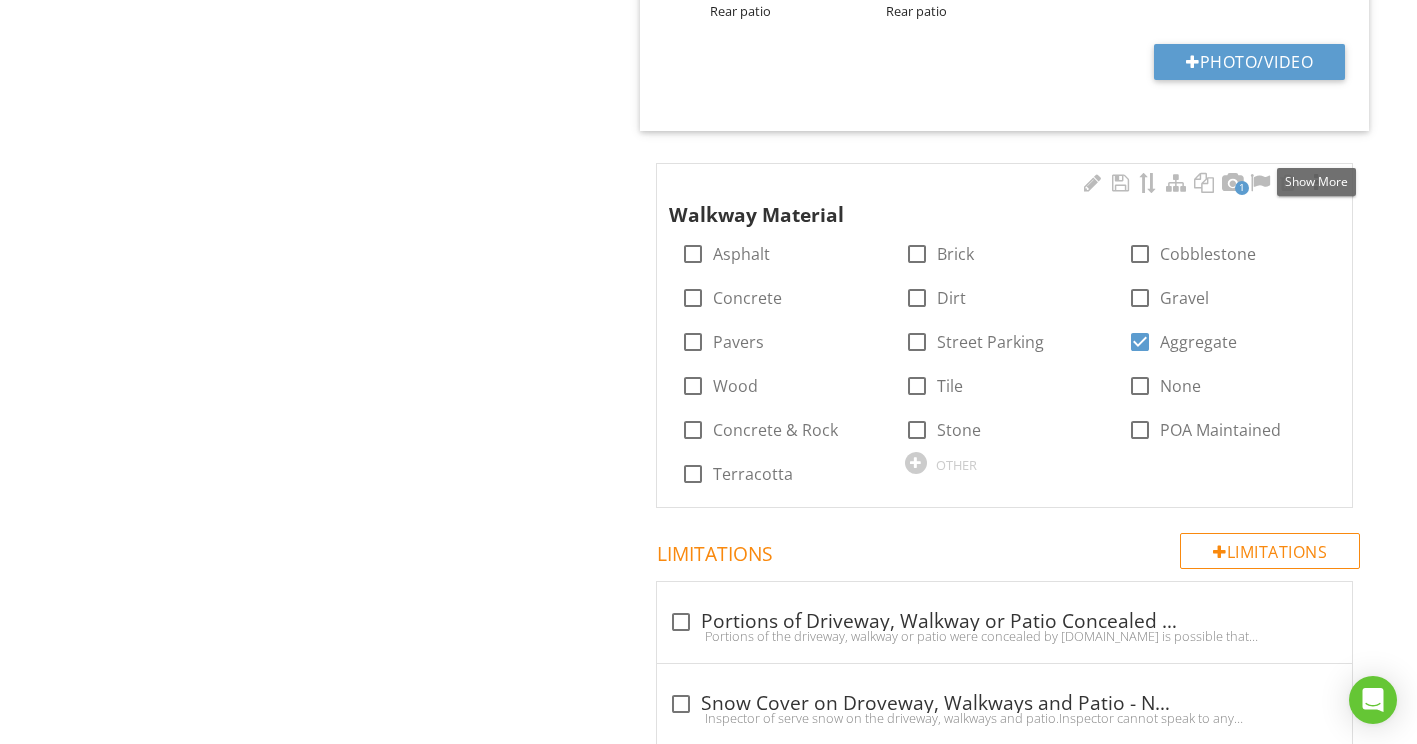 click at bounding box center (1316, 183) 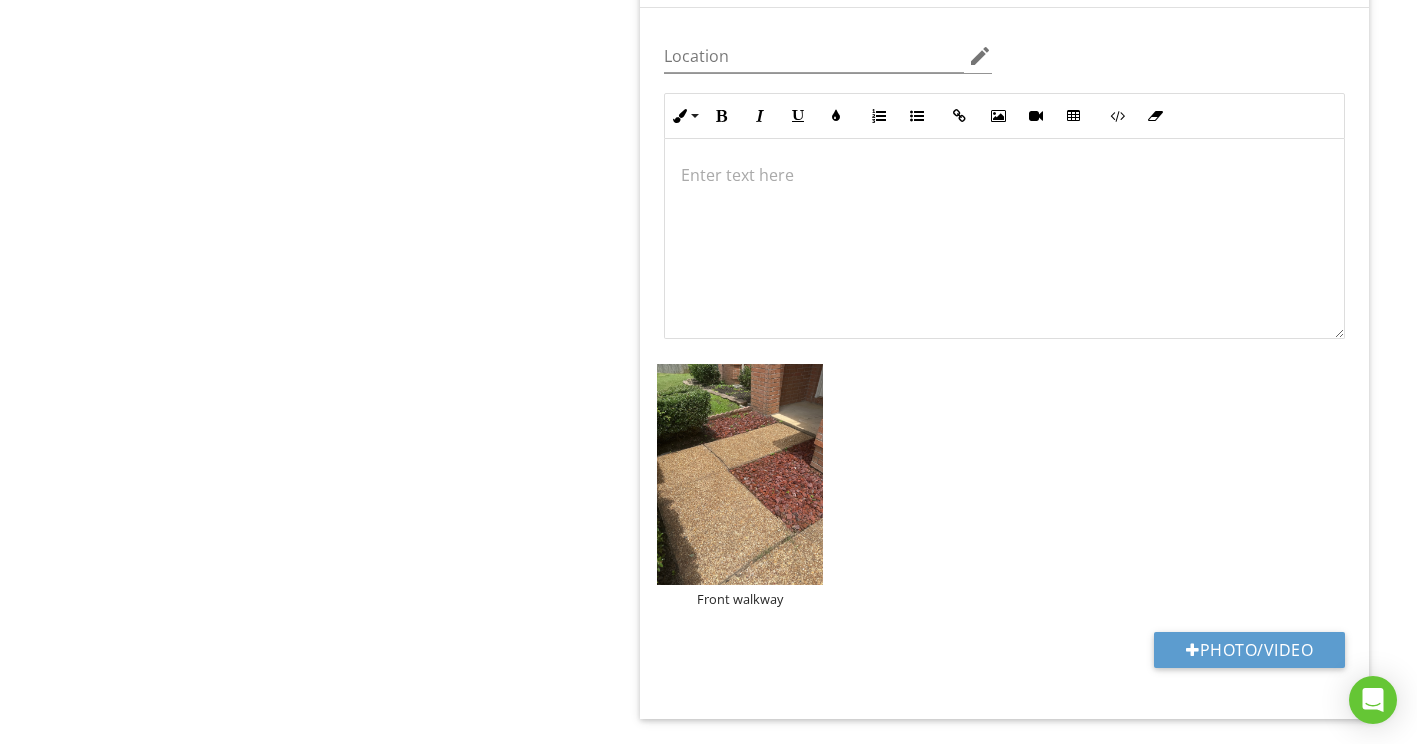 scroll, scrollTop: 3248, scrollLeft: 0, axis: vertical 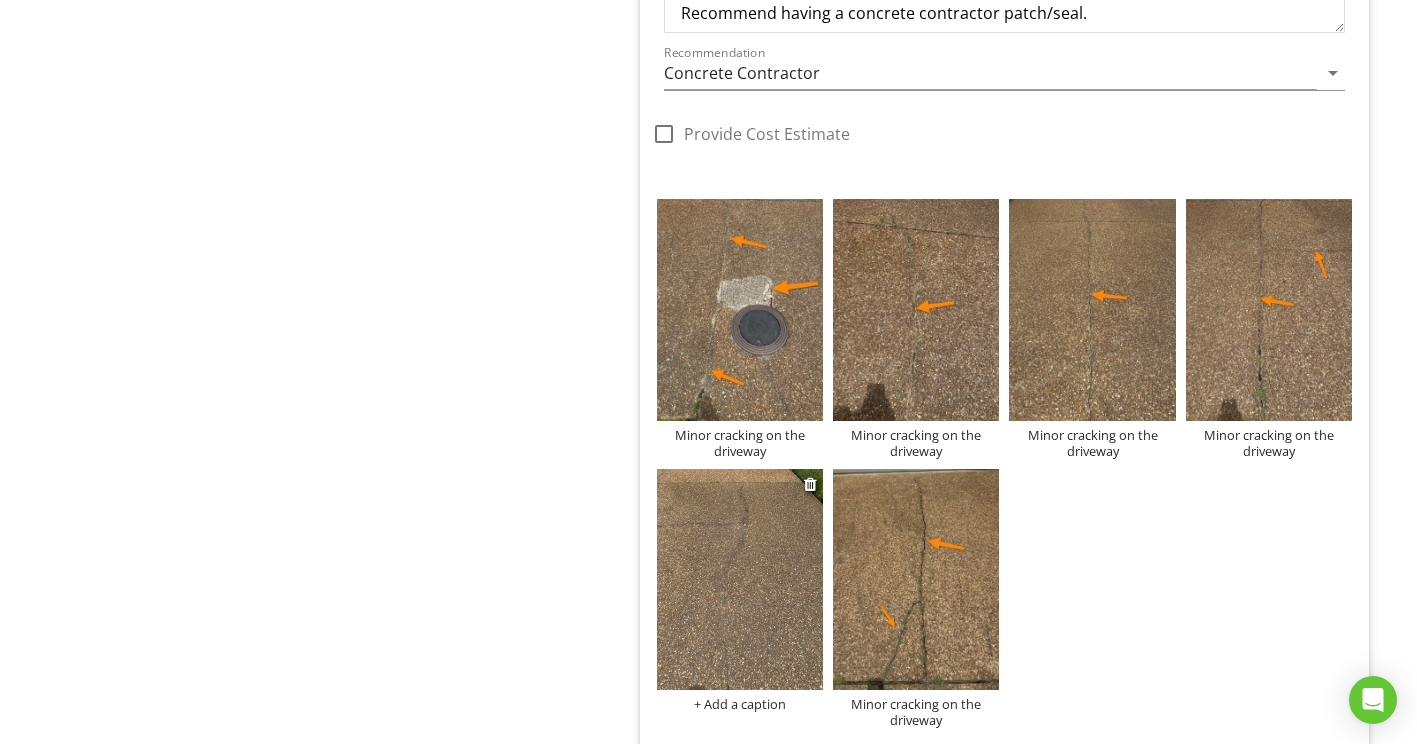 click on "+ Add a caption" at bounding box center [740, 704] 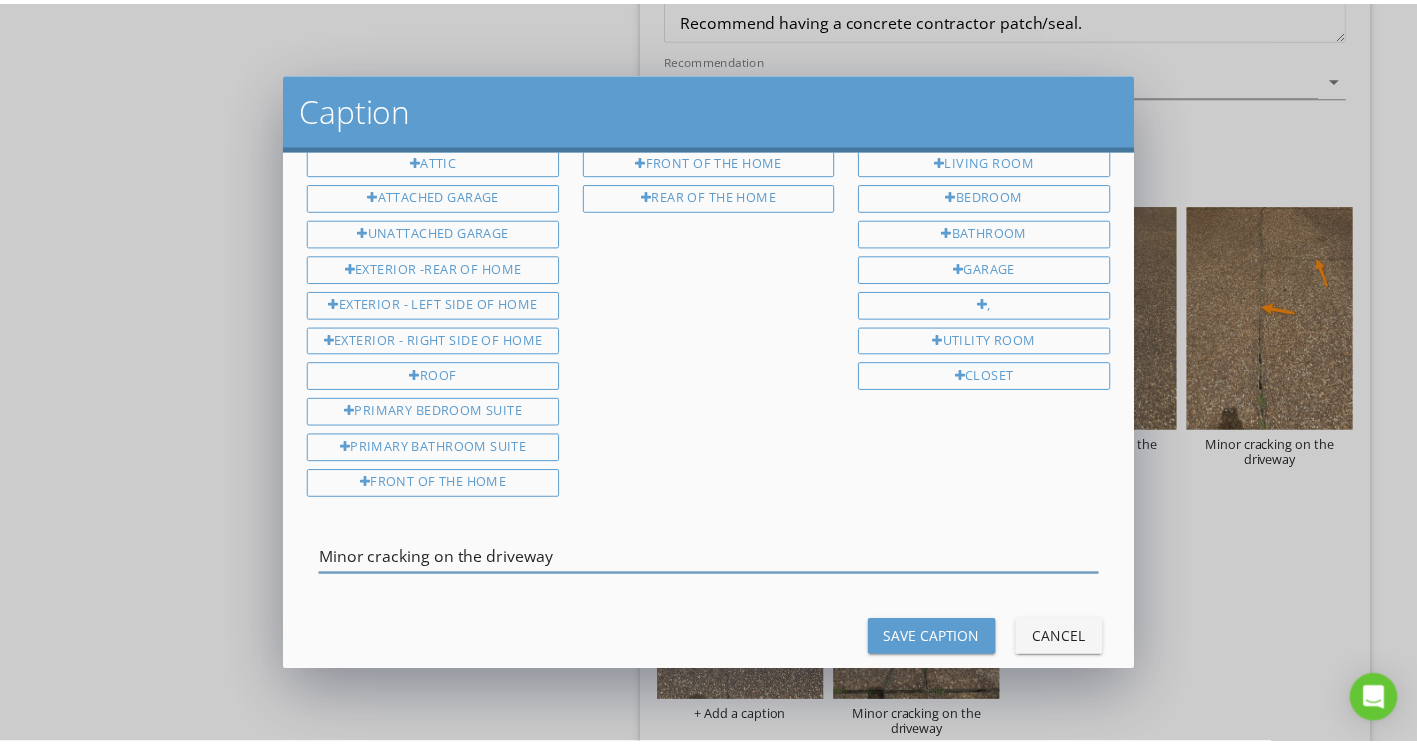scroll, scrollTop: 100, scrollLeft: 0, axis: vertical 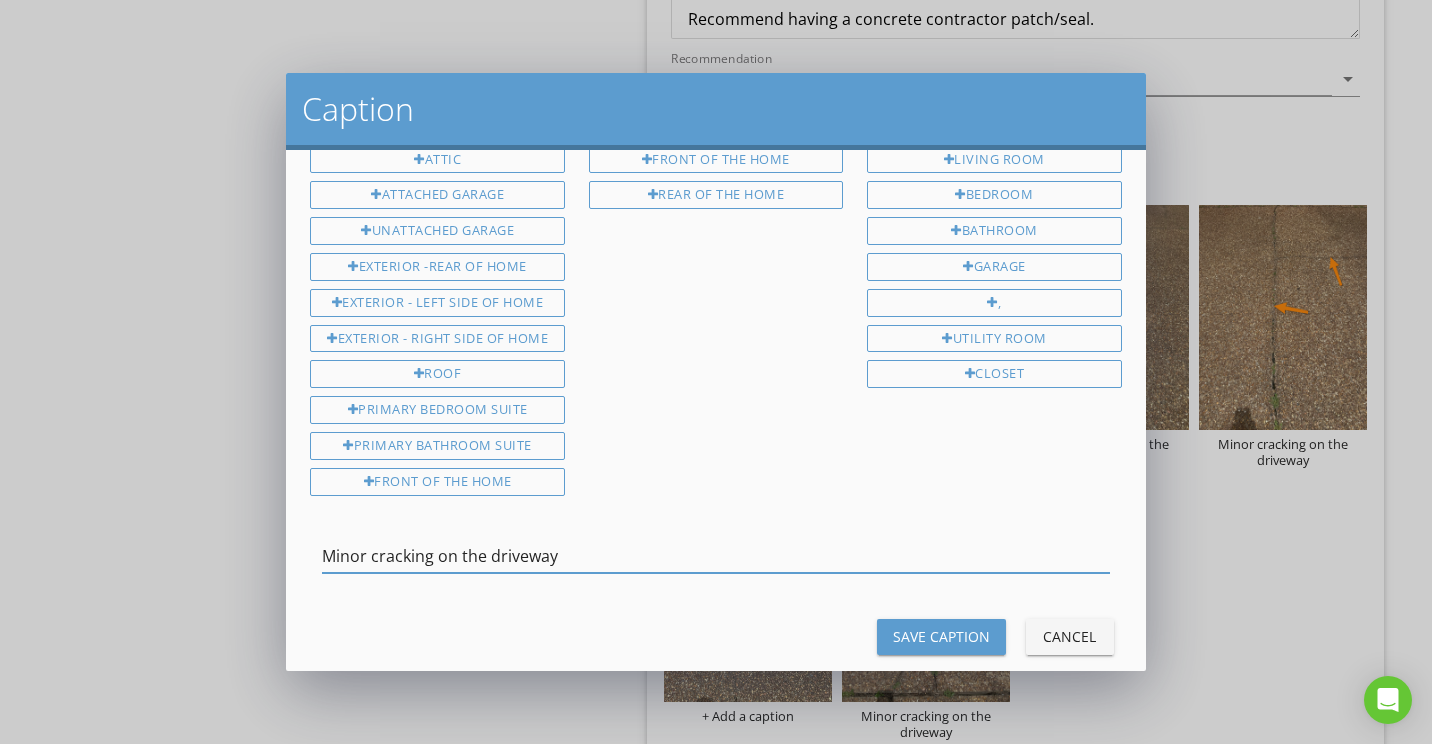 type on "Minor cracking on the driveway" 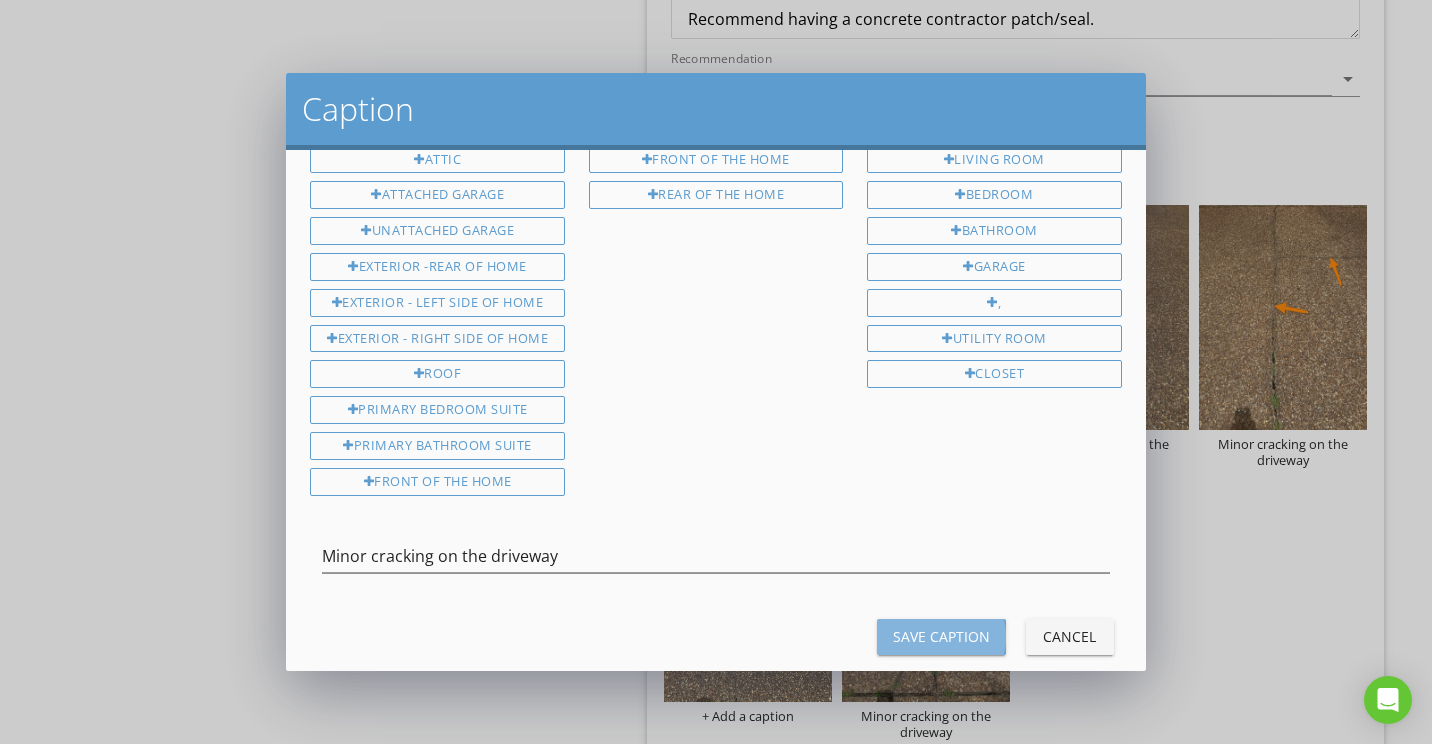 click on "Save Caption" at bounding box center [941, 636] 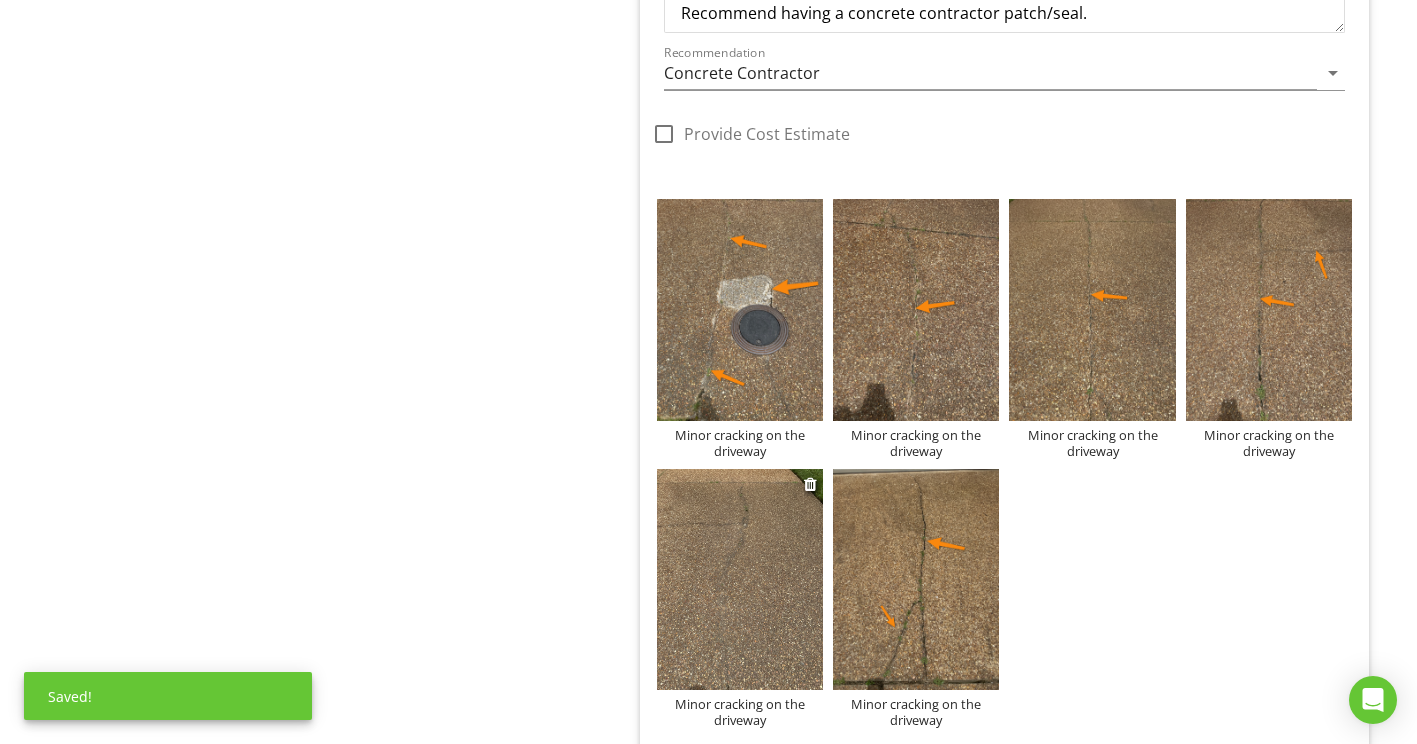 click at bounding box center (740, 580) 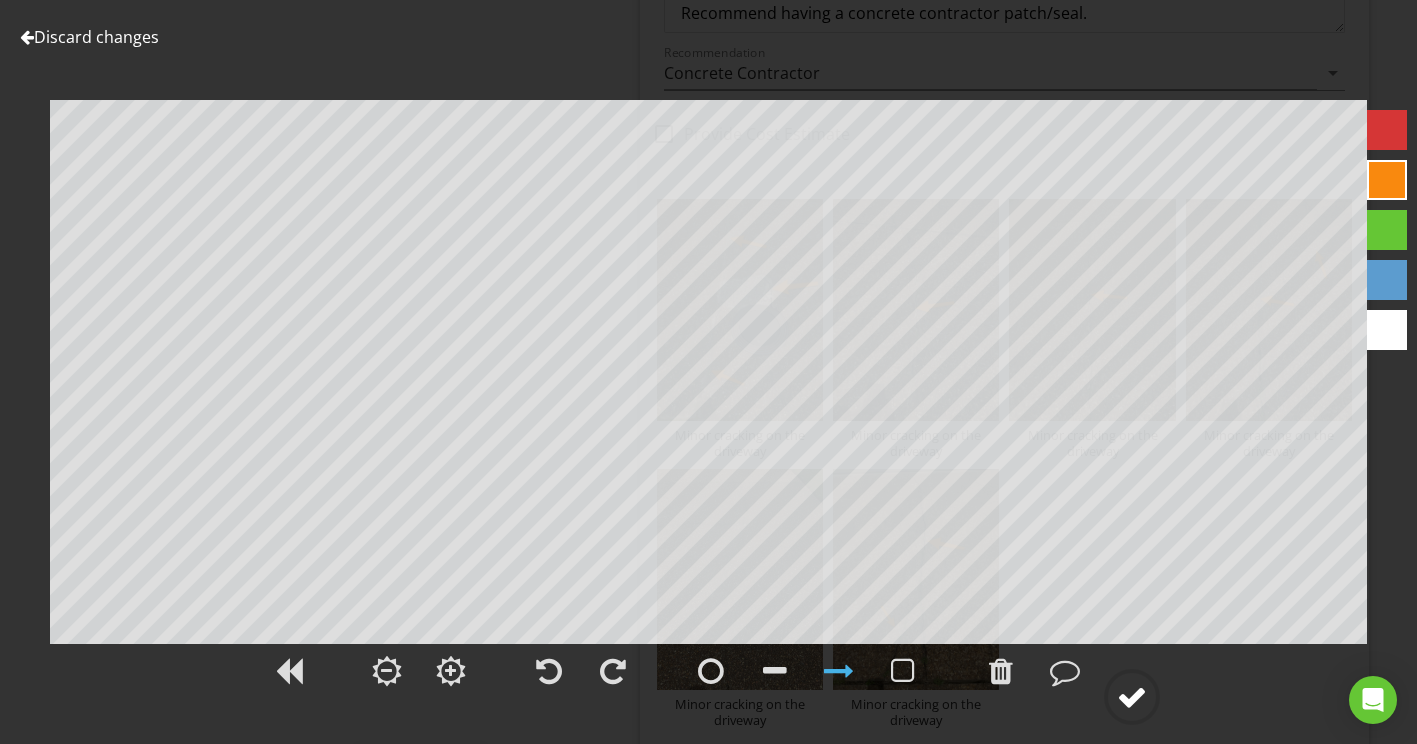click at bounding box center [1132, 697] 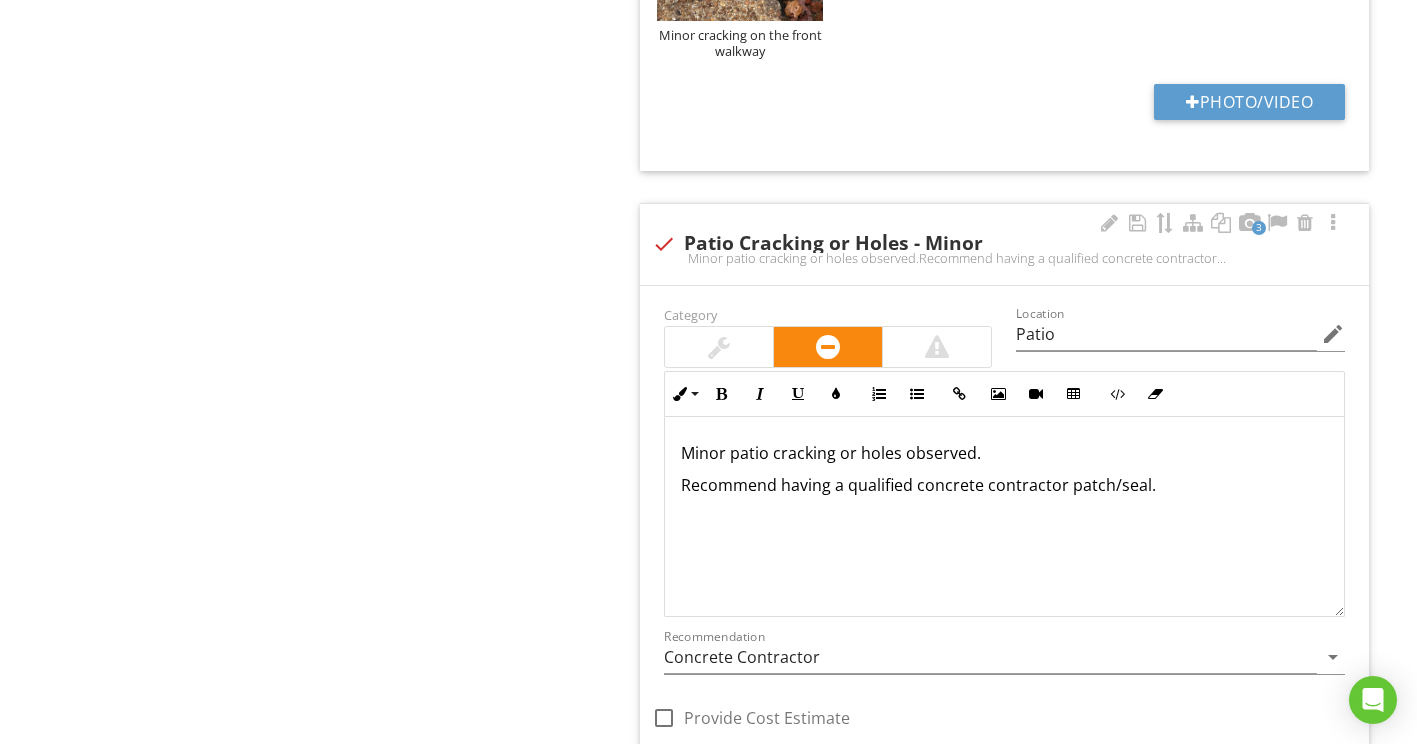 scroll, scrollTop: 6548, scrollLeft: 0, axis: vertical 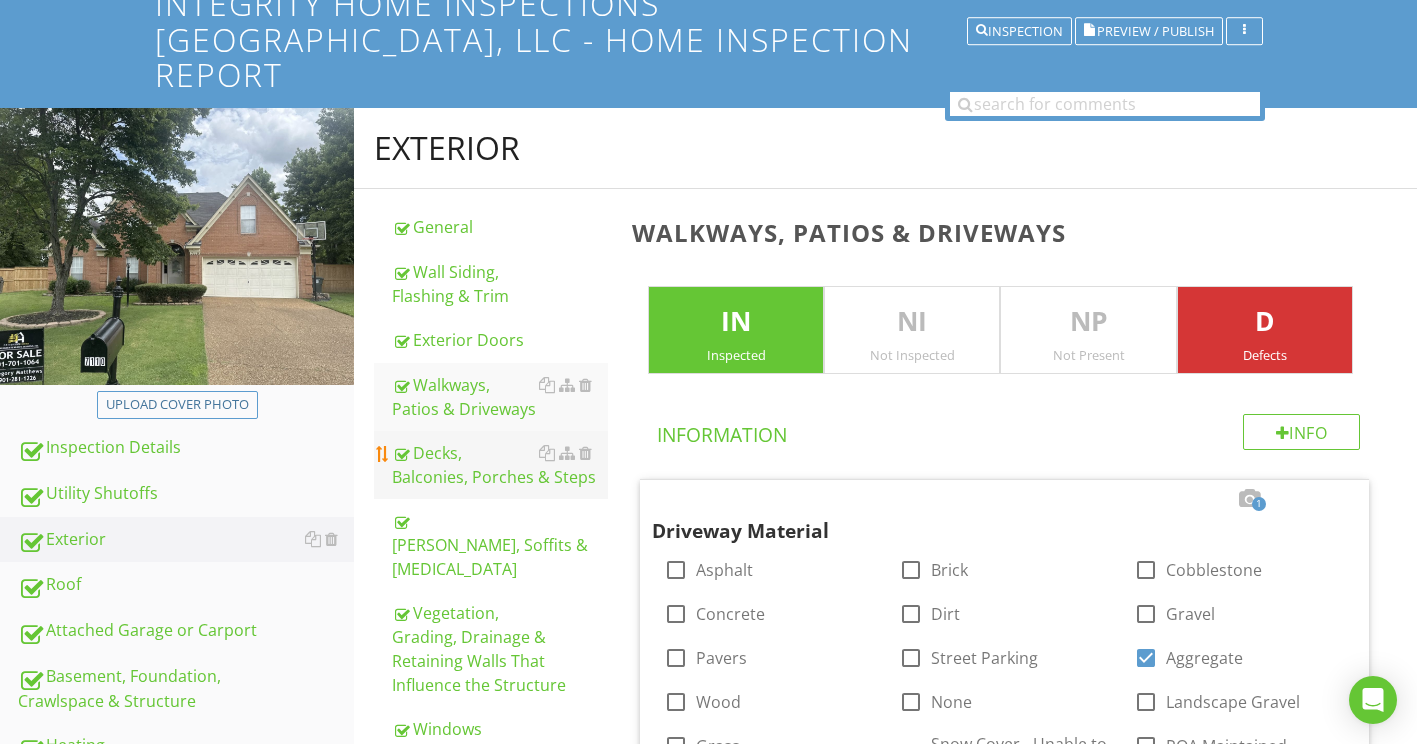 click on "Decks, Balconies, Porches & Steps" at bounding box center (500, 465) 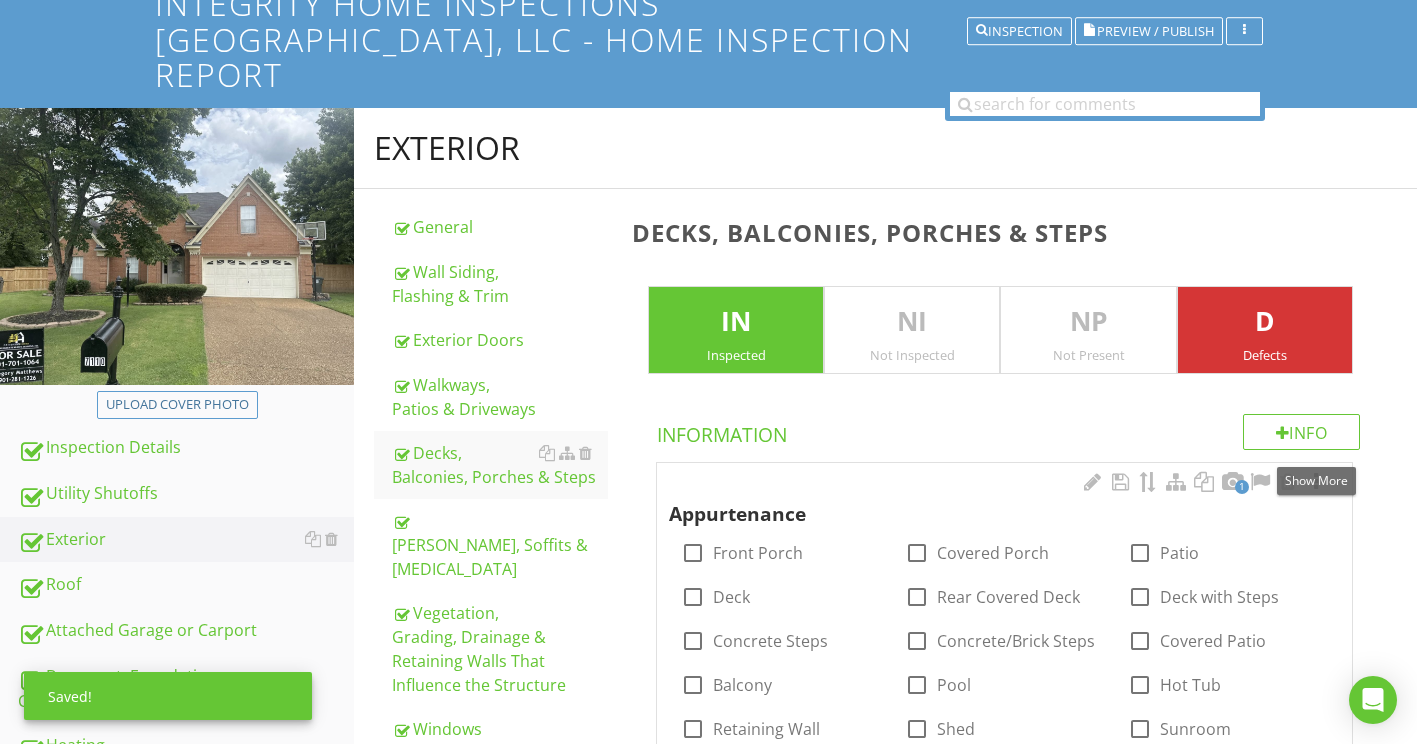 click at bounding box center (1316, 482) 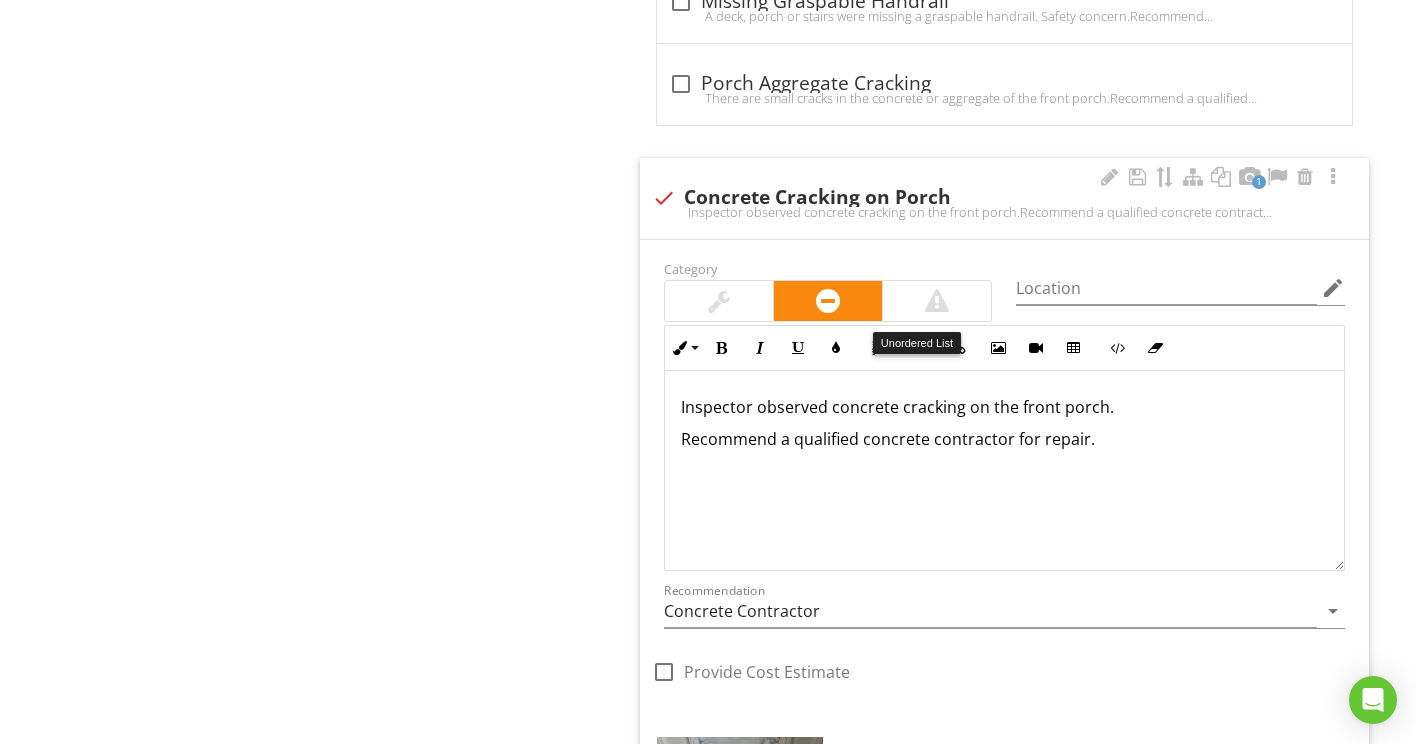 scroll, scrollTop: 3085, scrollLeft: 0, axis: vertical 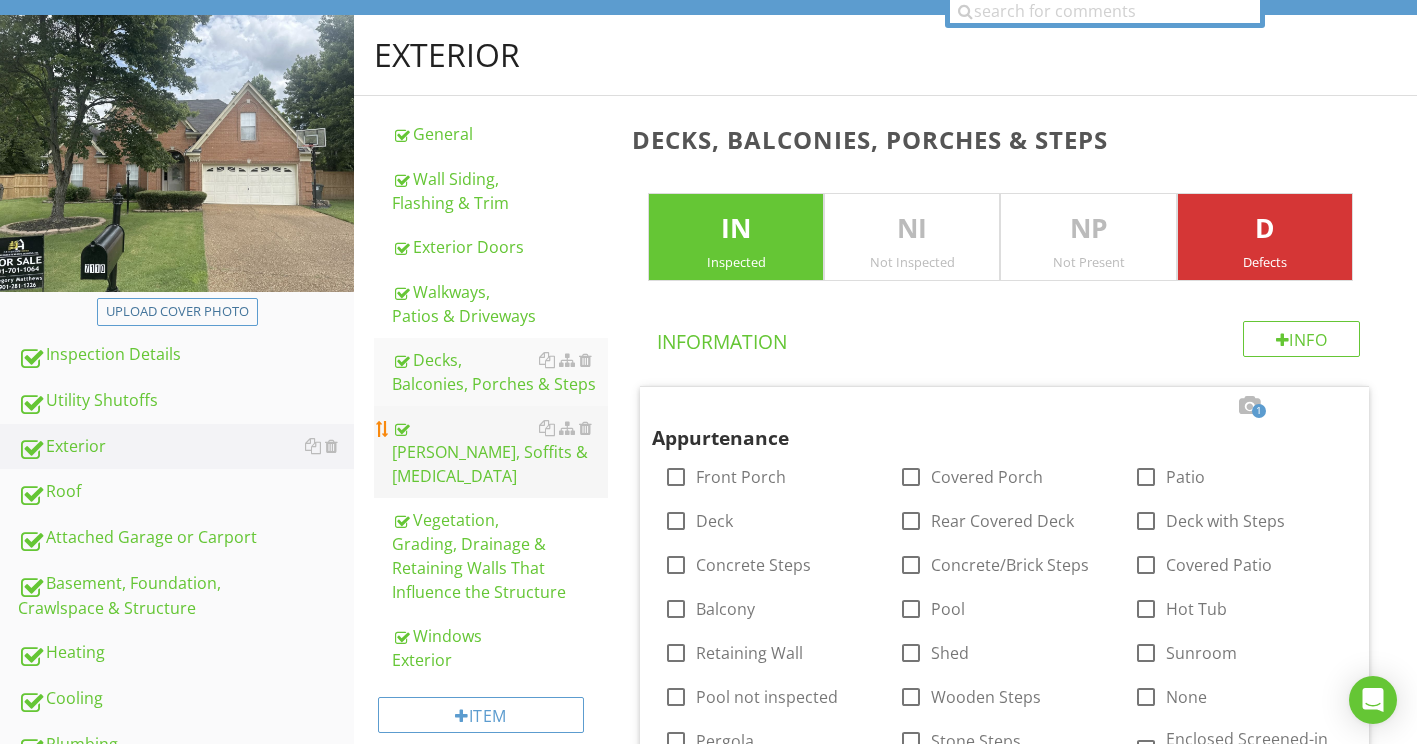 click on "Eaves, Soffits & Fascia" at bounding box center (500, 452) 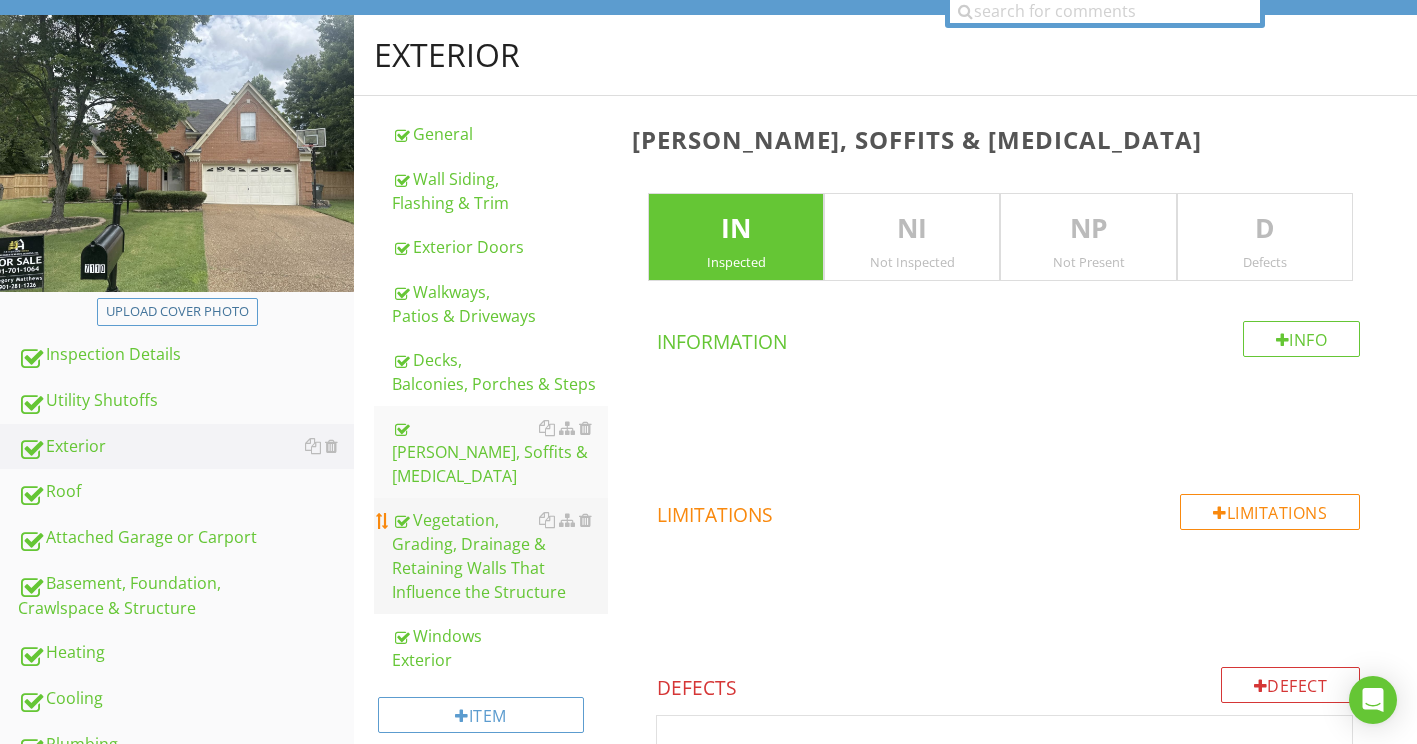 click on "Vegetation, Grading, Drainage & Retaining Walls That Influence the Structure" at bounding box center [500, 556] 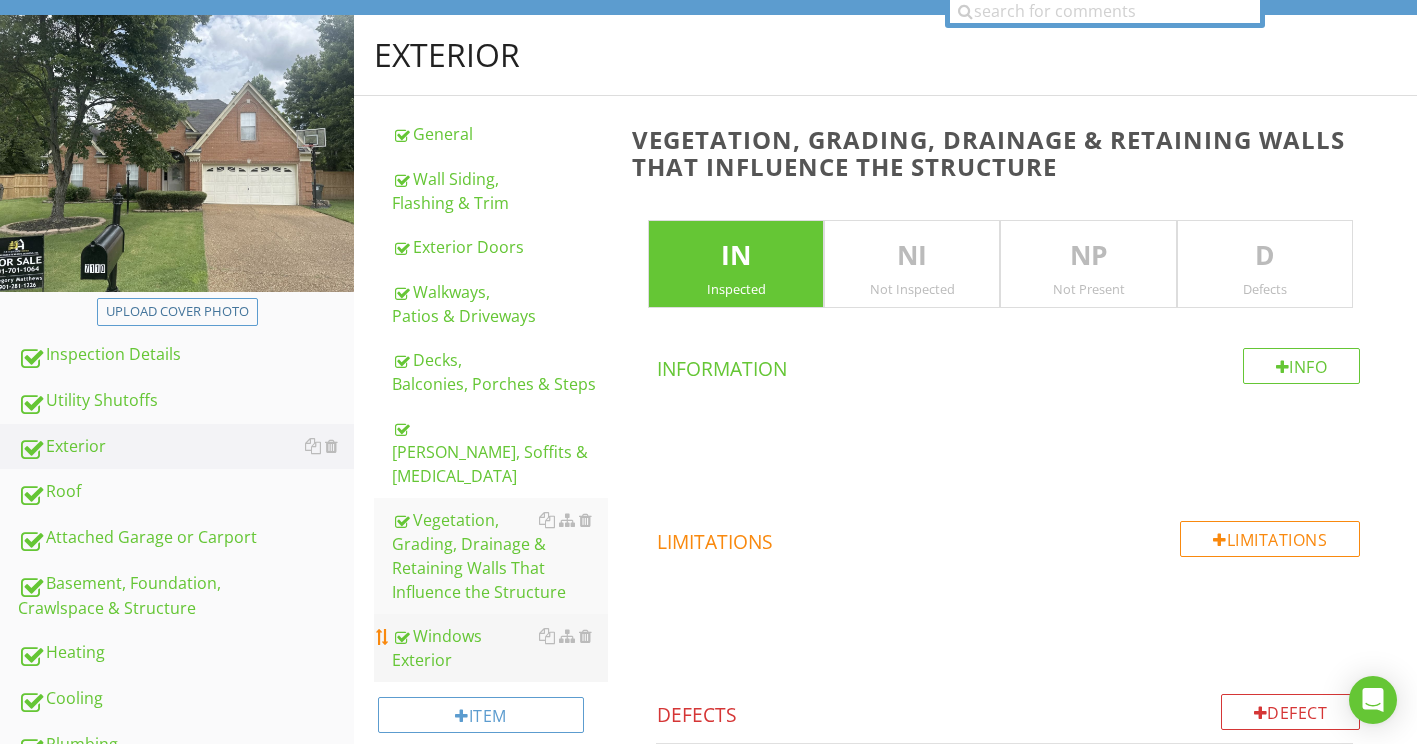 click on "Windows Exterior" at bounding box center [500, 648] 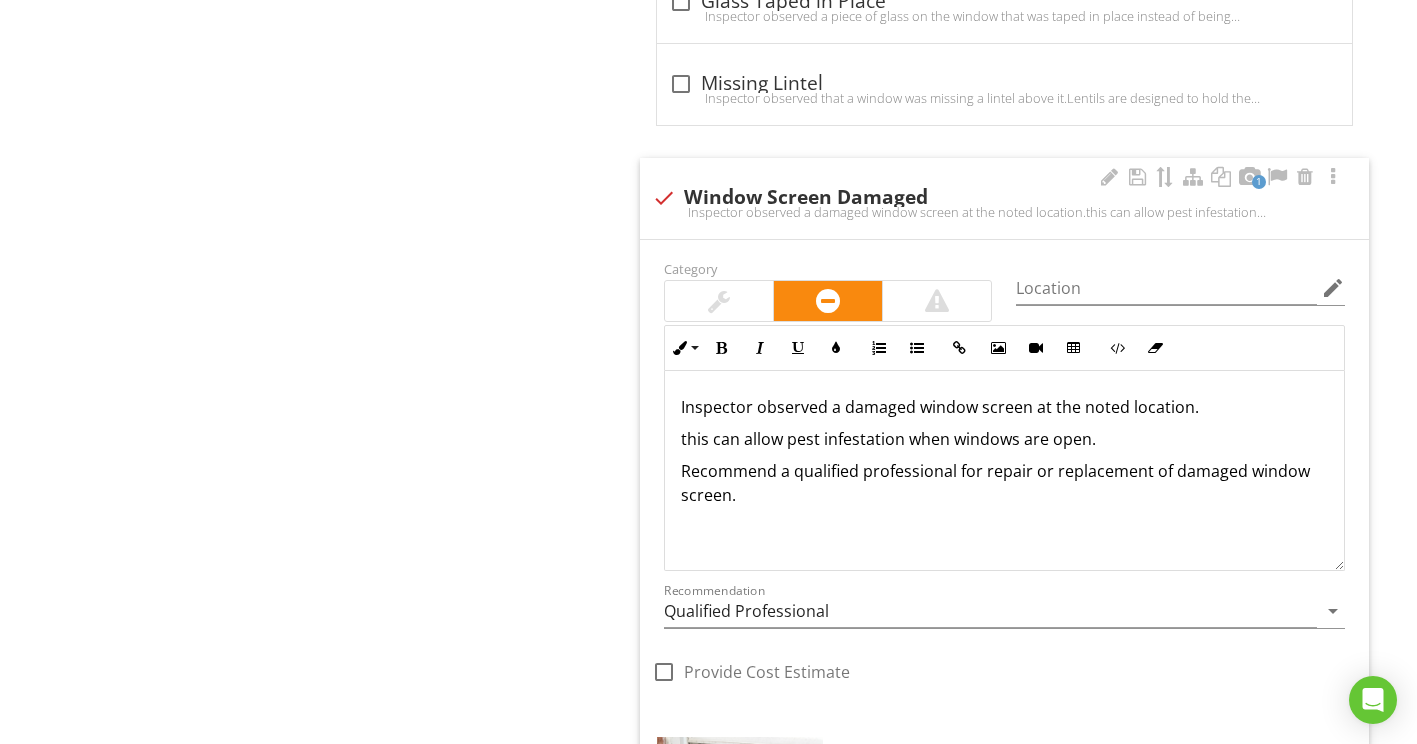 scroll, scrollTop: 3178, scrollLeft: 0, axis: vertical 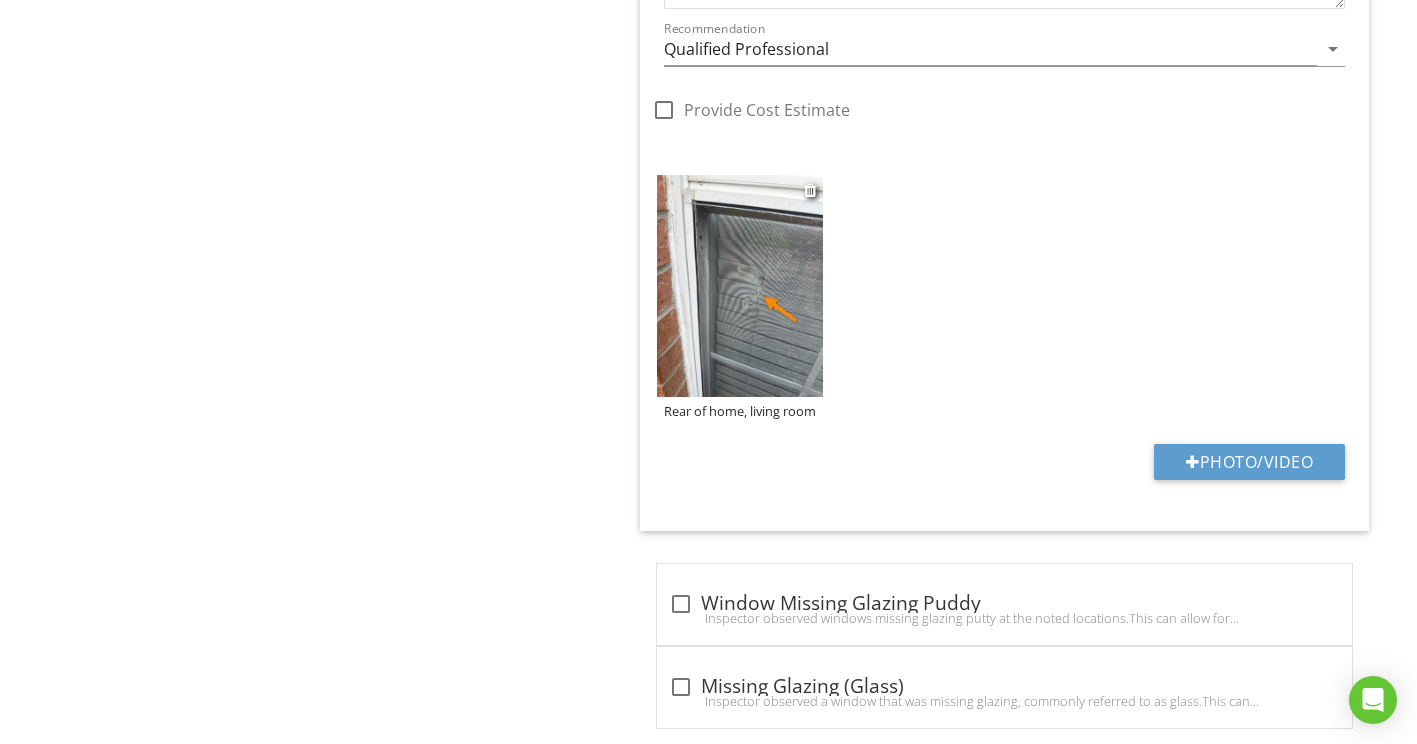 click on "Rear of home, living room" at bounding box center [740, 411] 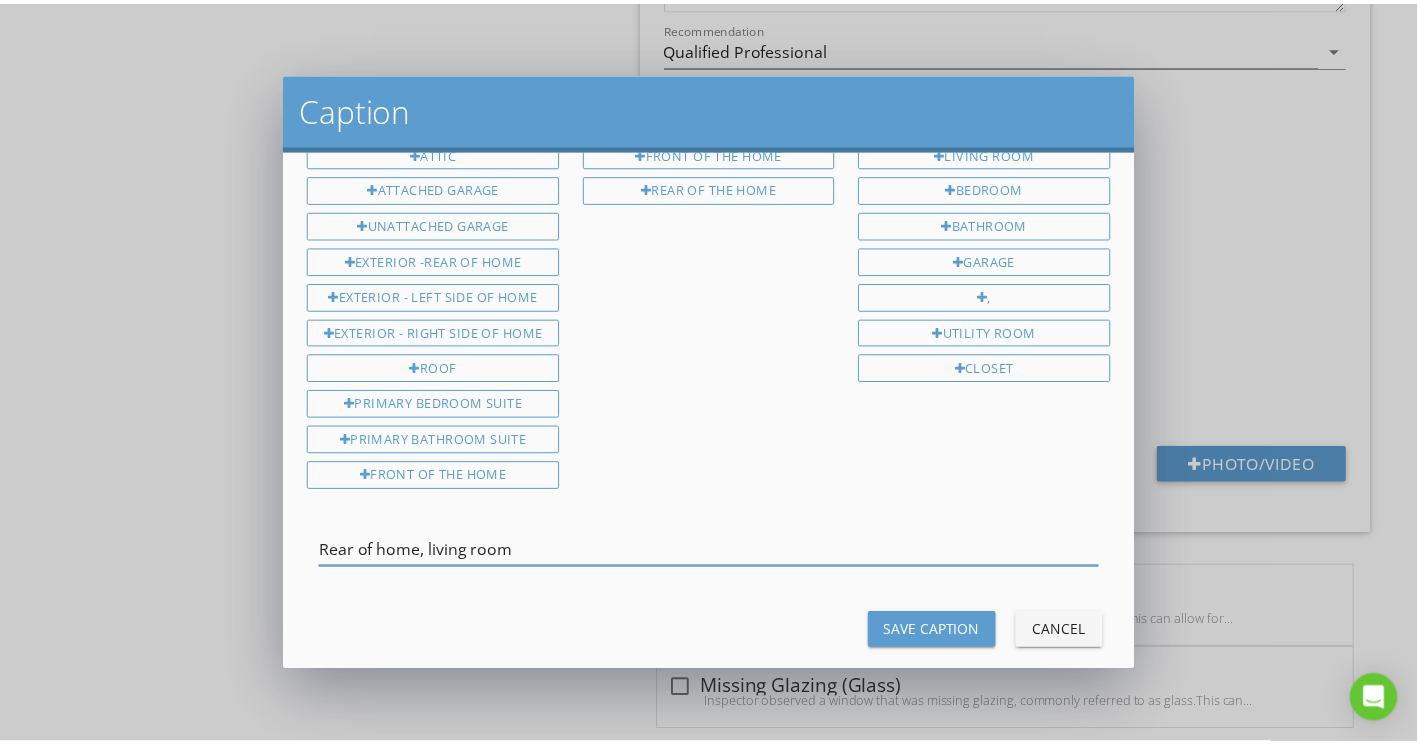 scroll, scrollTop: 127, scrollLeft: 0, axis: vertical 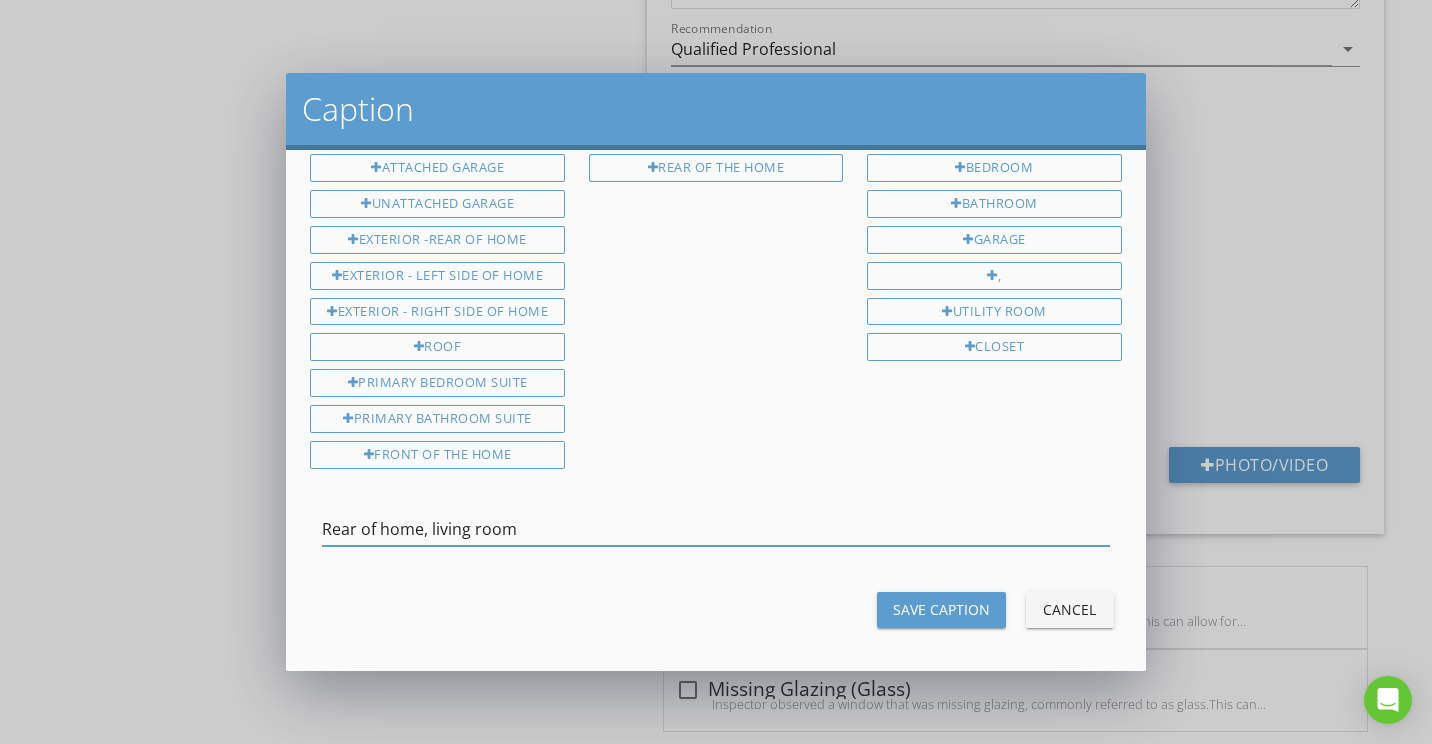 click on "Save Caption" at bounding box center [941, 609] 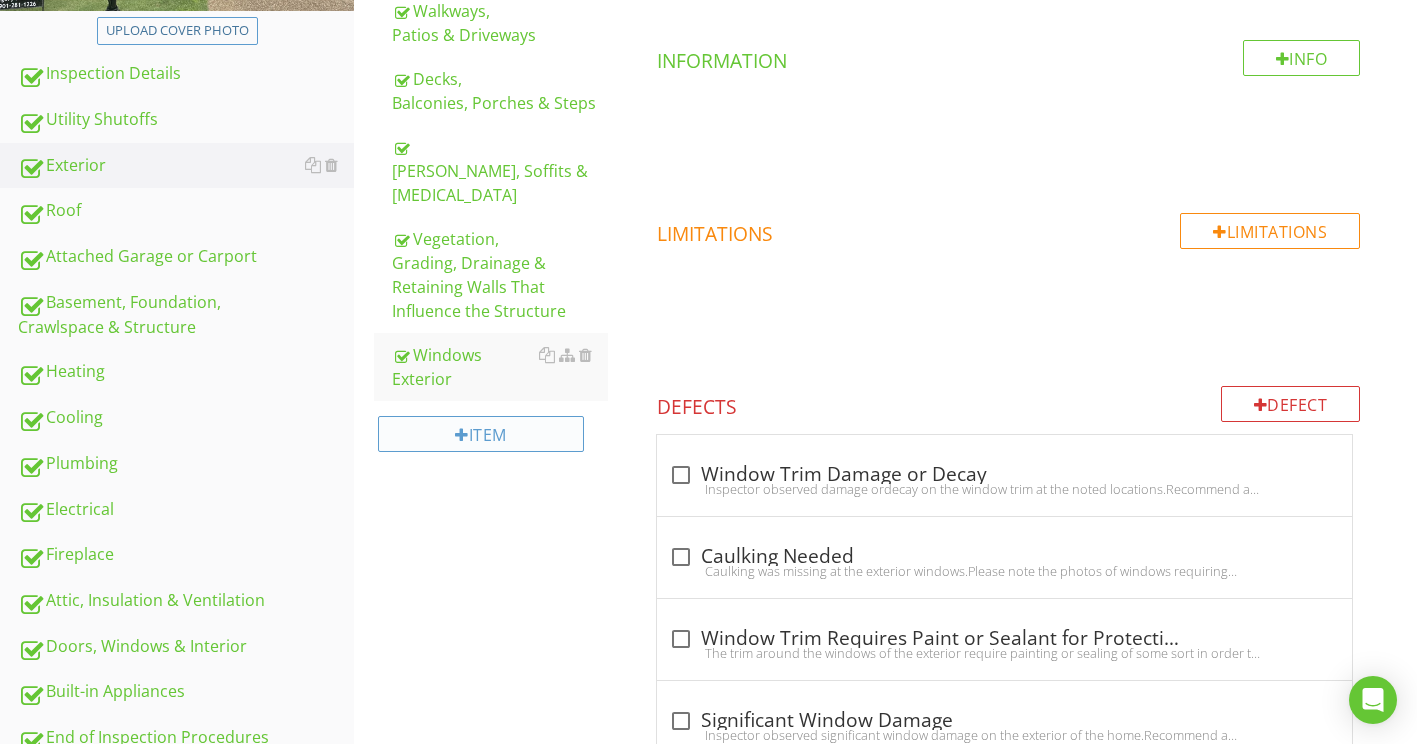 scroll, scrollTop: 662, scrollLeft: 0, axis: vertical 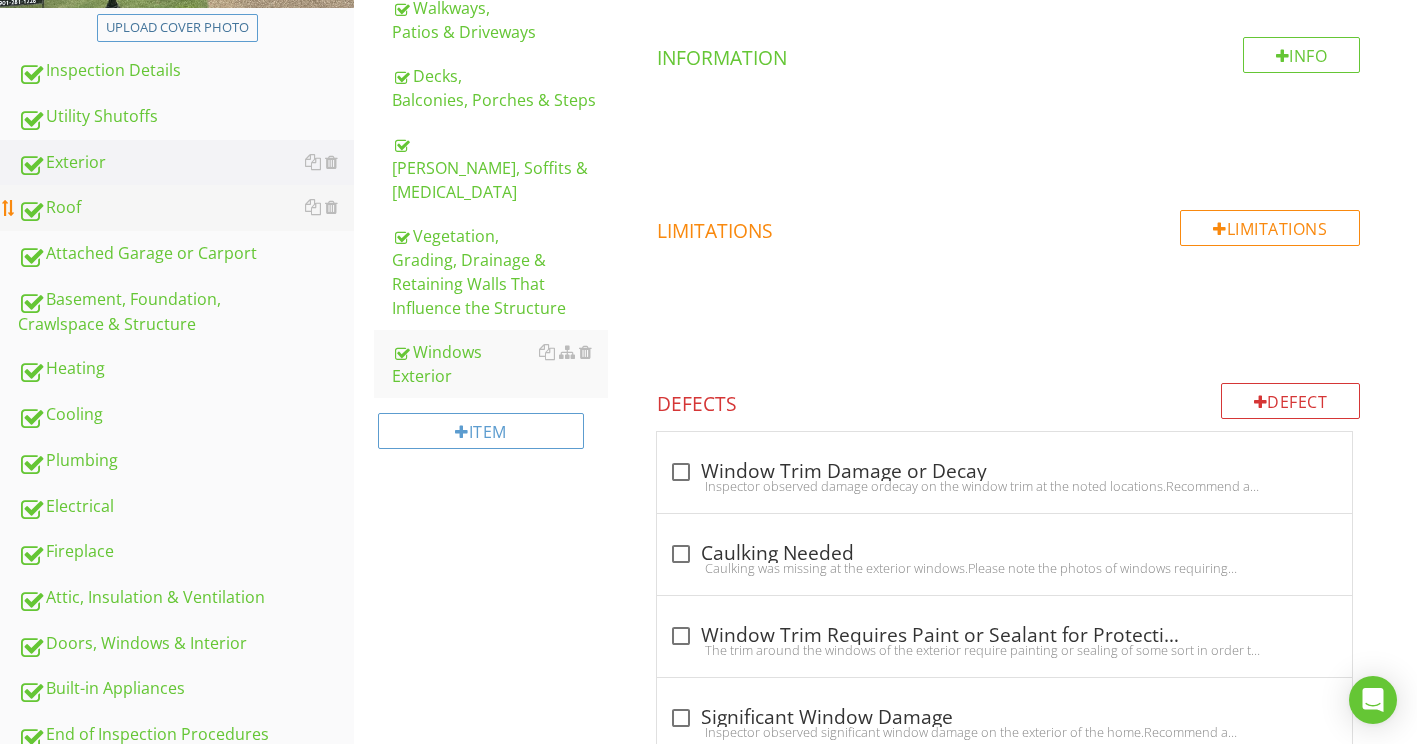 click on "Roof" at bounding box center [186, 208] 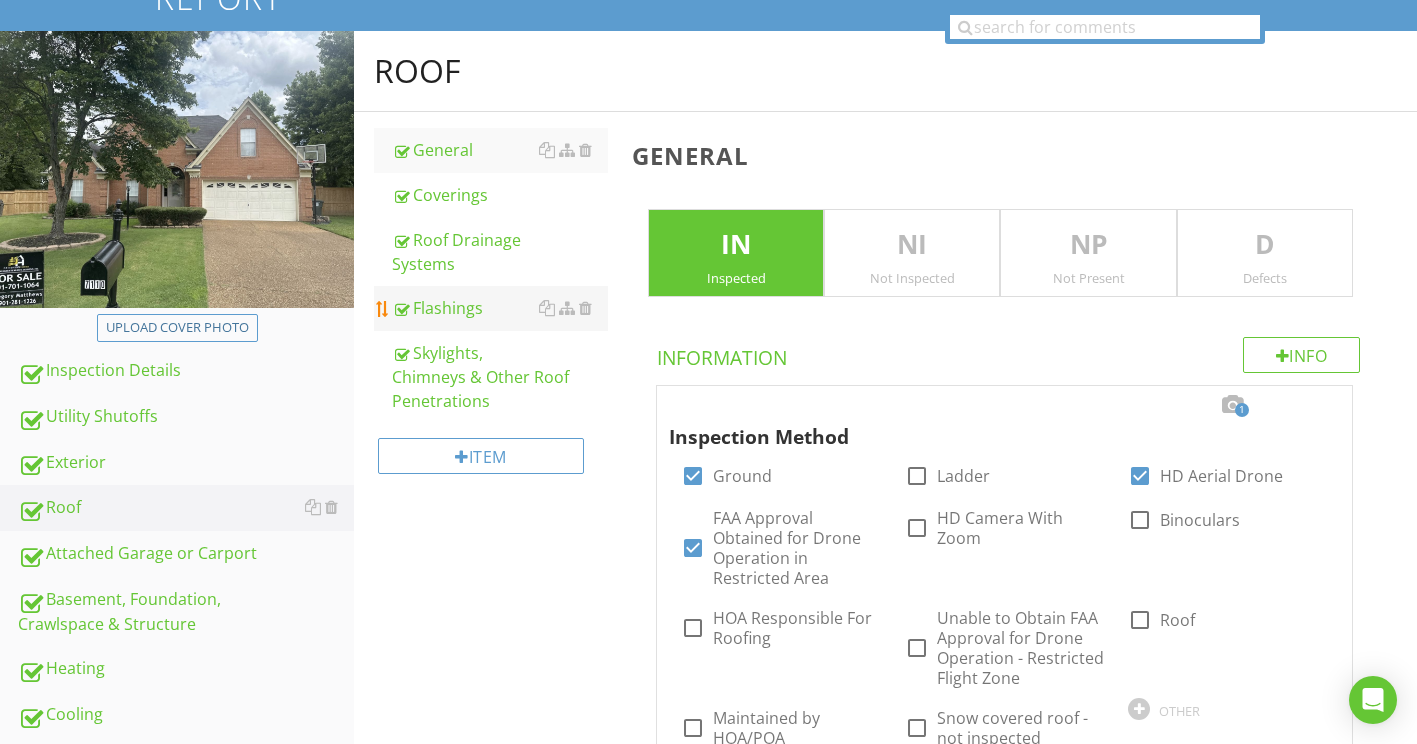 scroll, scrollTop: 362, scrollLeft: 0, axis: vertical 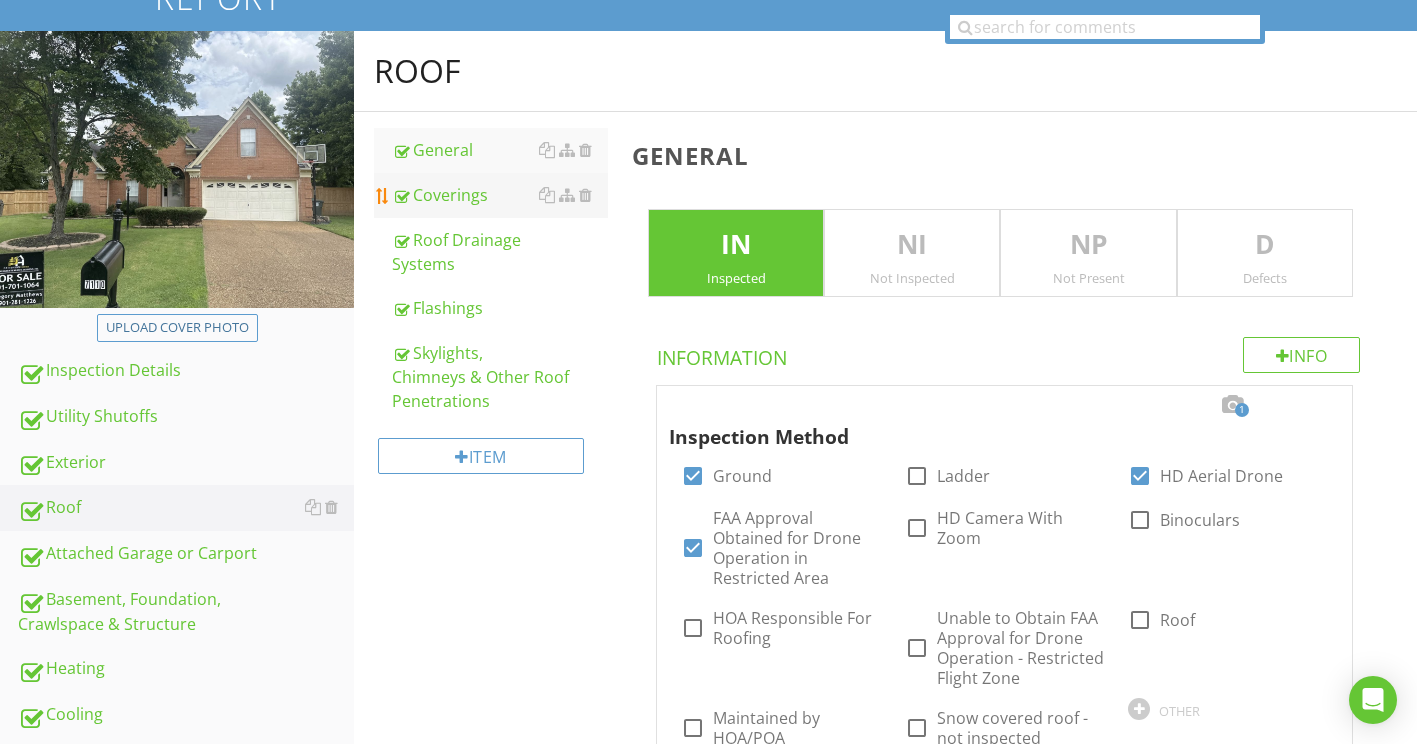 click on "Coverings" at bounding box center (500, 195) 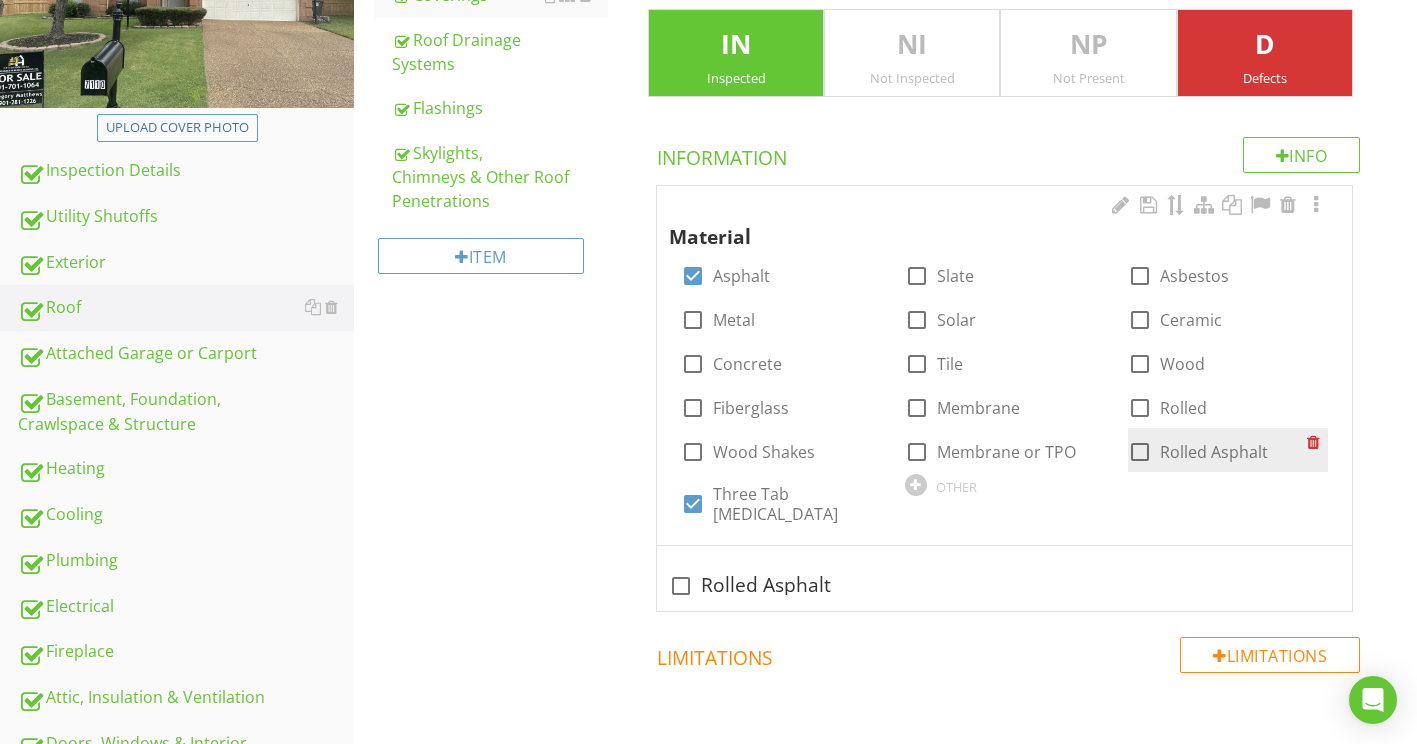 scroll, scrollTop: 562, scrollLeft: 0, axis: vertical 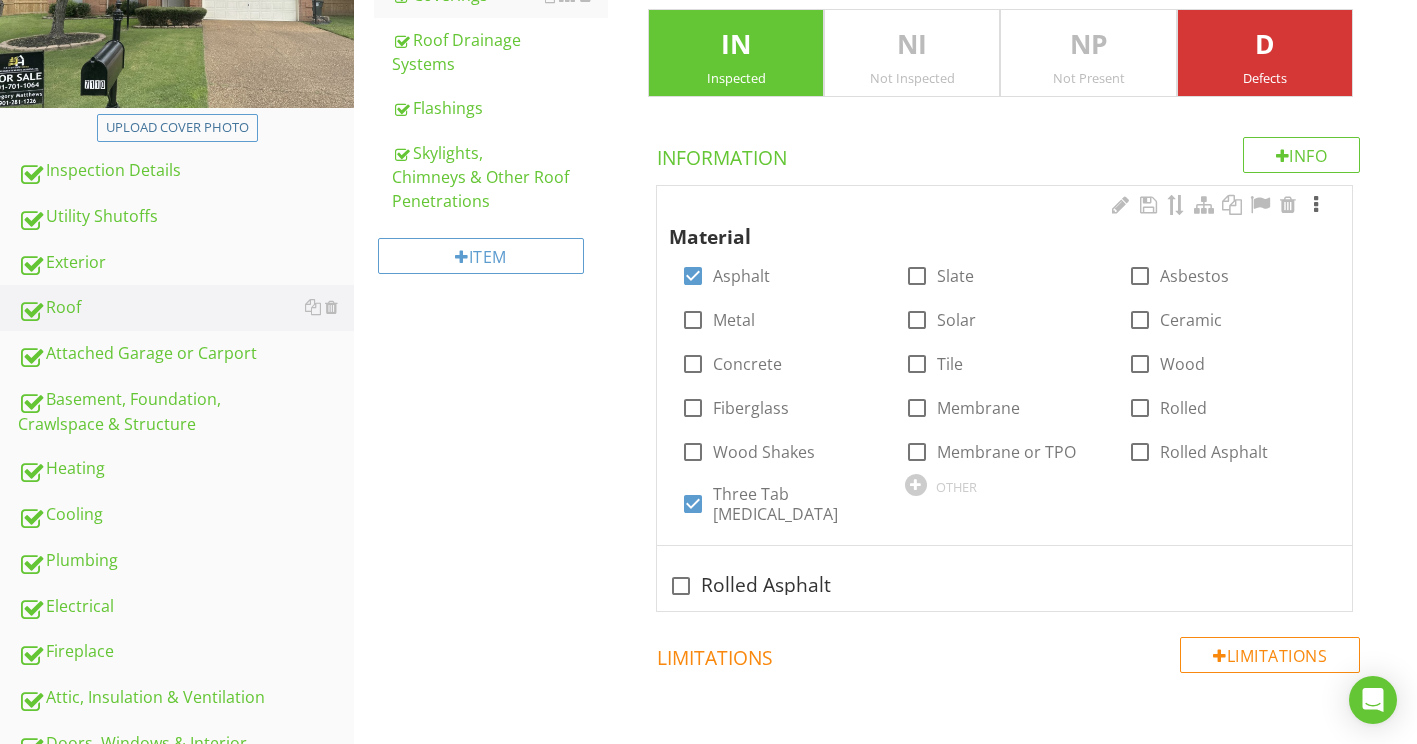 click at bounding box center [1316, 205] 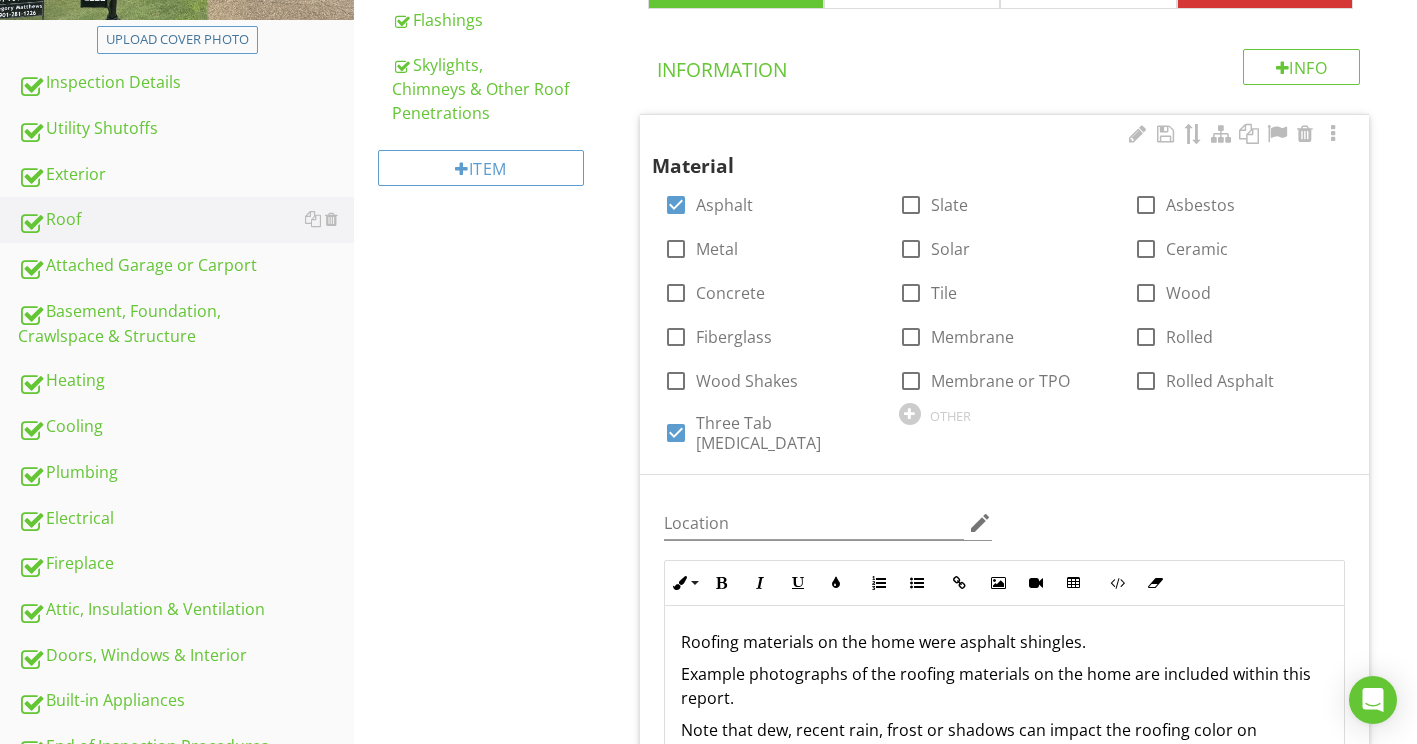scroll, scrollTop: 862, scrollLeft: 0, axis: vertical 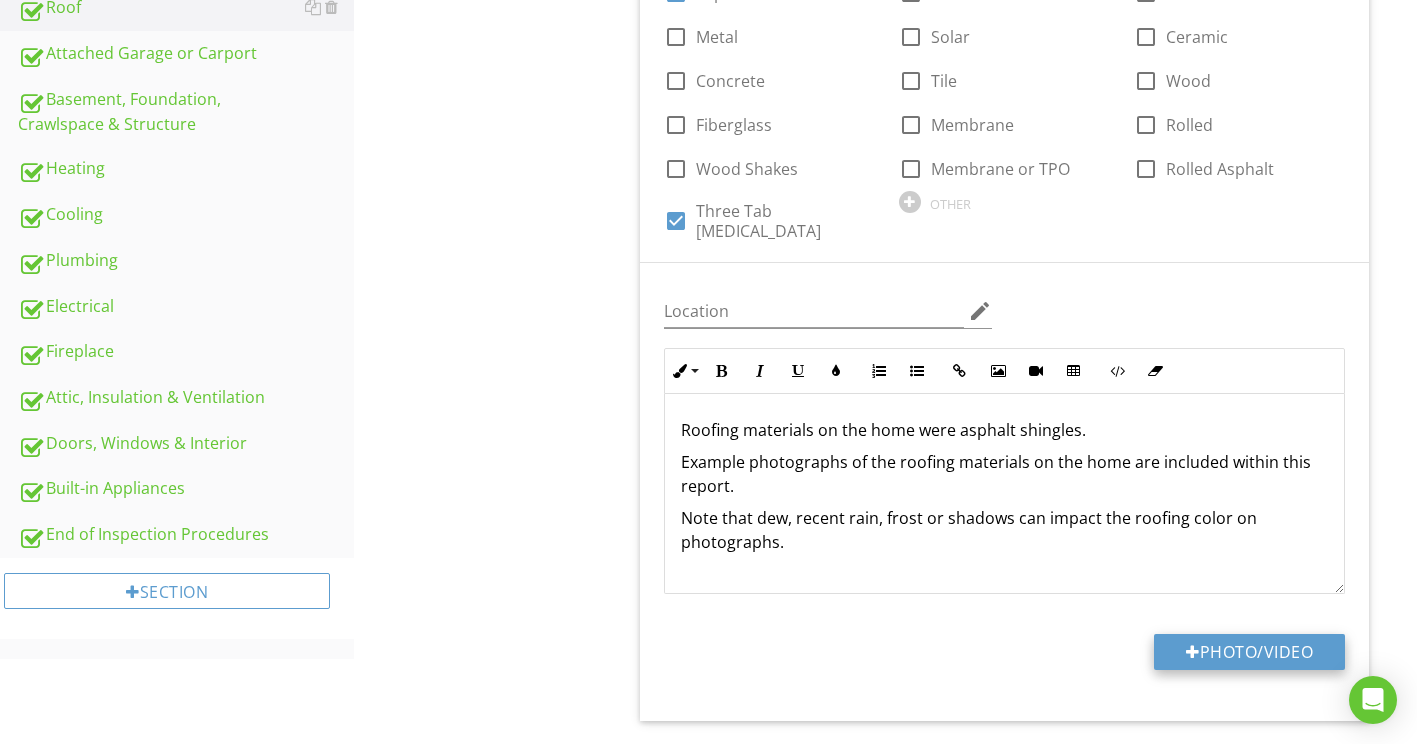 click on "Photo/Video" at bounding box center [1249, 652] 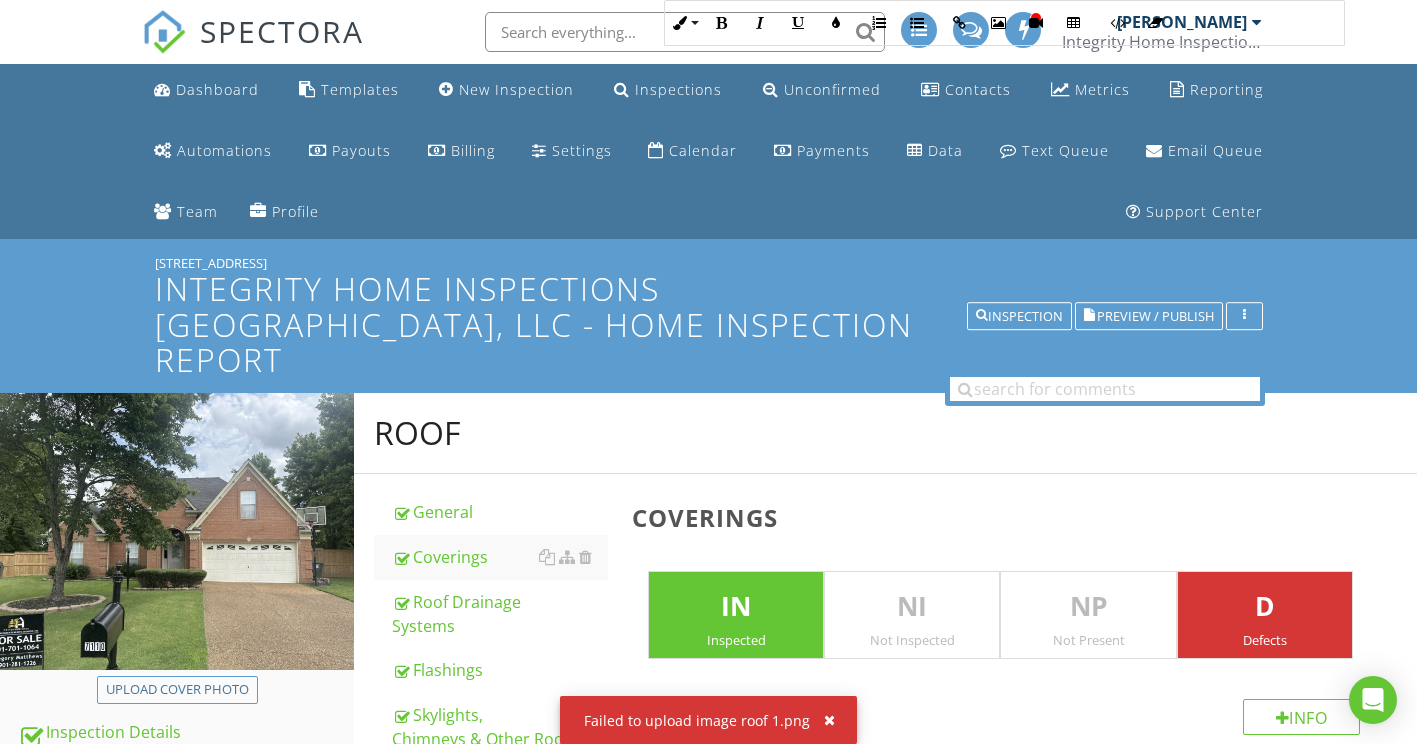 scroll, scrollTop: 1162, scrollLeft: 0, axis: vertical 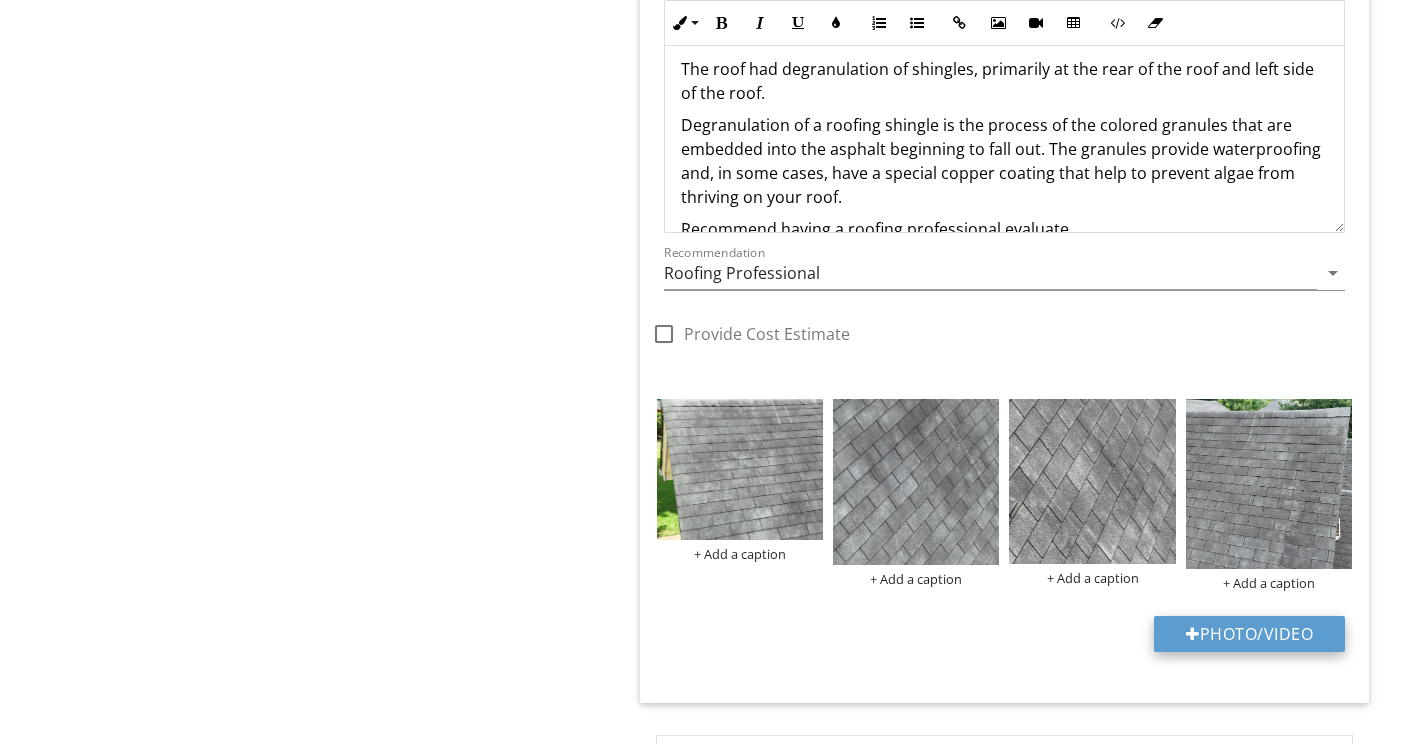 click on "Photo/Video" at bounding box center [1249, 634] 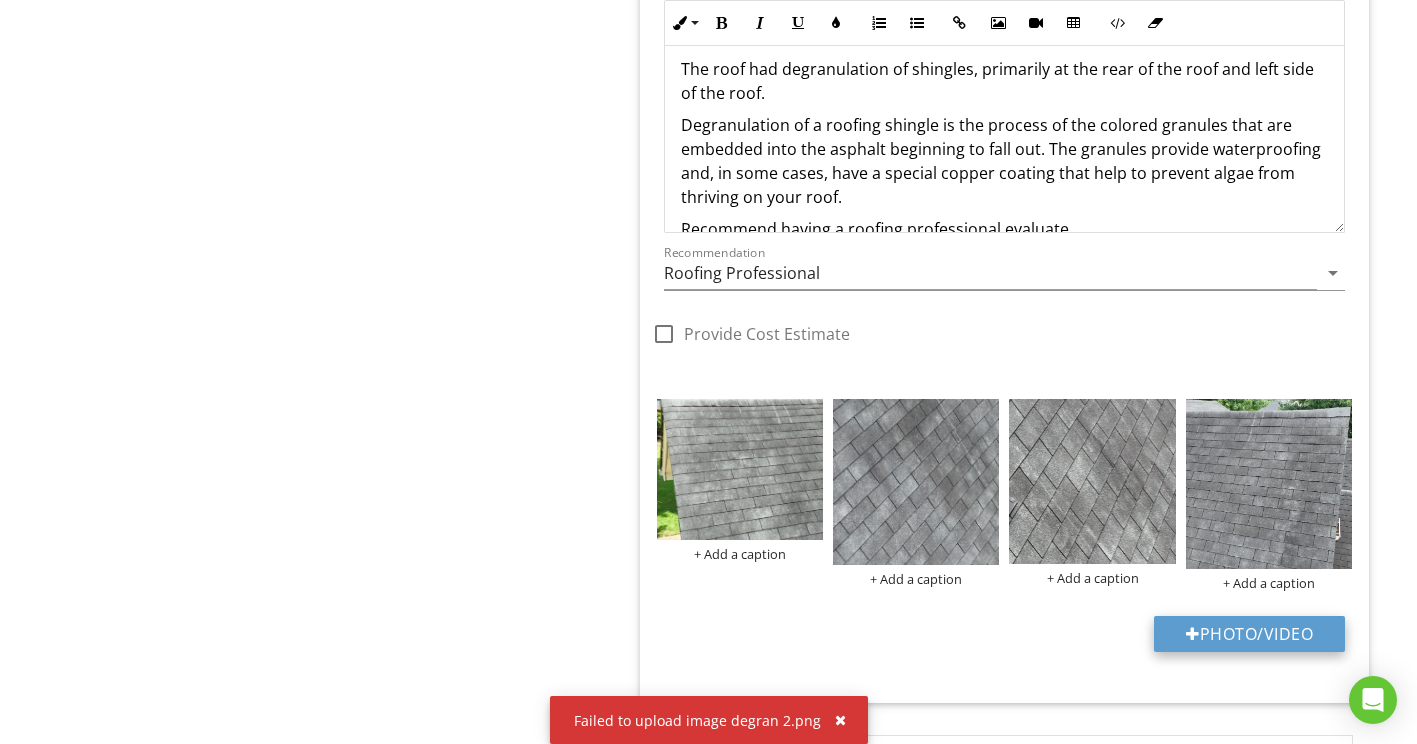 click on "Photo/Video" at bounding box center [1249, 634] 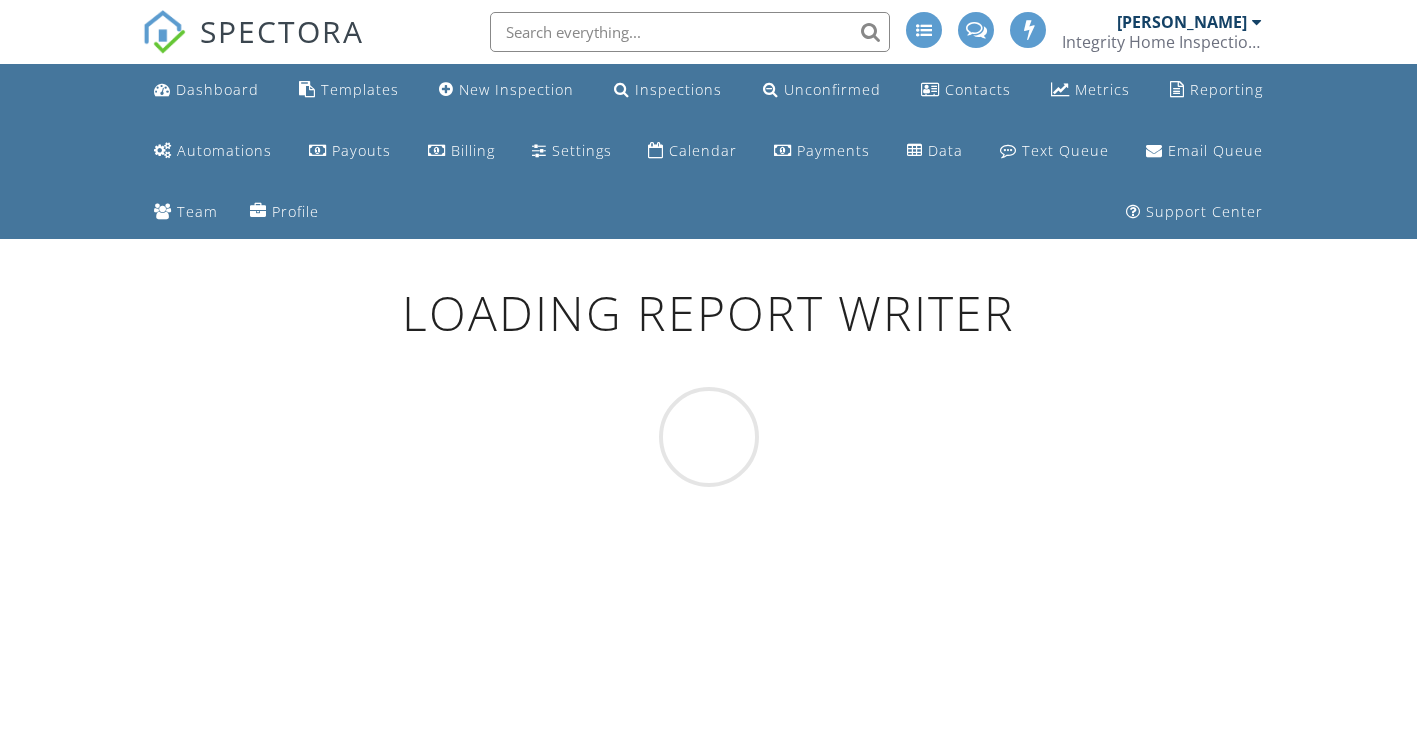 scroll, scrollTop: 239, scrollLeft: 0, axis: vertical 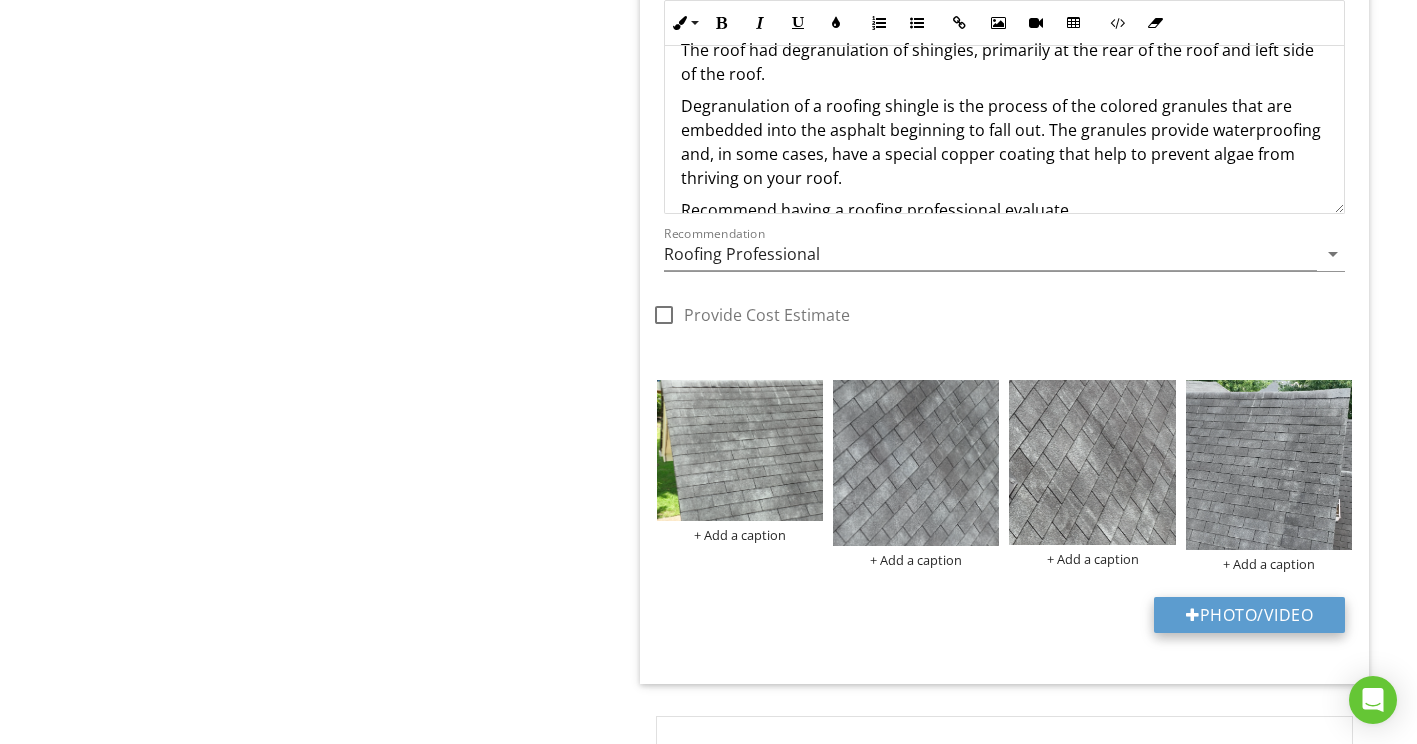 click on "Photo/Video" at bounding box center (1249, 615) 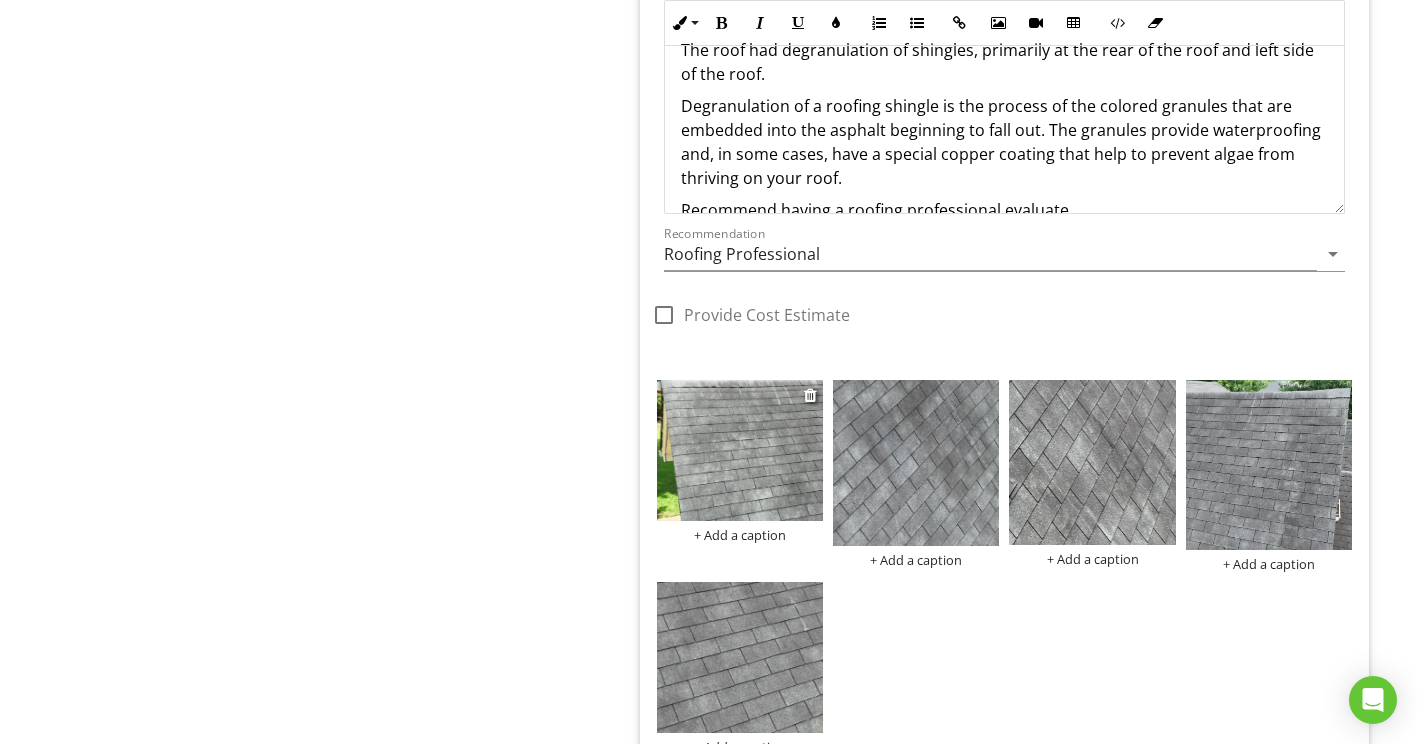 click on "+ Add a caption" at bounding box center [740, 535] 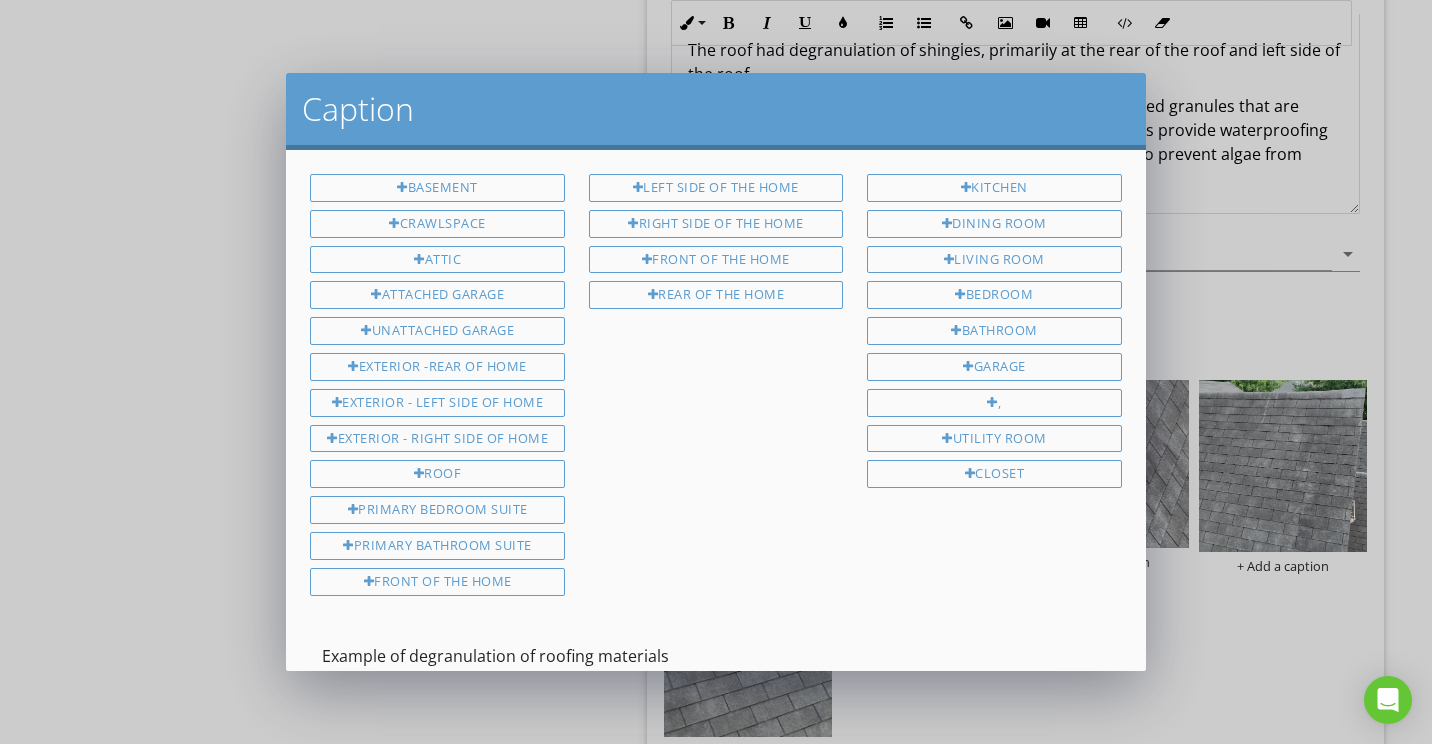 drag, startPoint x: 673, startPoint y: 648, endPoint x: 299, endPoint y: 640, distance: 374.08554 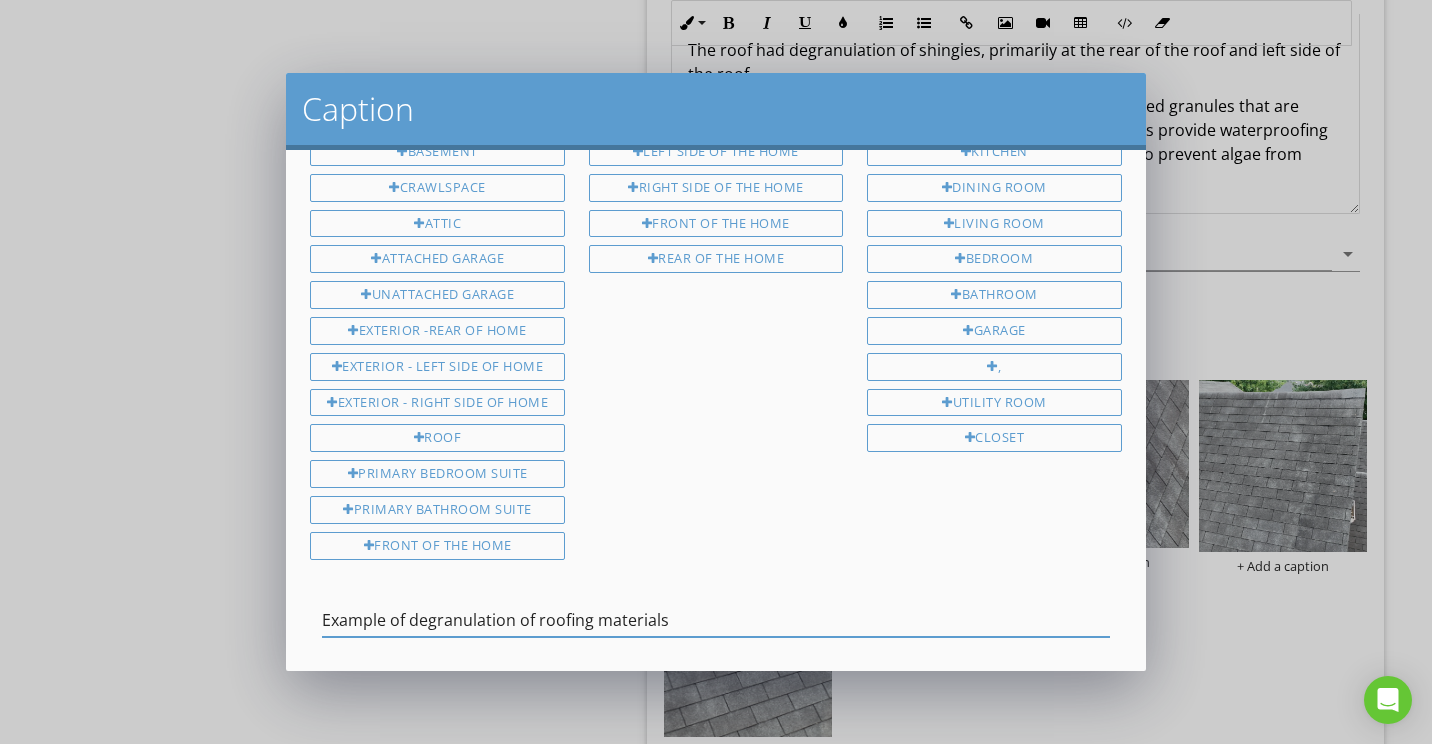 scroll, scrollTop: 127, scrollLeft: 0, axis: vertical 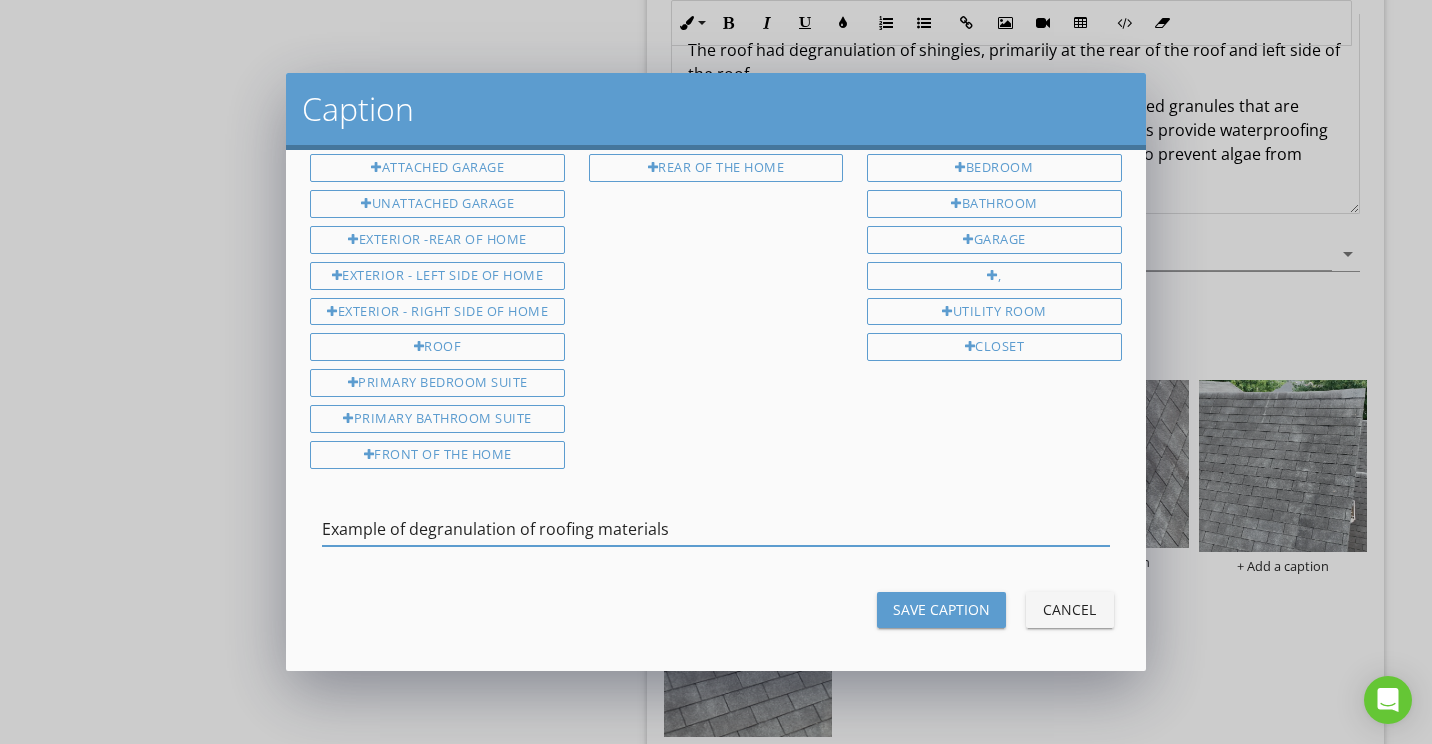 type on "Example of degranulation of roofing materials" 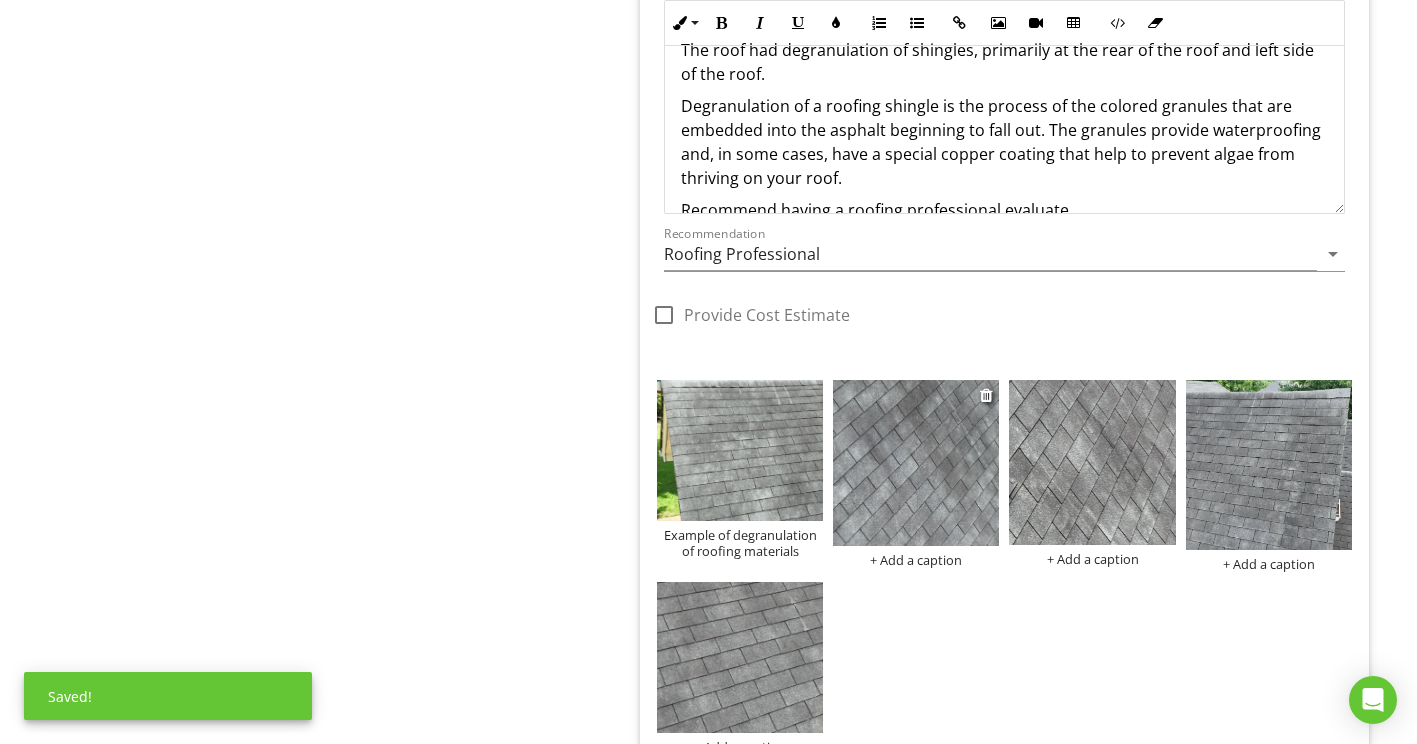click on "+ Add a caption" at bounding box center (916, 560) 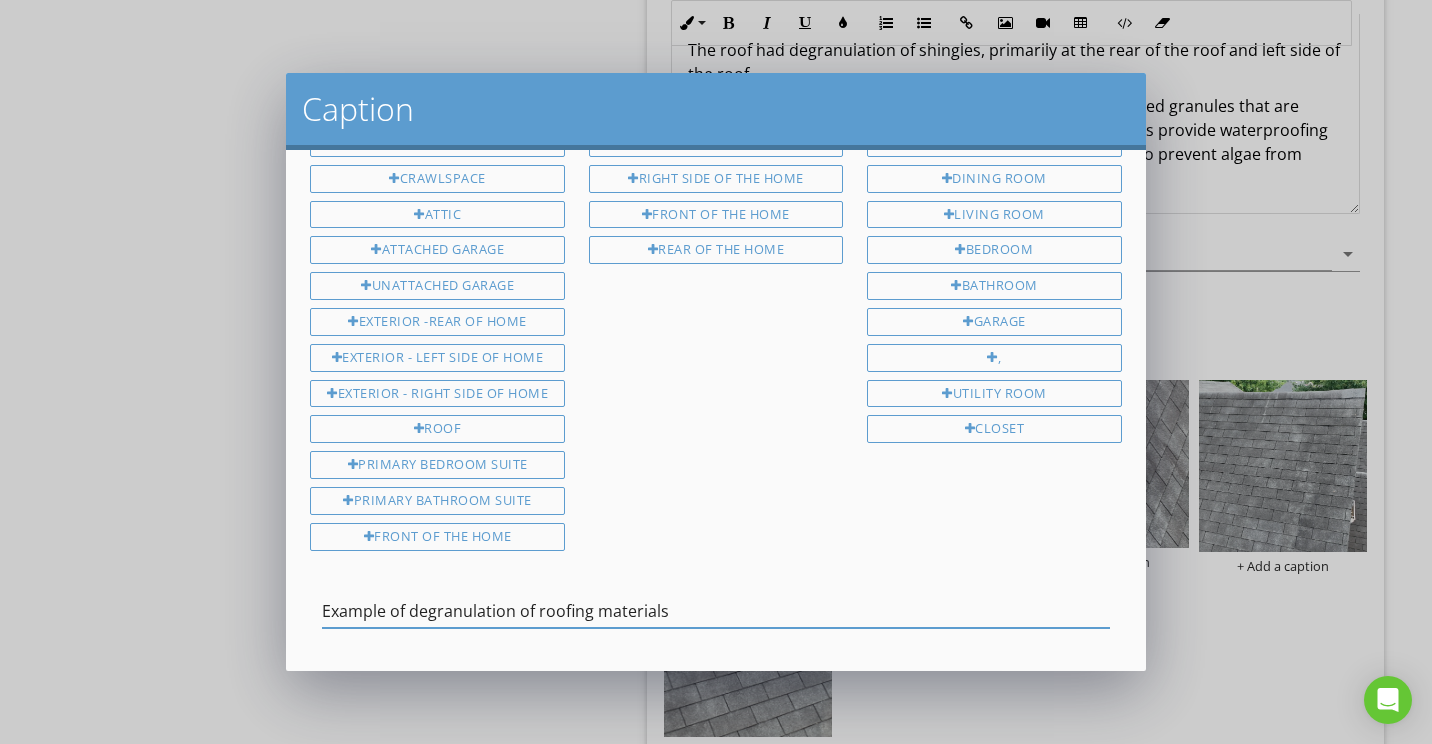 scroll, scrollTop: 100, scrollLeft: 0, axis: vertical 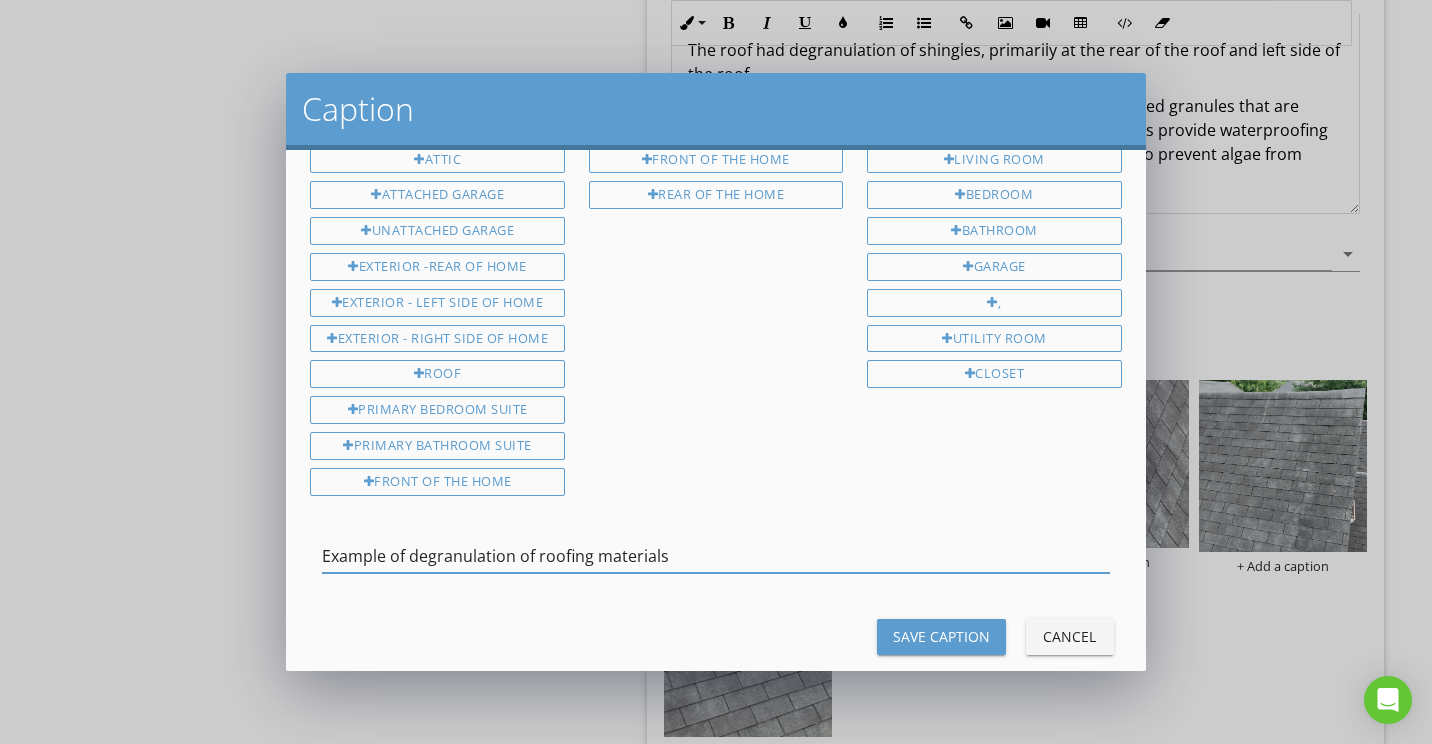 type on "Example of degranulation of roofing materials" 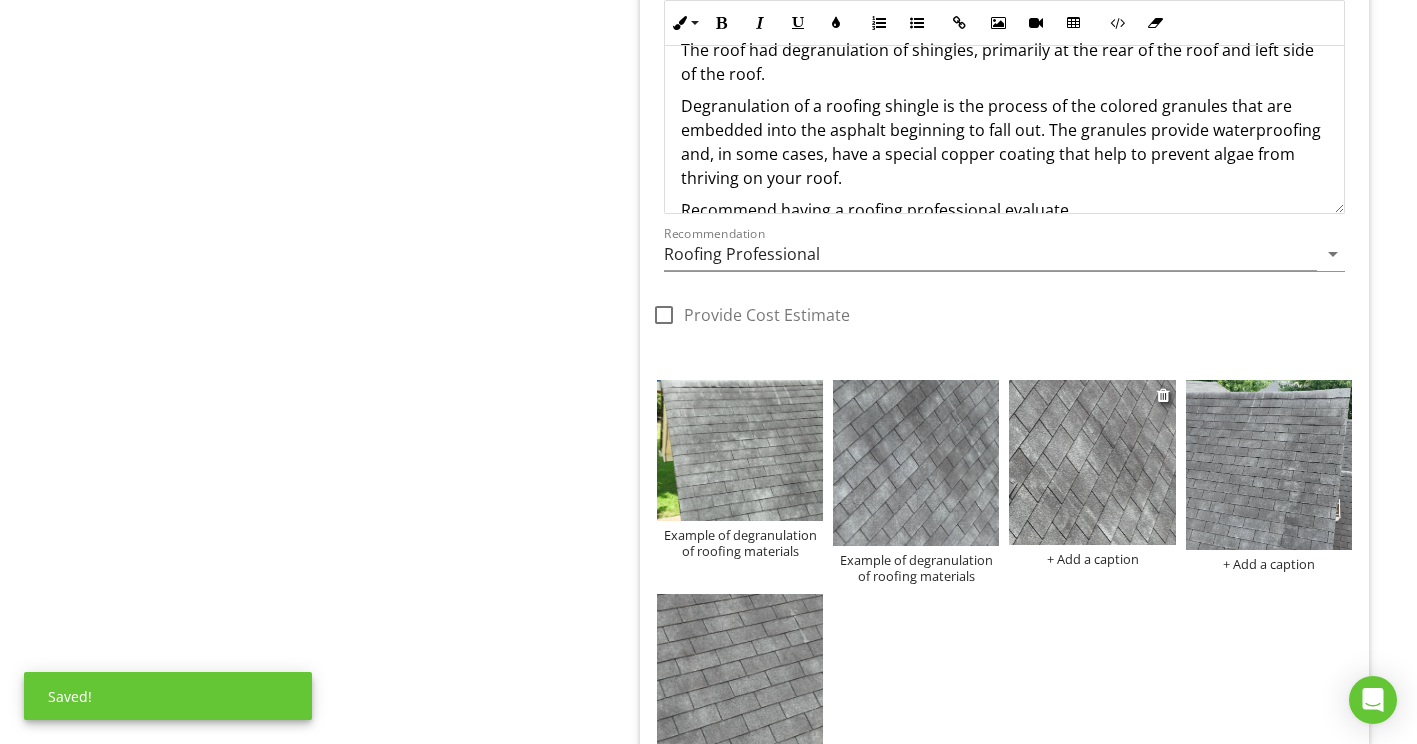 click on "+ Add a caption" at bounding box center [1092, 559] 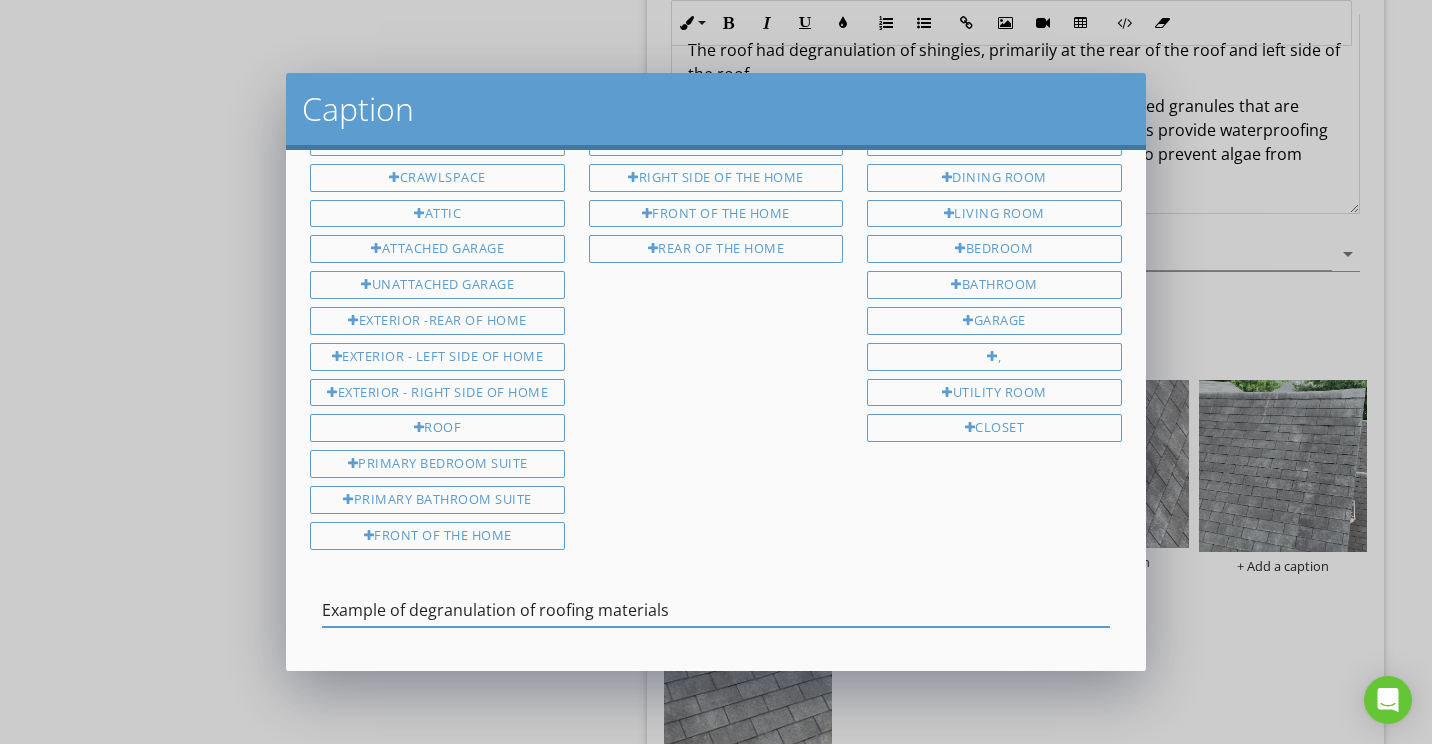 scroll, scrollTop: 100, scrollLeft: 0, axis: vertical 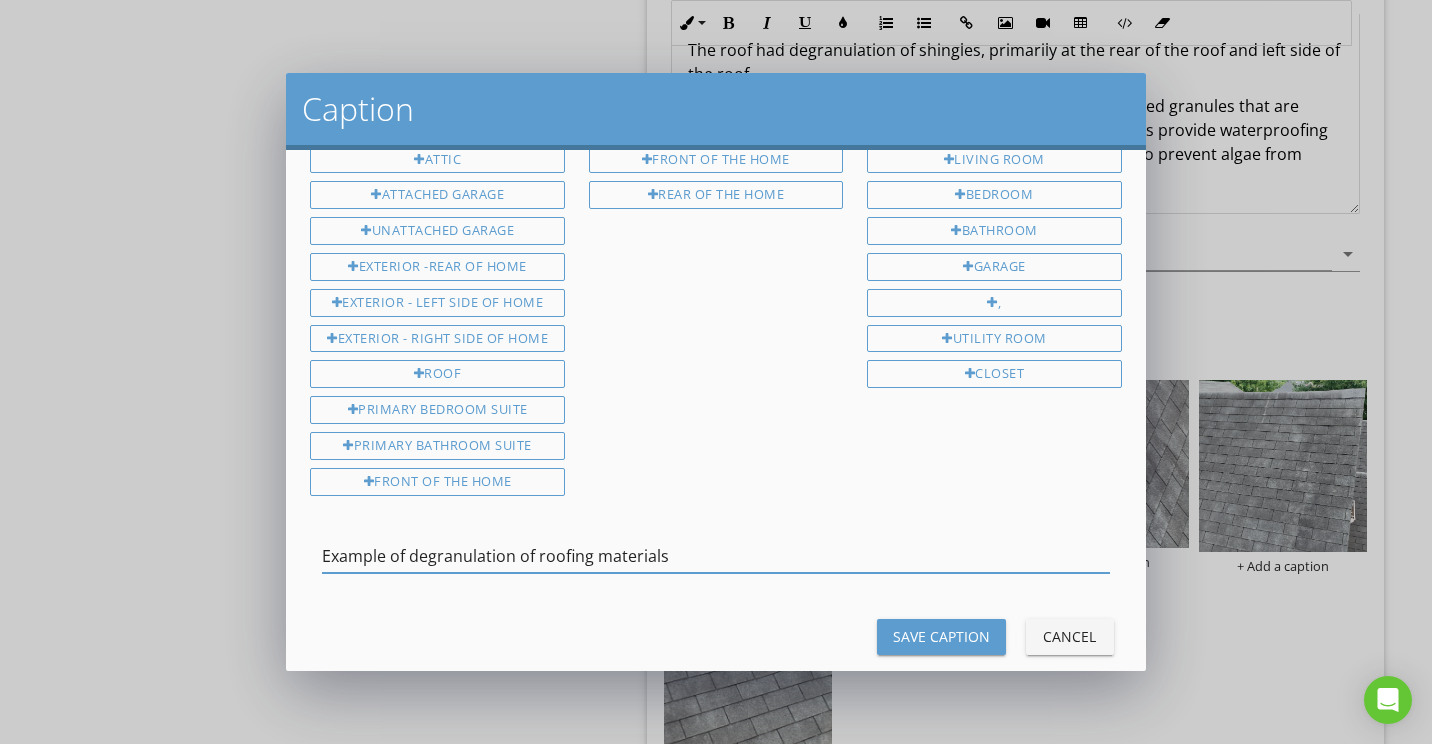 type on "Example of degranulation of roofing materials" 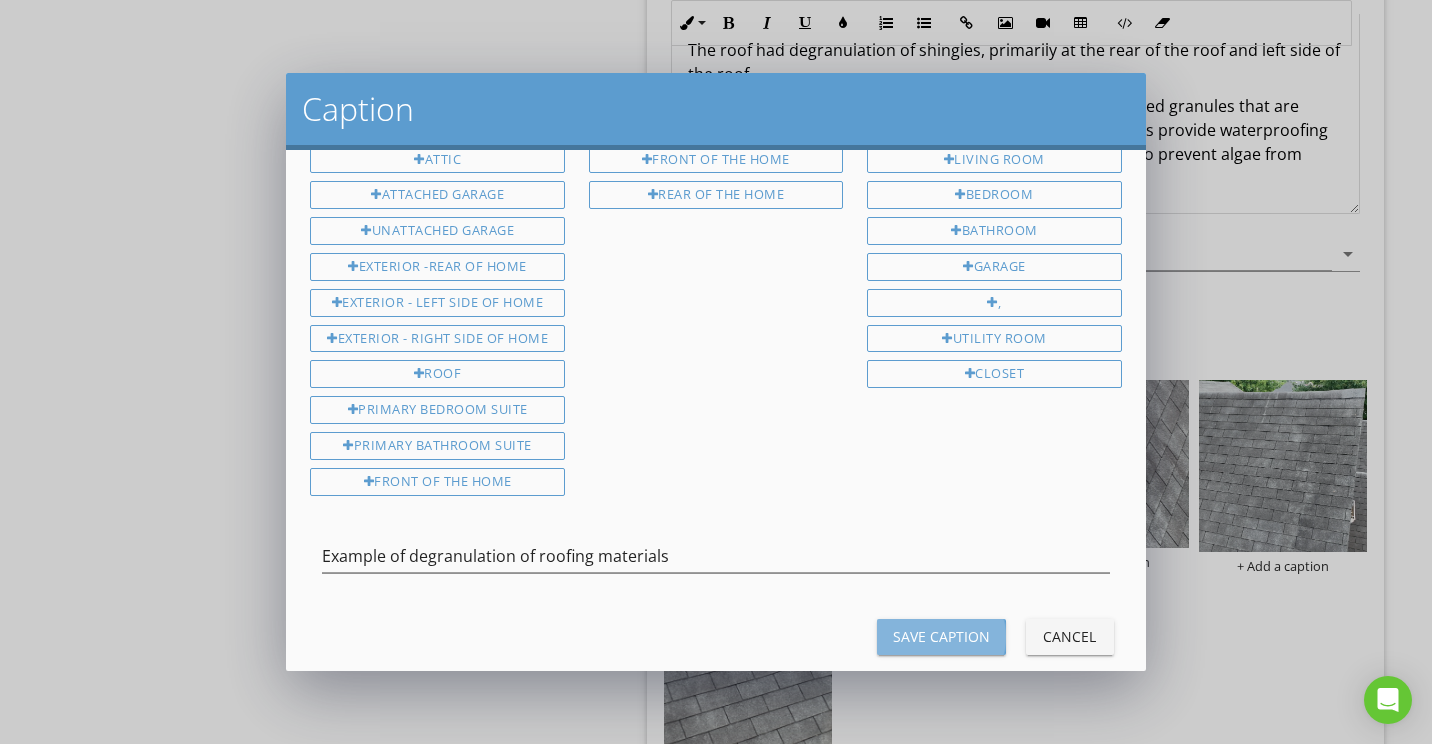 click on "Save Caption" at bounding box center (941, 636) 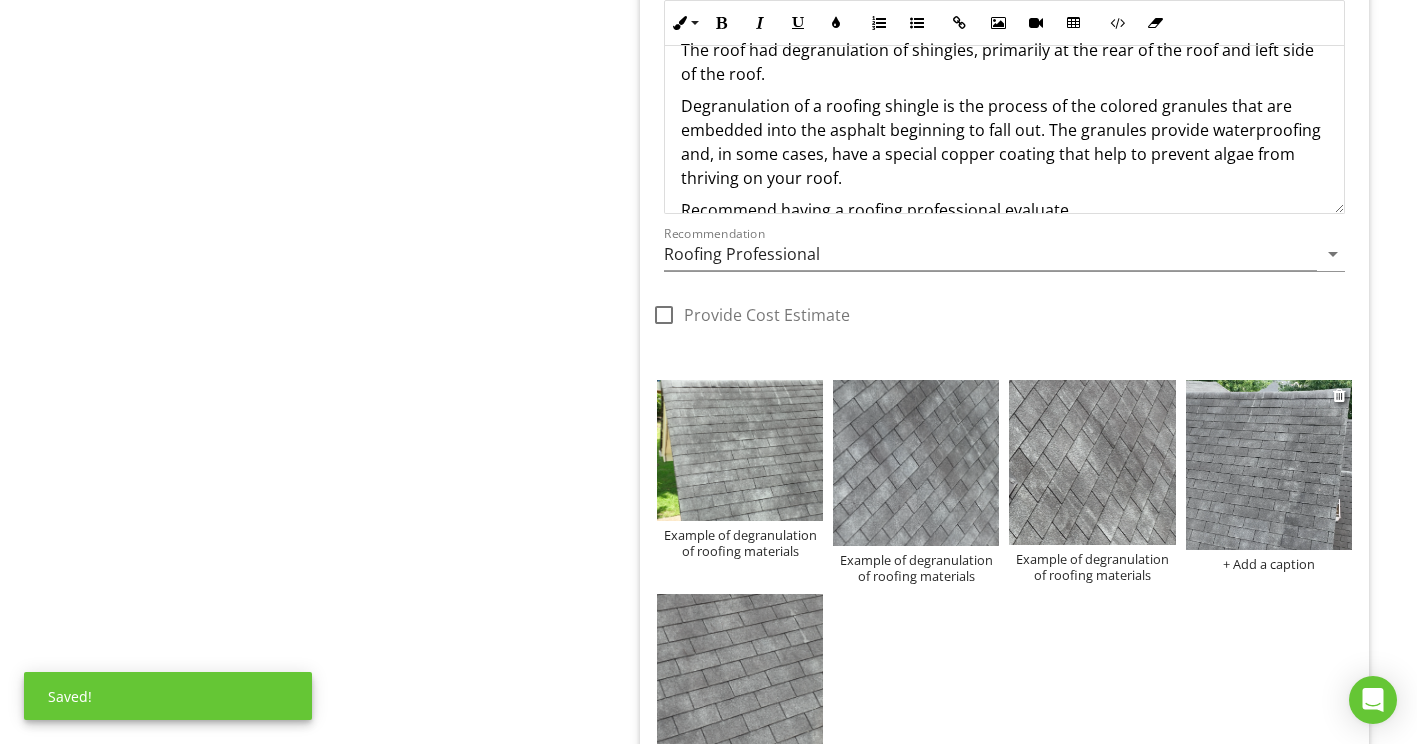 click on "+ Add a caption" at bounding box center (1269, 564) 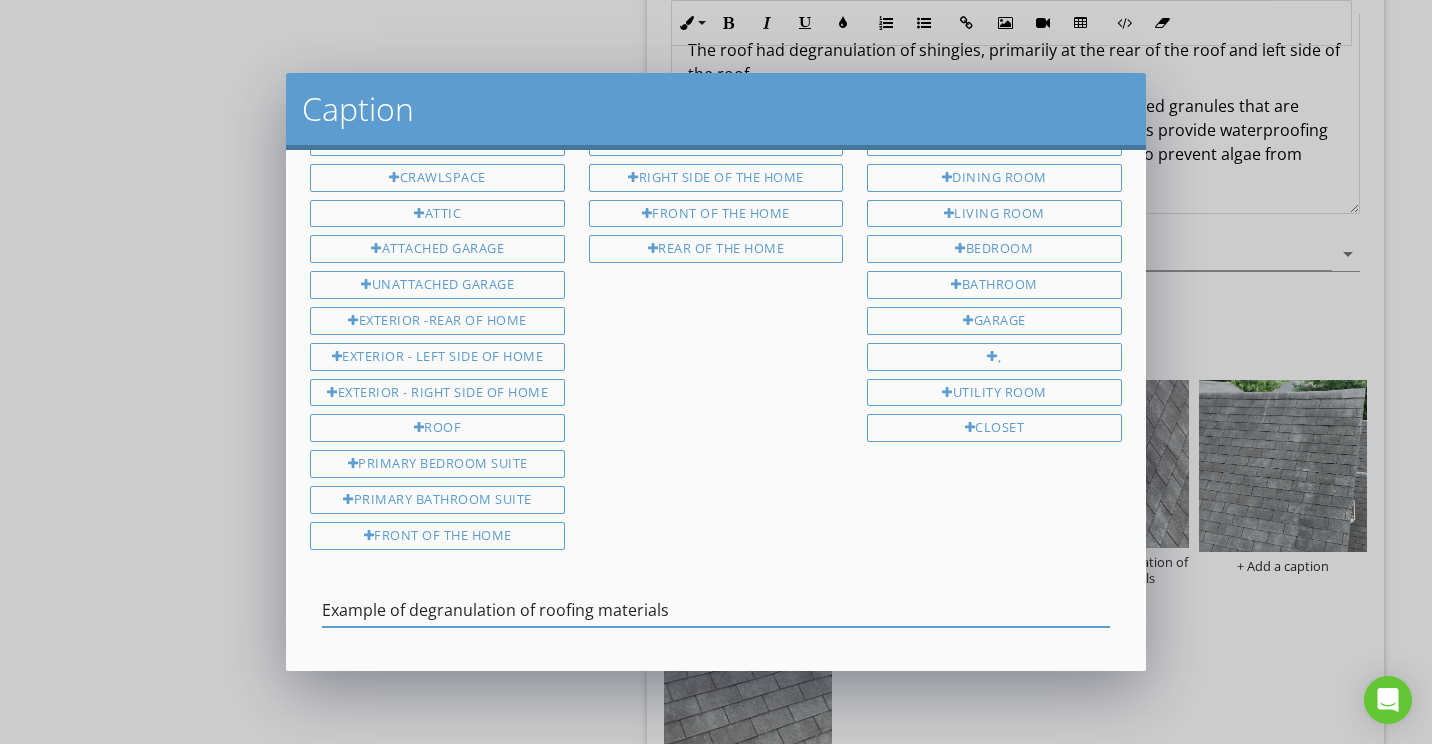scroll, scrollTop: 127, scrollLeft: 0, axis: vertical 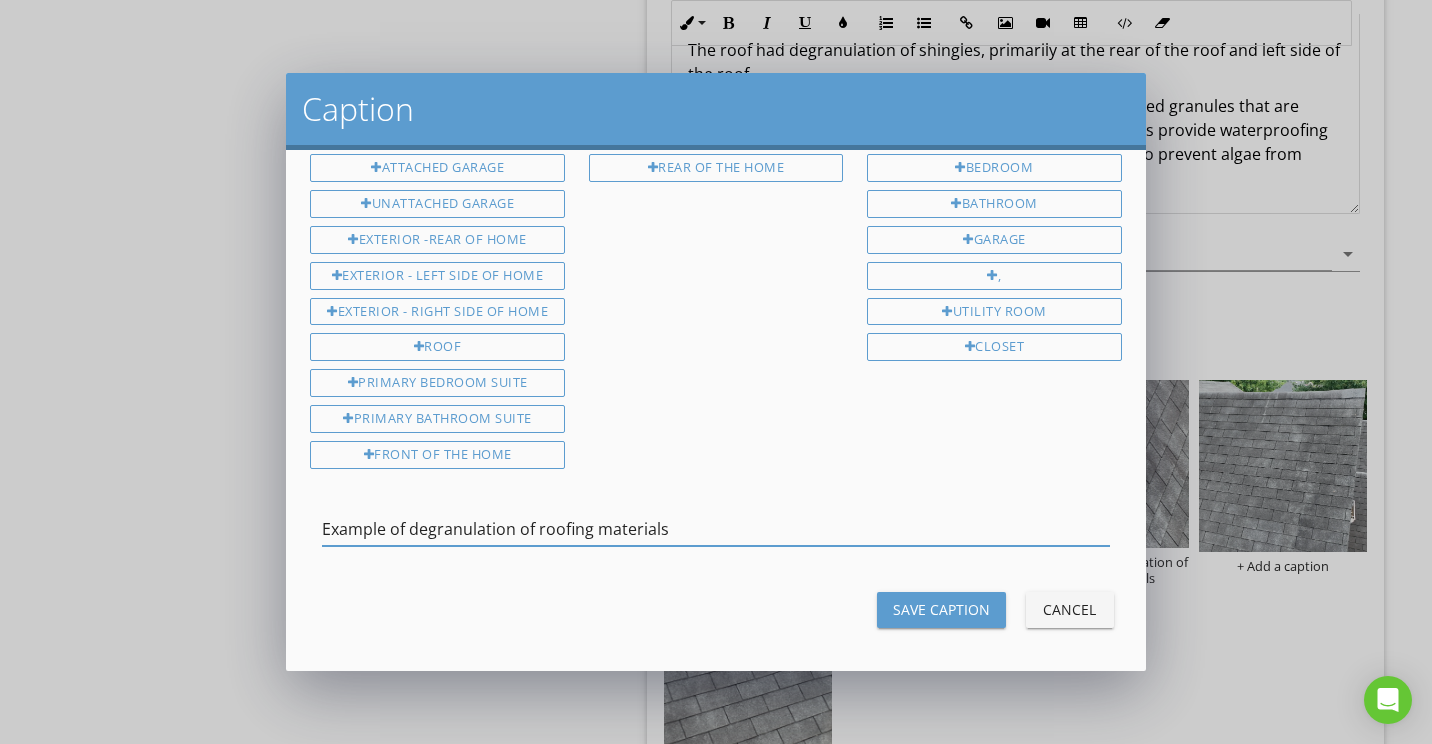 type on "Example of degranulation of roofing materials" 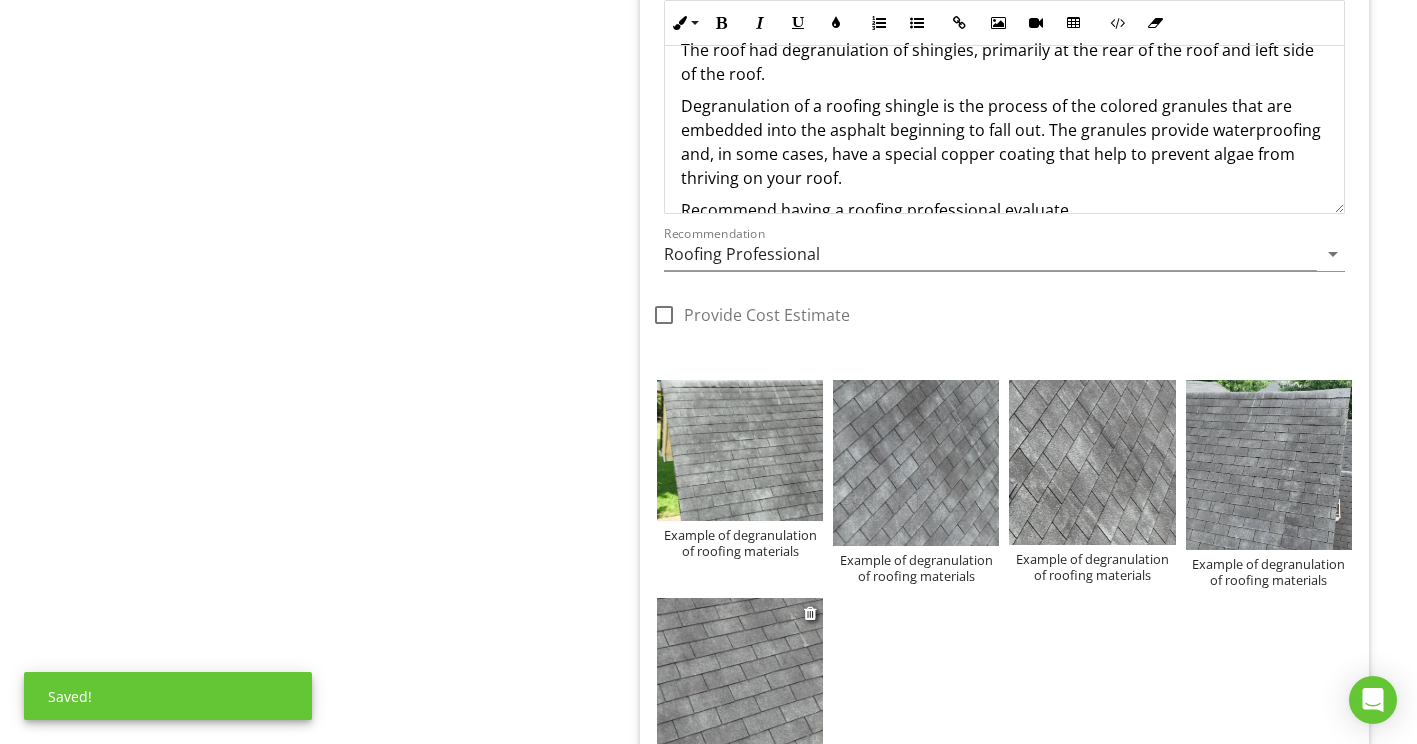 click on "+ Add a caption" at bounding box center [740, 763] 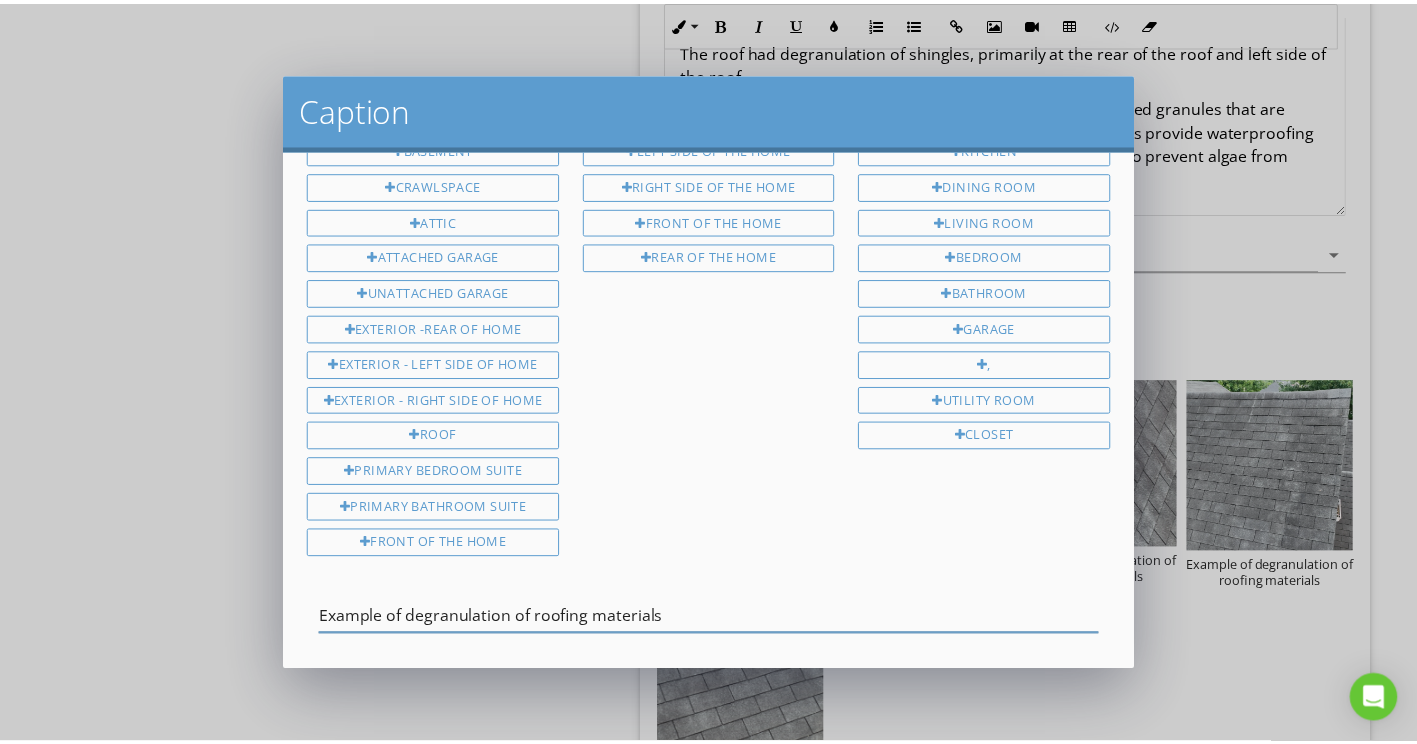 scroll, scrollTop: 100, scrollLeft: 0, axis: vertical 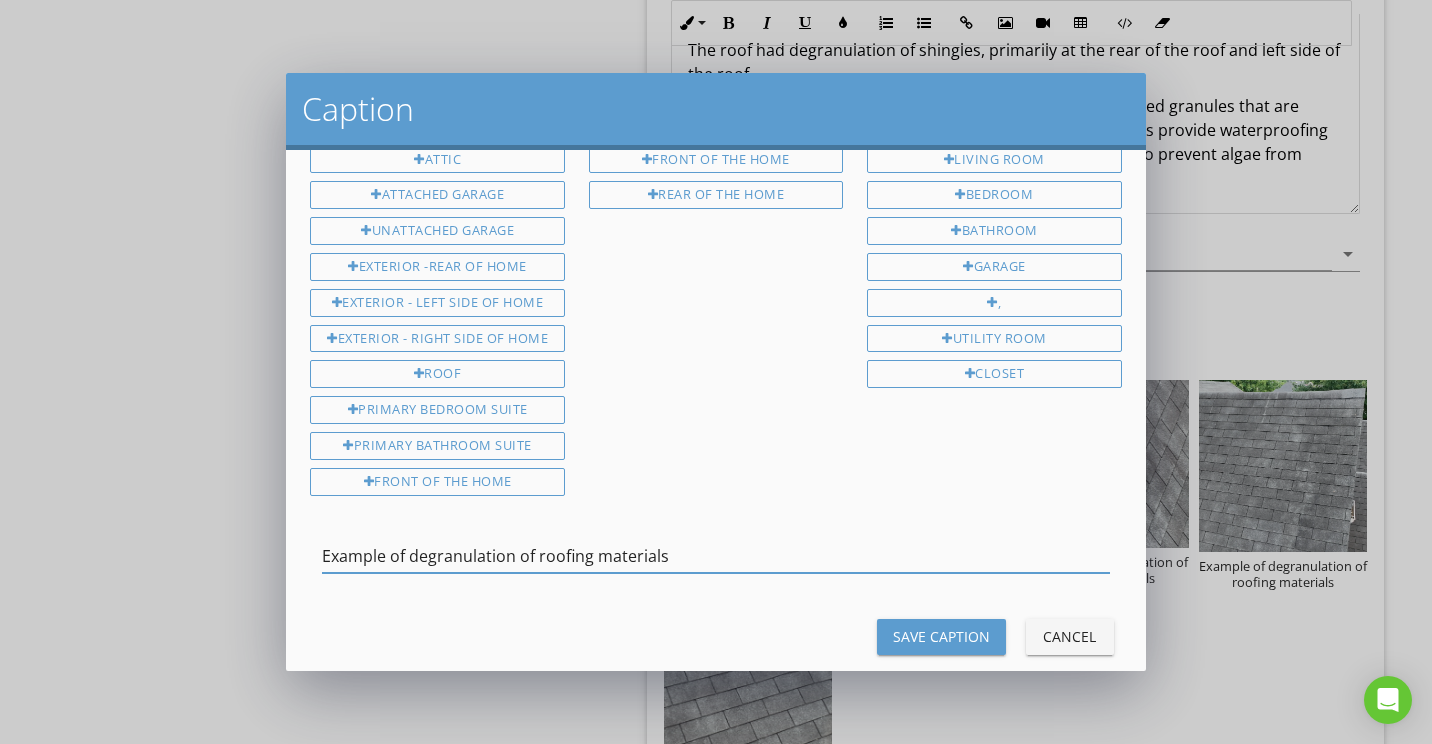 type on "Example of degranulation of roofing materials" 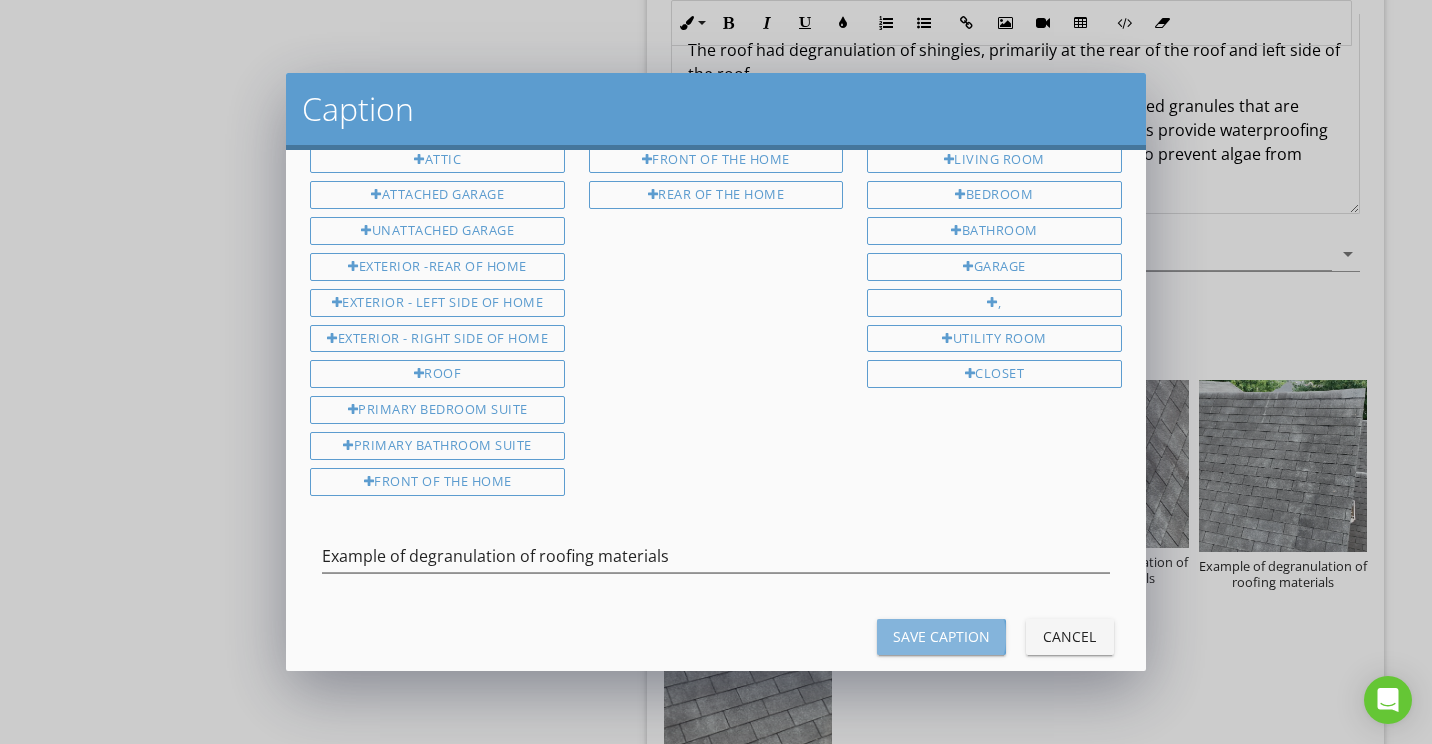 click on "Save Caption" at bounding box center (941, 636) 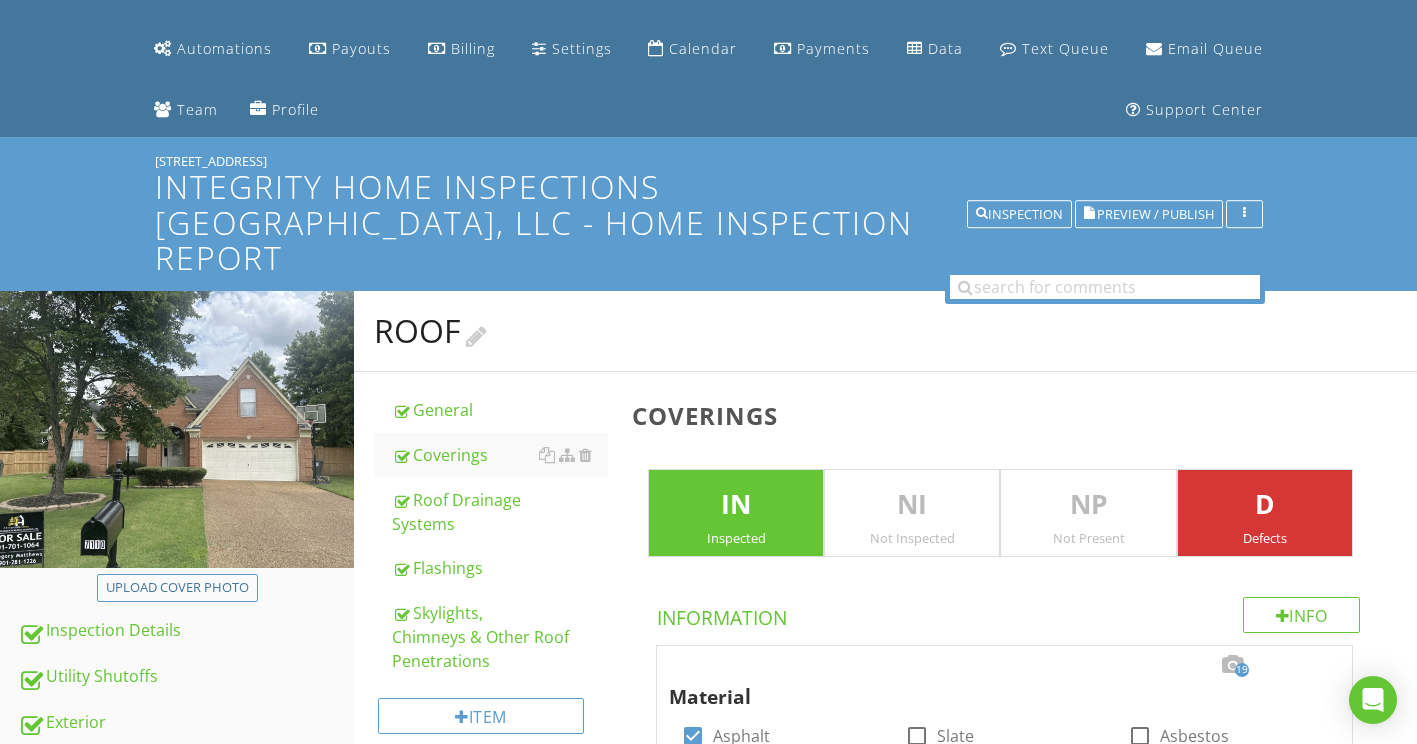 scroll, scrollTop: 100, scrollLeft: 0, axis: vertical 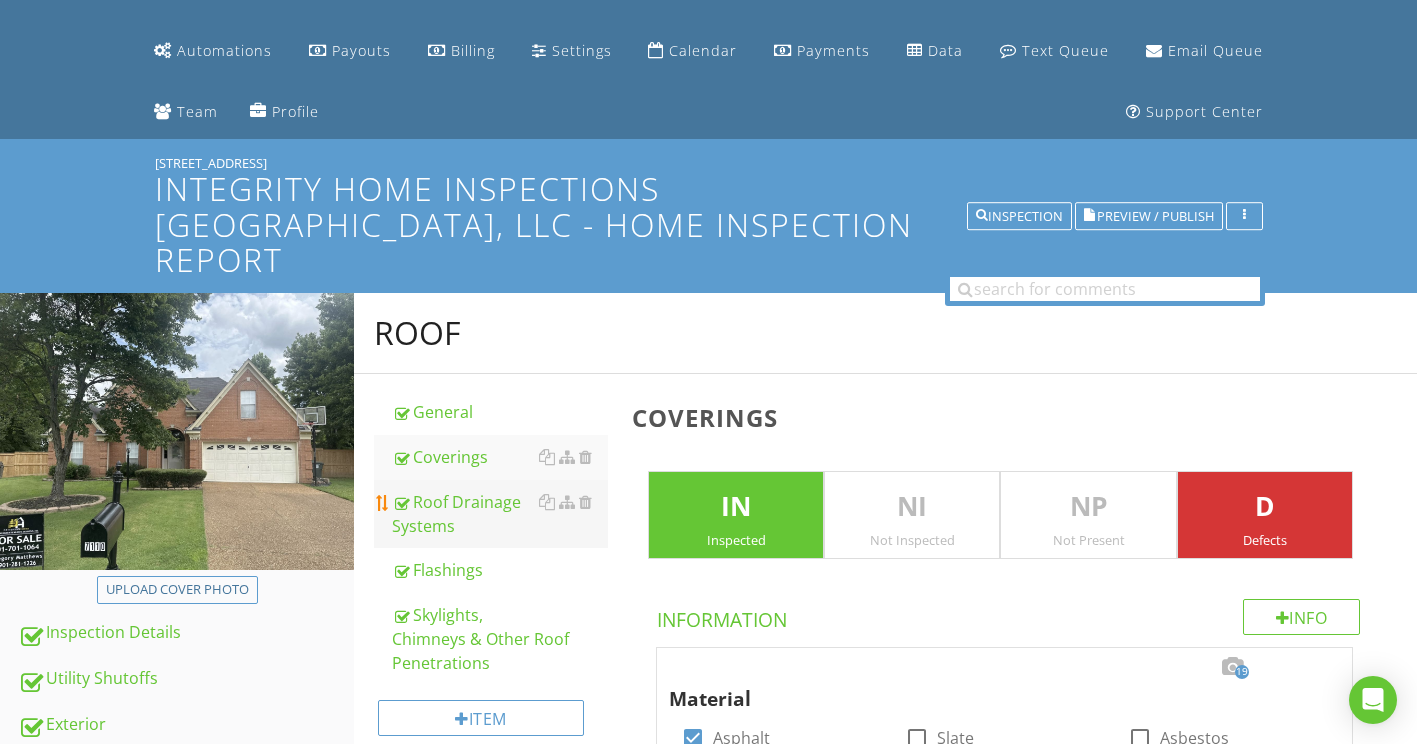 click on "Roof Drainage Systems" at bounding box center (500, 514) 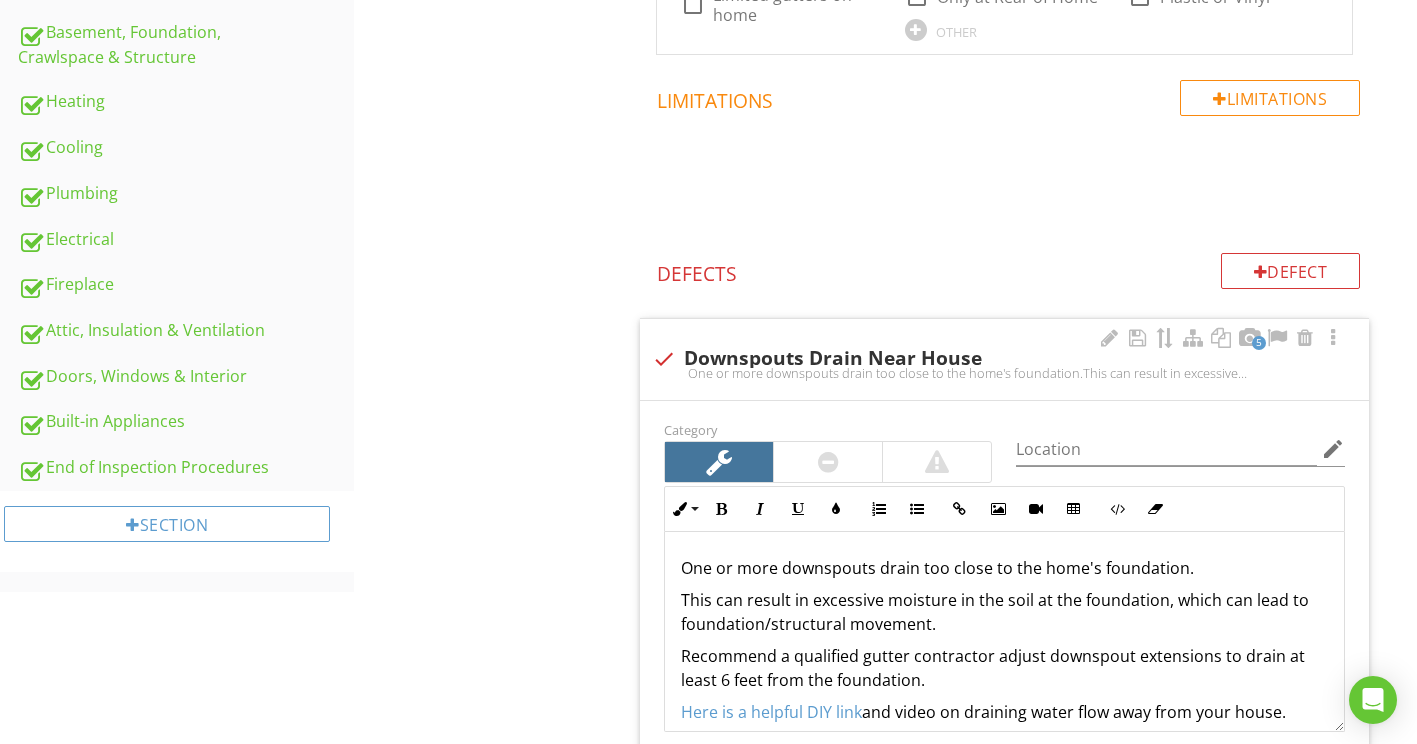 scroll, scrollTop: 1000, scrollLeft: 0, axis: vertical 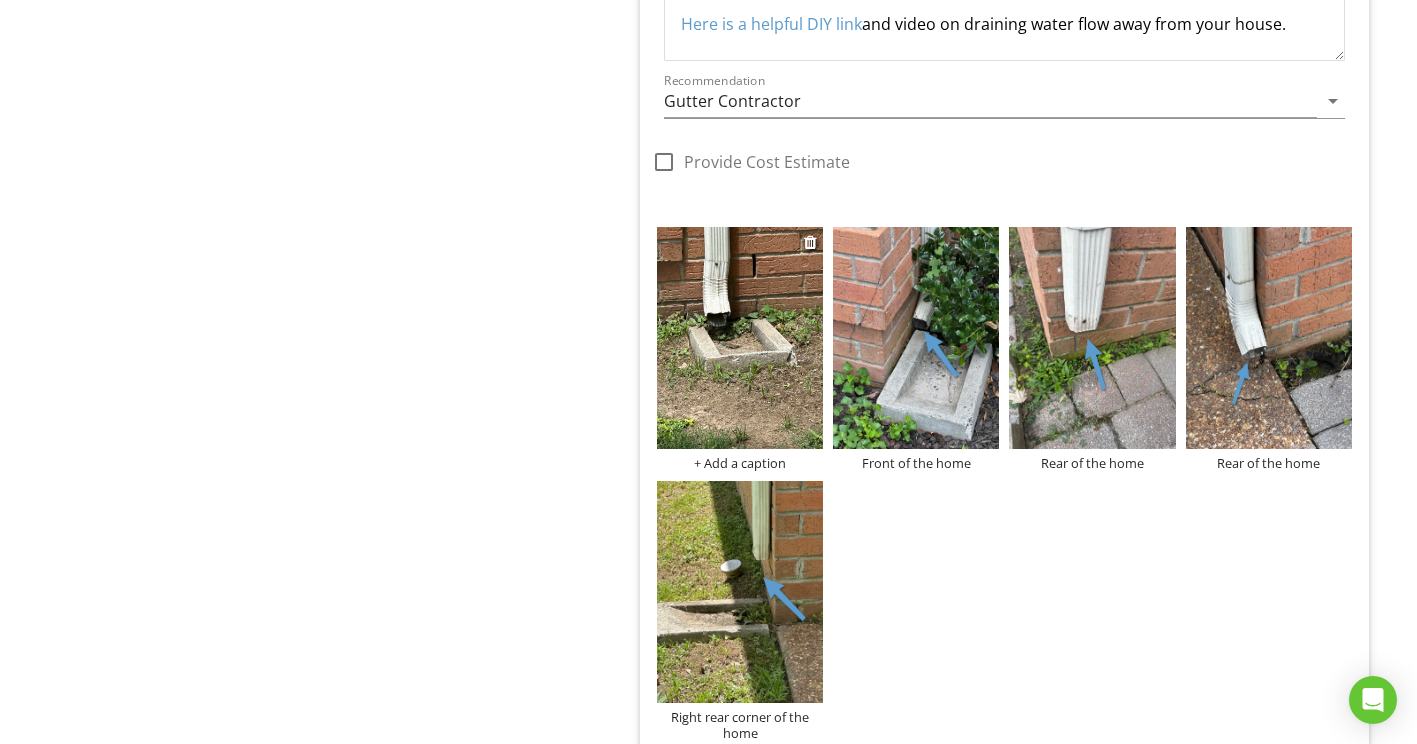 click at bounding box center (740, 338) 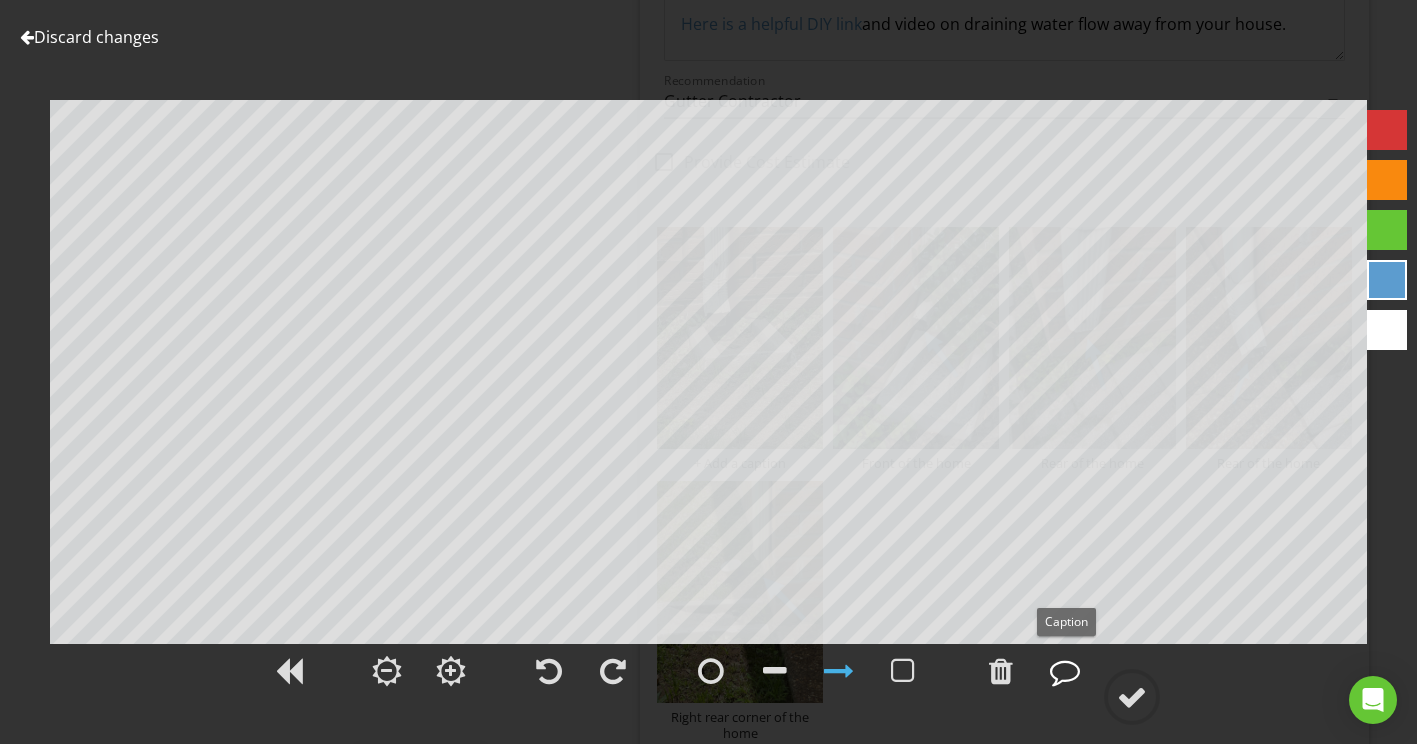 click at bounding box center [1065, 671] 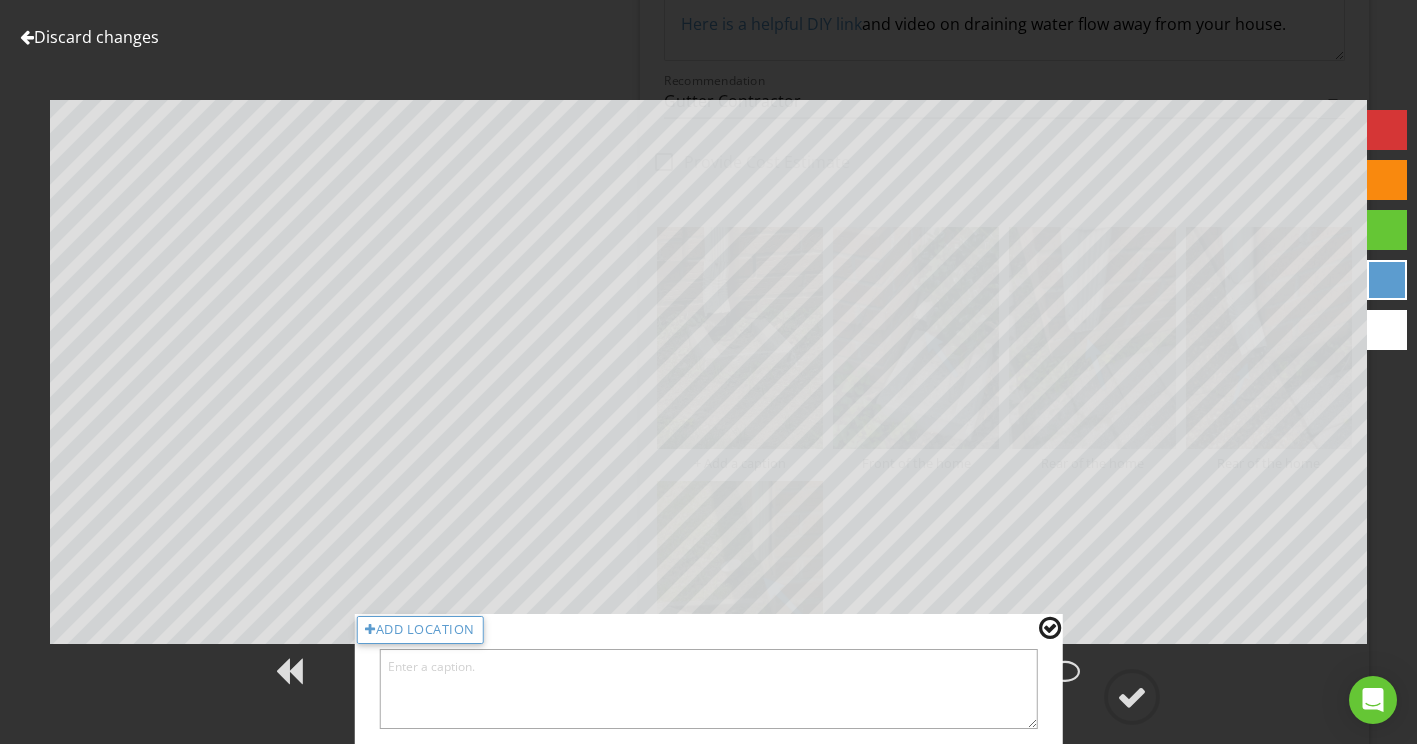 click at bounding box center [708, 689] 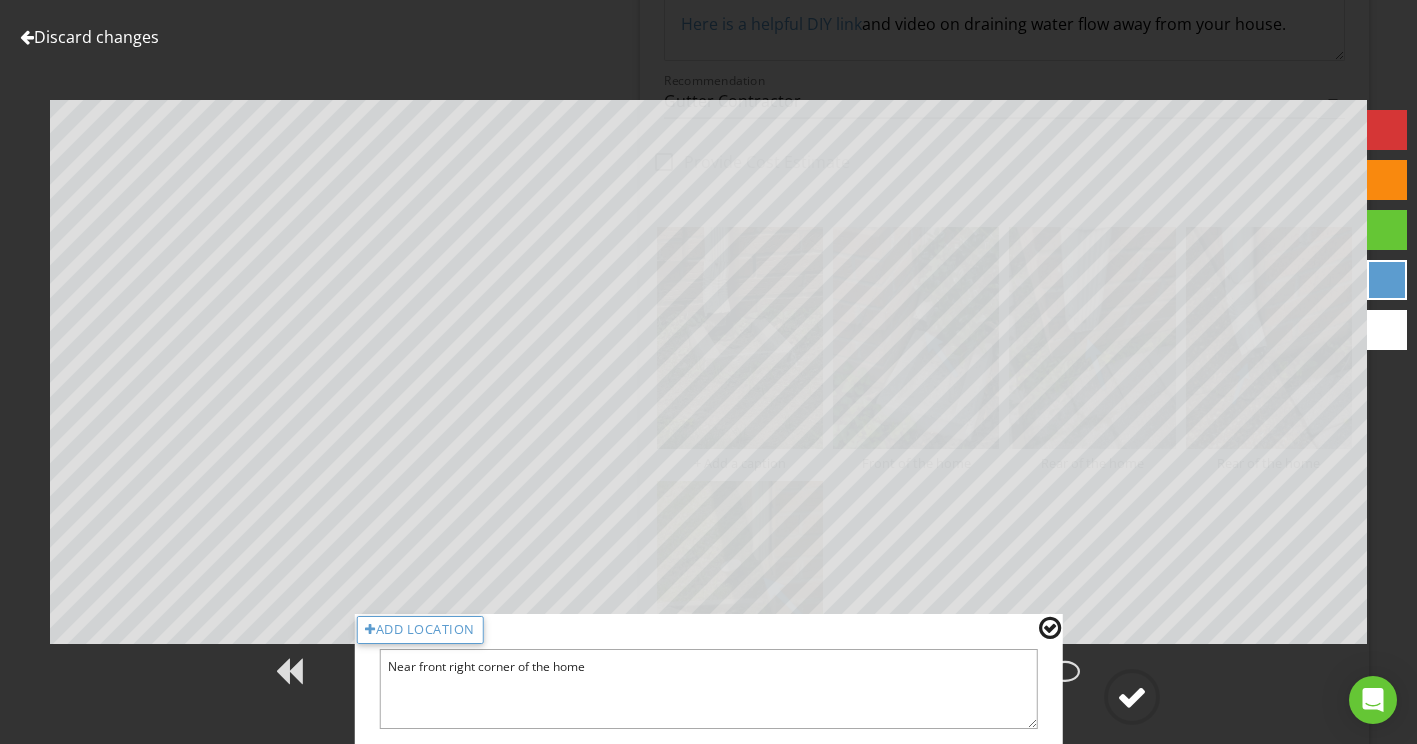 type on "Near front right corner of the home" 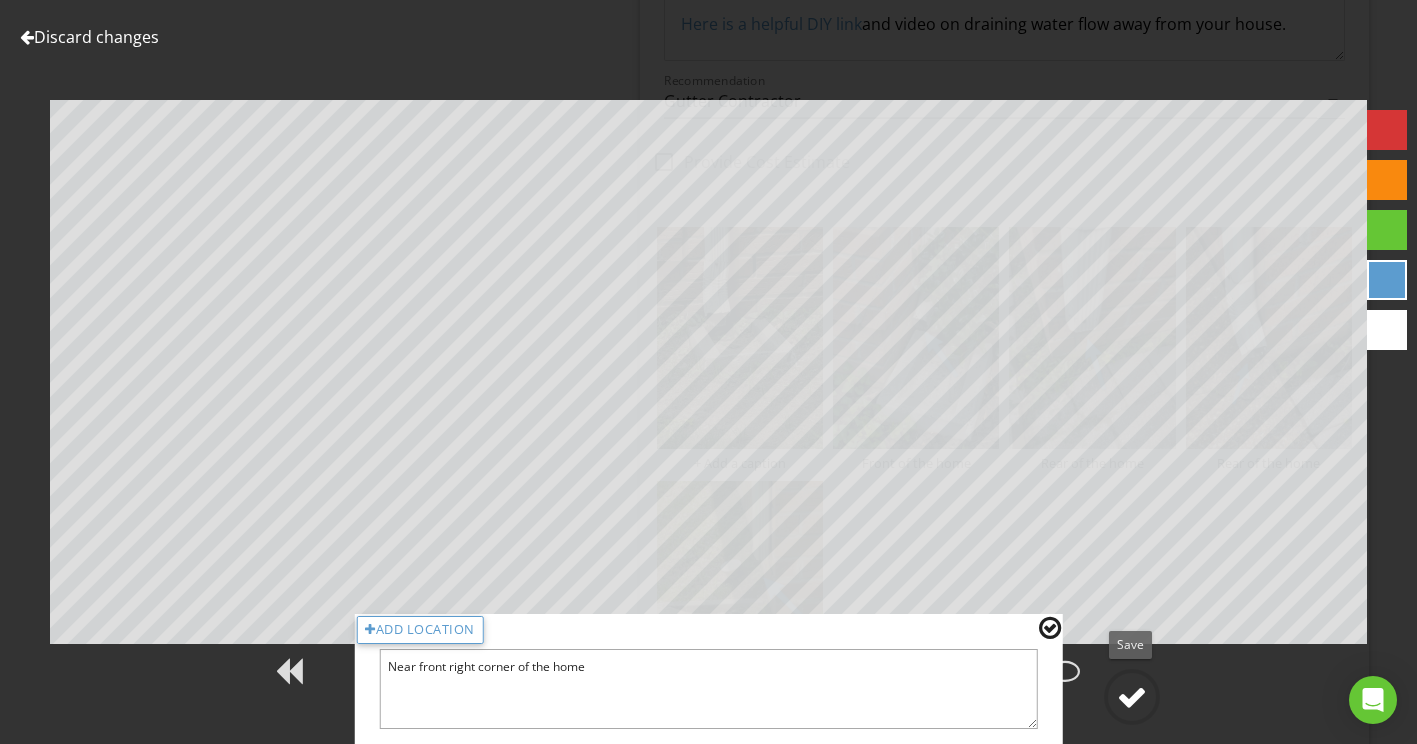 click at bounding box center (1132, 697) 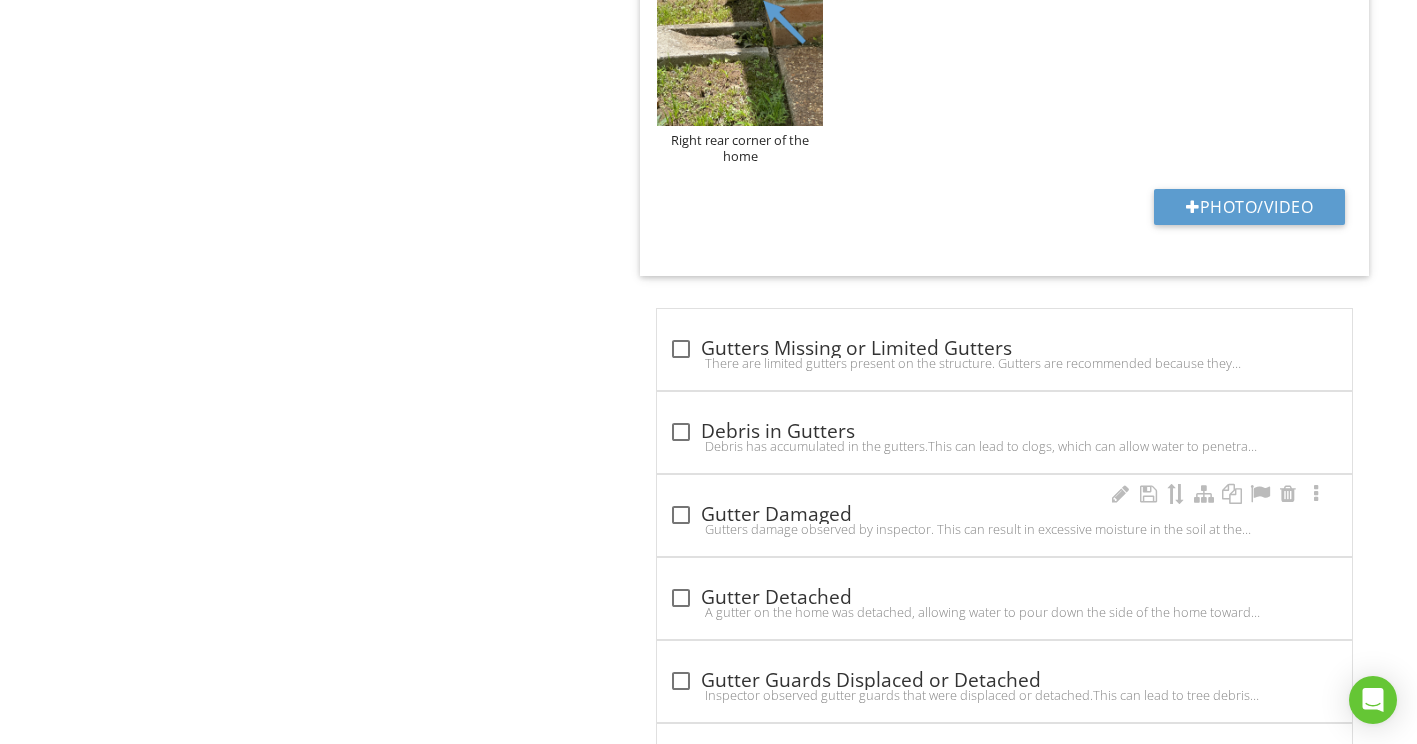 scroll, scrollTop: 2200, scrollLeft: 0, axis: vertical 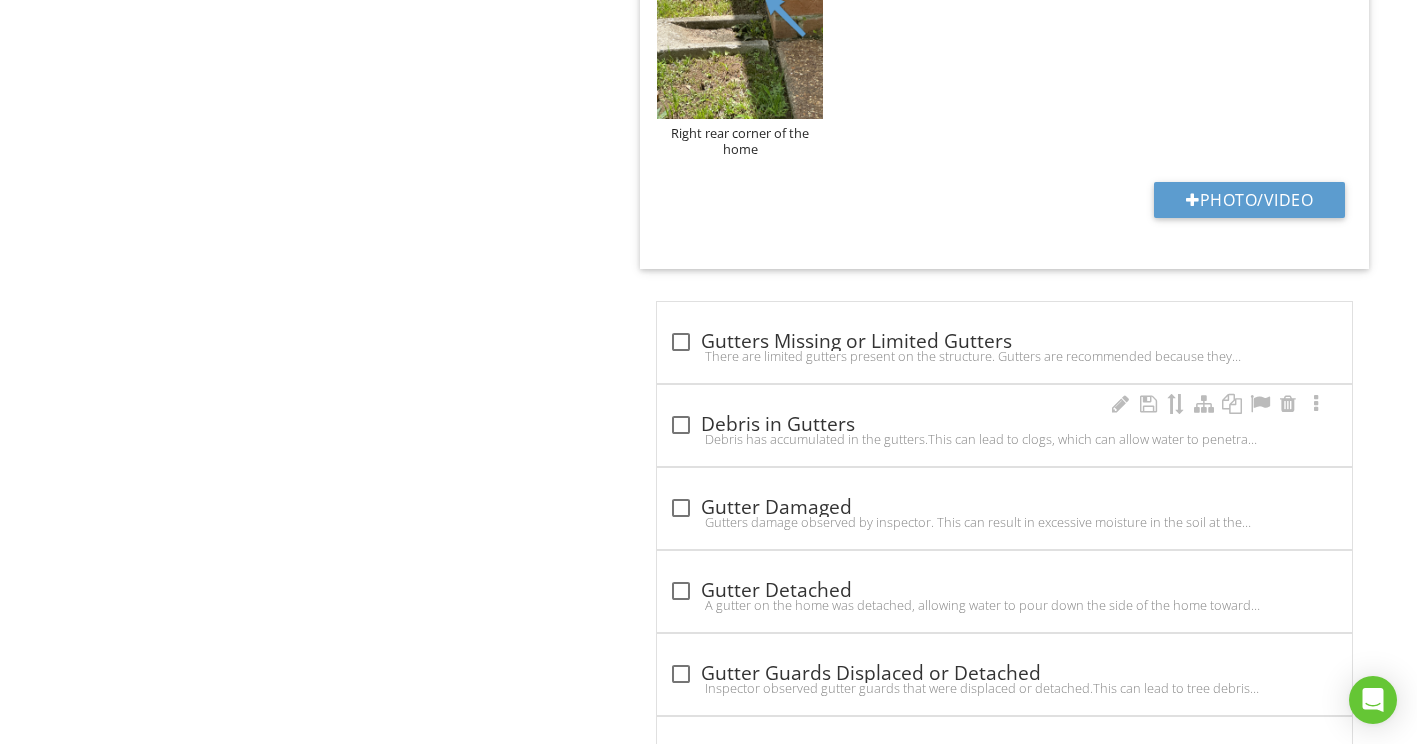 click on "Debris has accumulated in the gutters.This can lead to clogs, which can allow water to penetrate under the roofing materials and into the attic or home.Recommend cleaning to facilitate water flow.Here is a DIY resource for cleaning your gutters." at bounding box center [1004, 439] 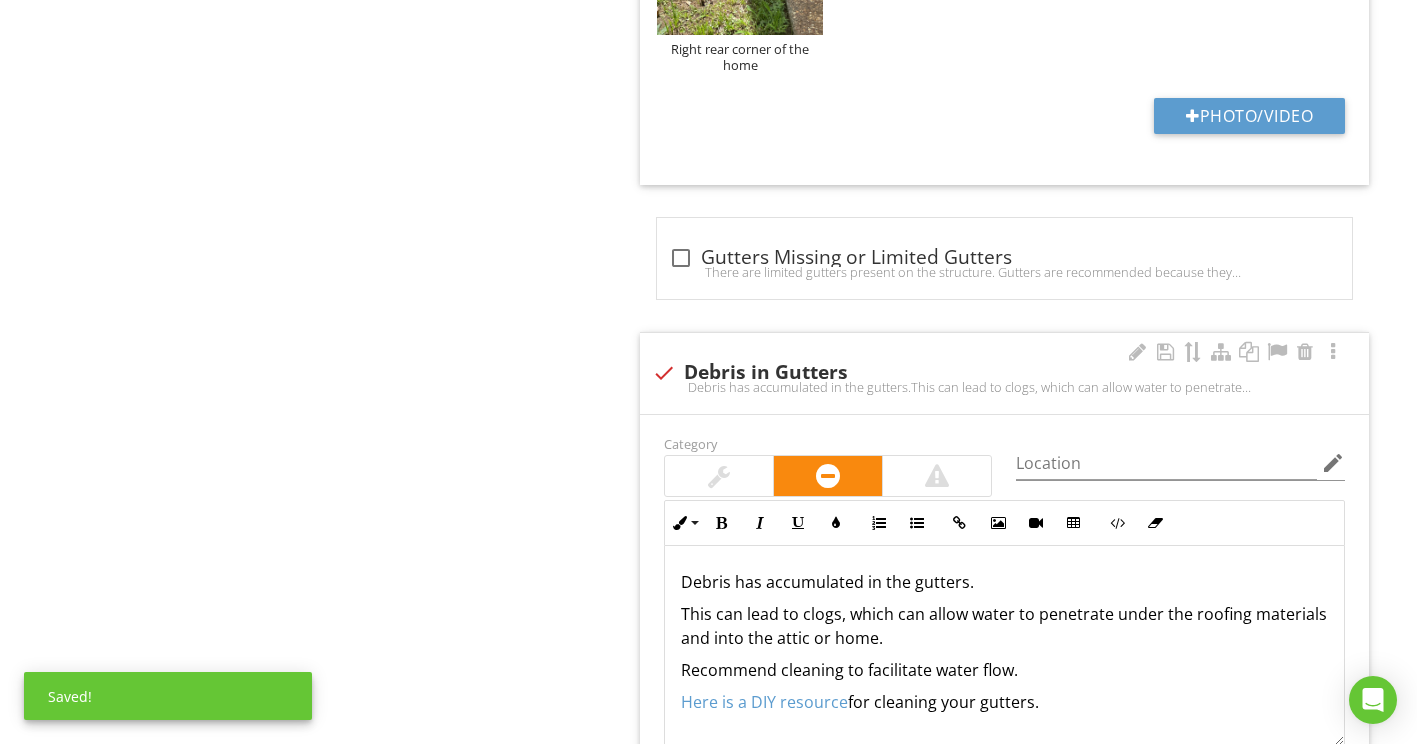 scroll, scrollTop: 2600, scrollLeft: 0, axis: vertical 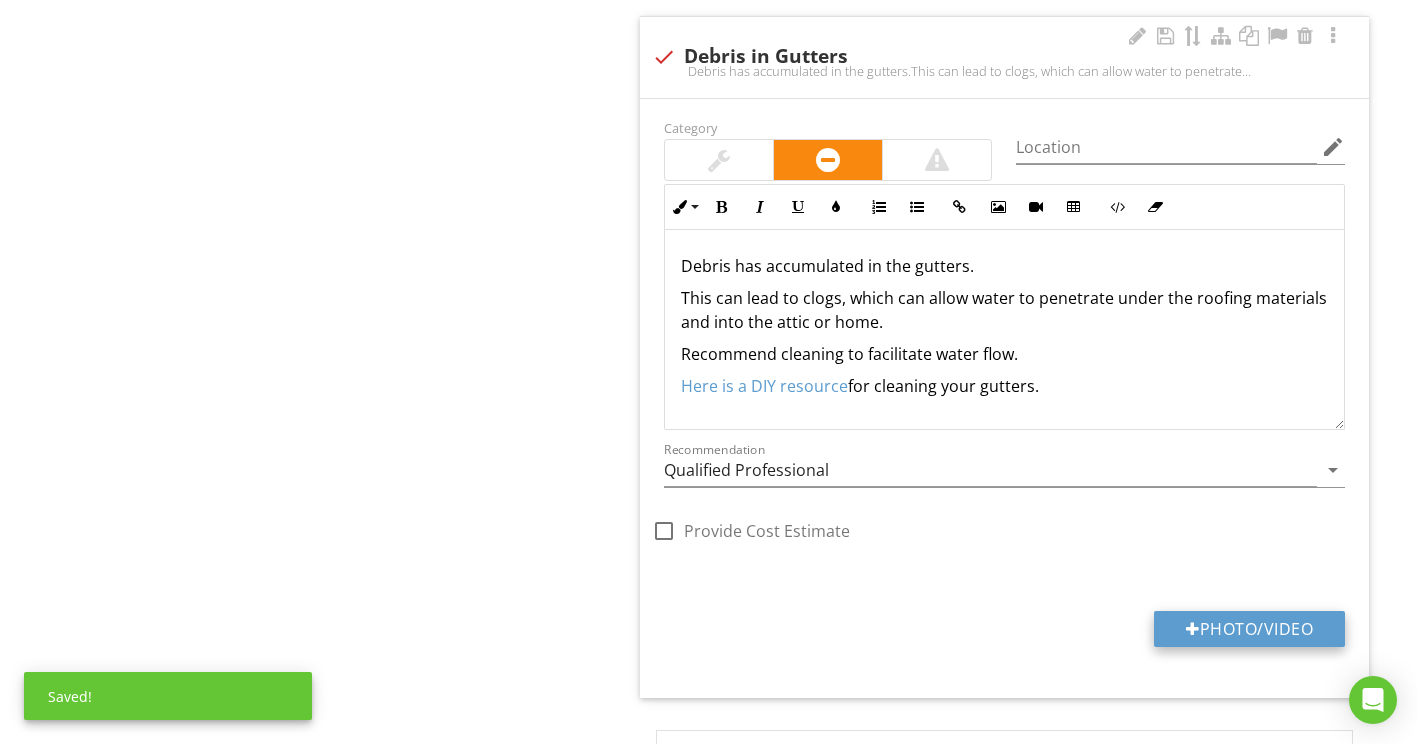 click on "Photo/Video" at bounding box center (1249, 629) 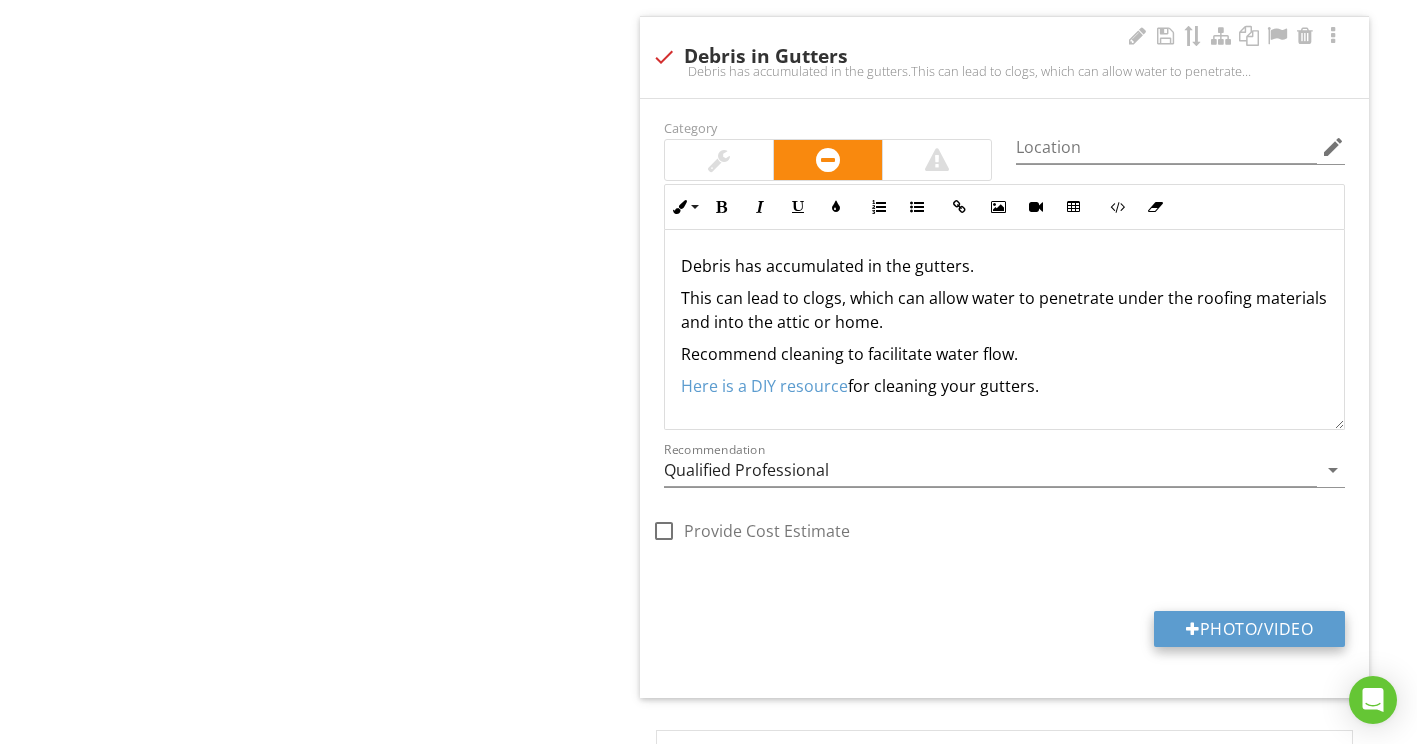 type on "C:\fakepath\gutters 1.png" 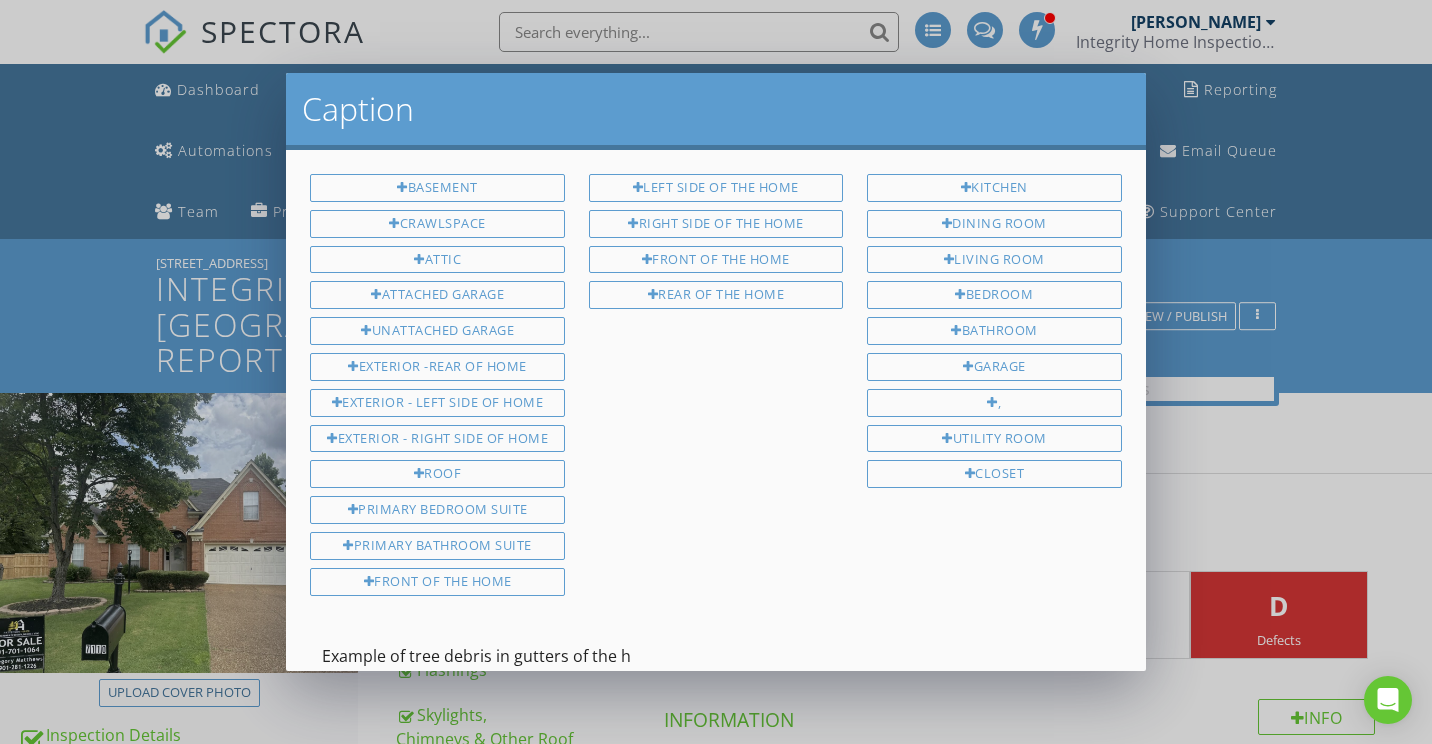 scroll, scrollTop: 2700, scrollLeft: 0, axis: vertical 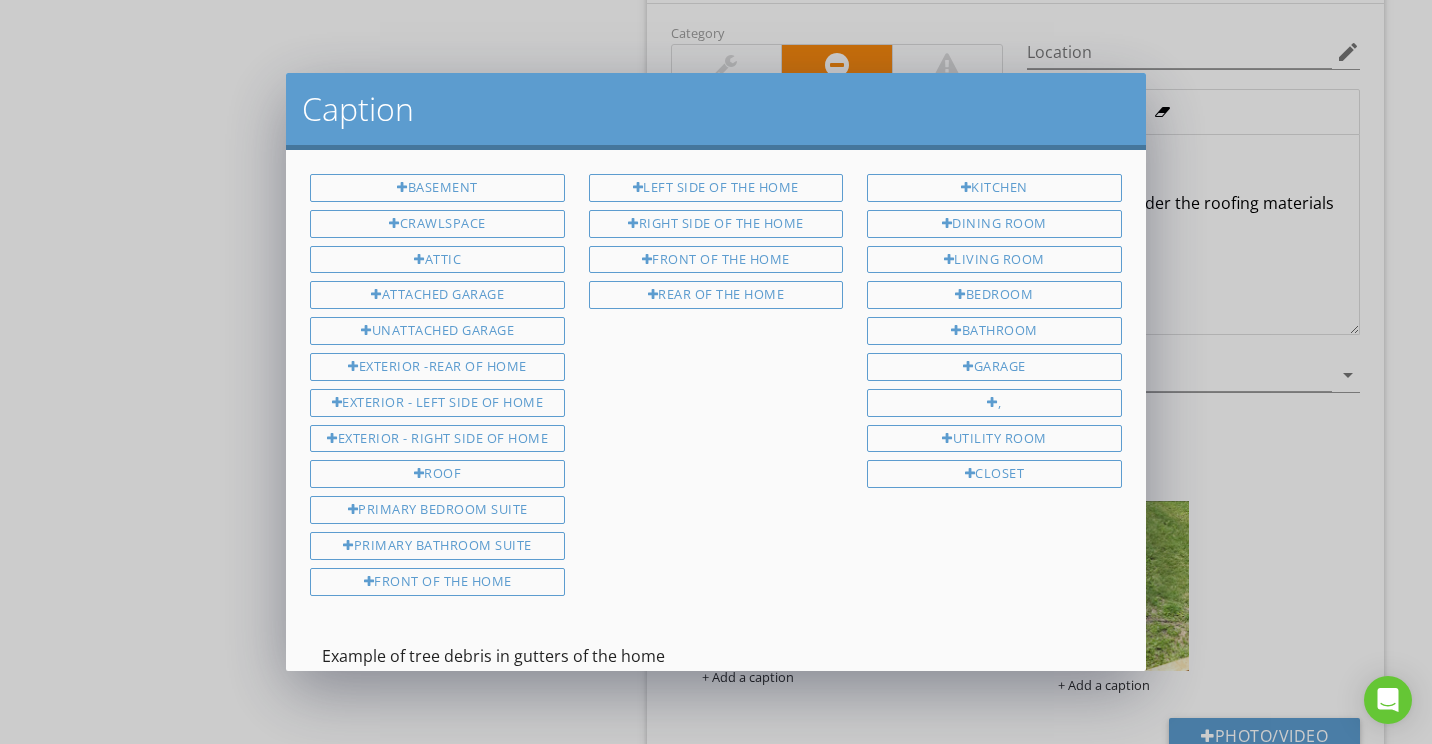 drag, startPoint x: 665, startPoint y: 648, endPoint x: 374, endPoint y: 658, distance: 291.17178 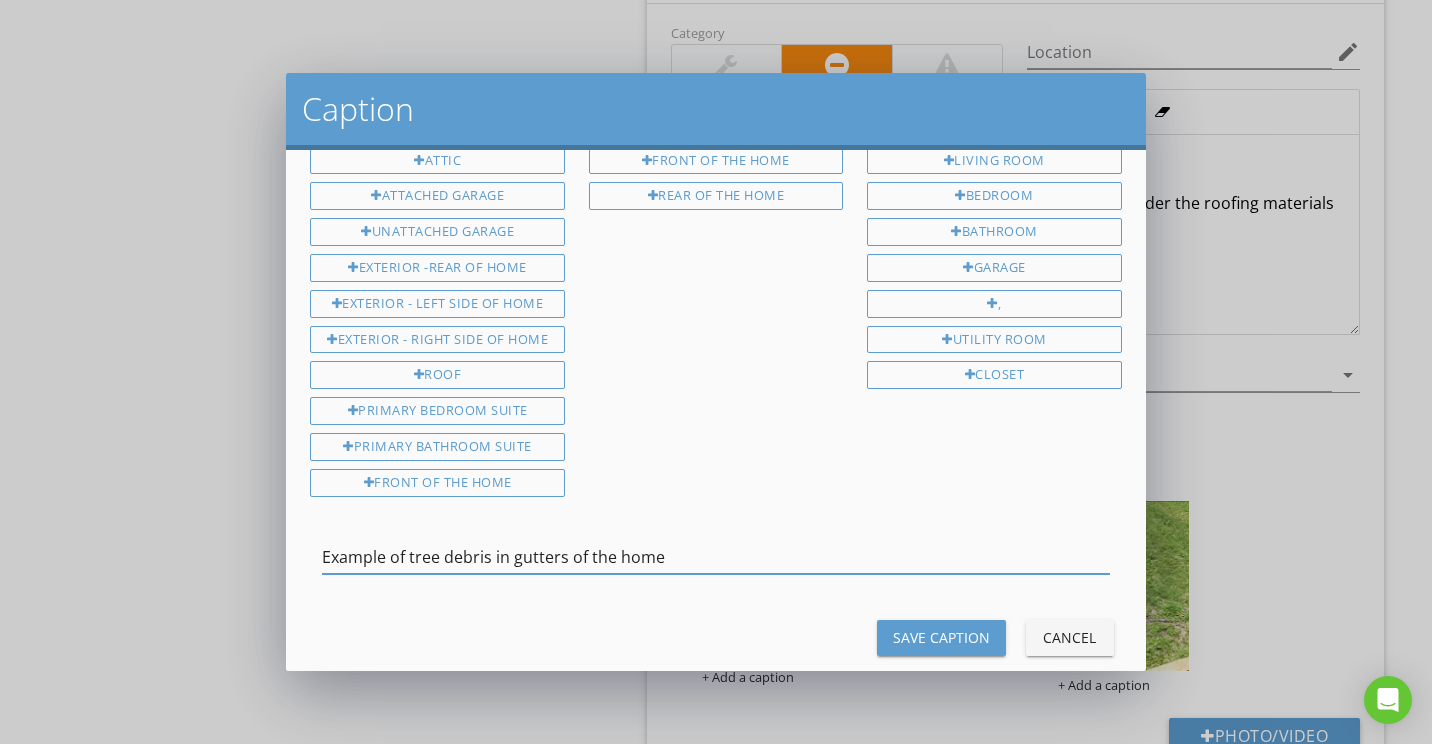 scroll, scrollTop: 100, scrollLeft: 0, axis: vertical 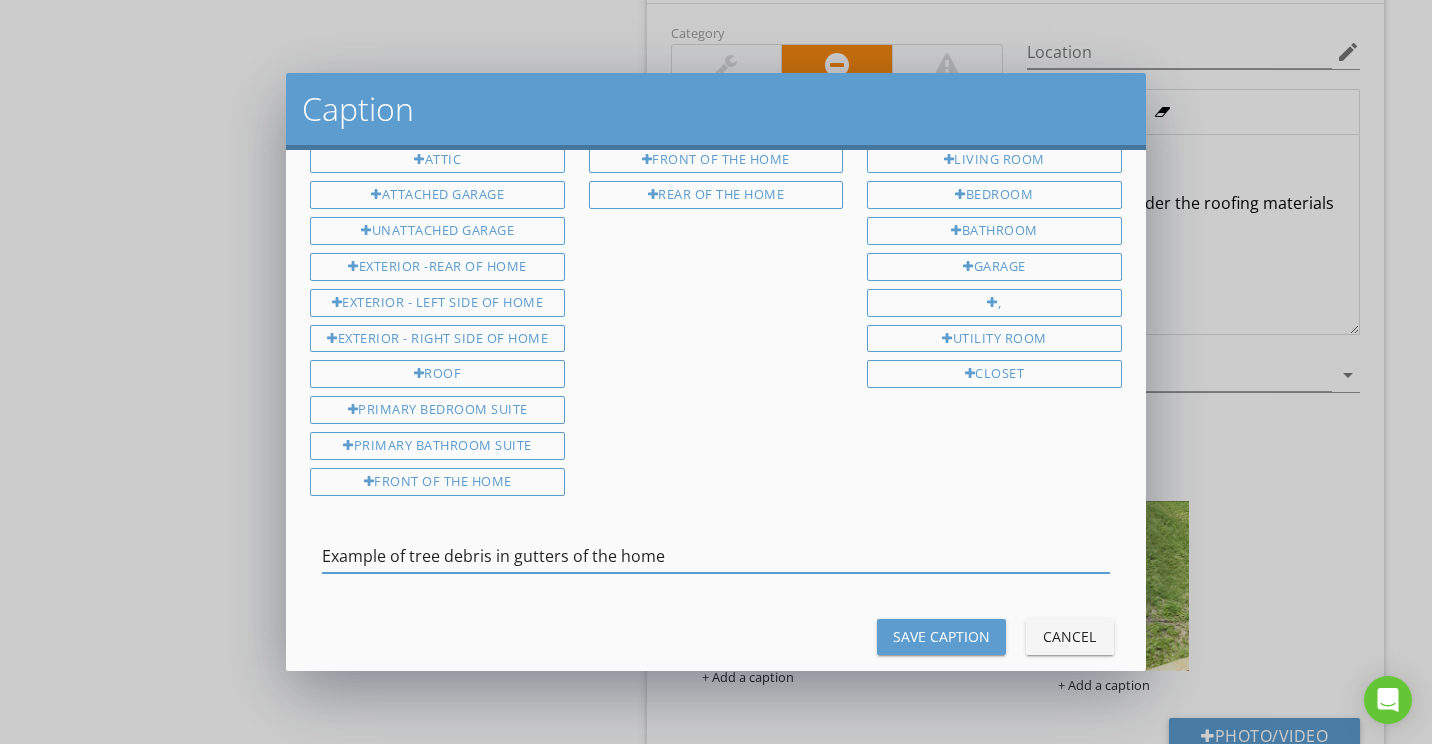 type on "Example of tree debris in gutters of the home" 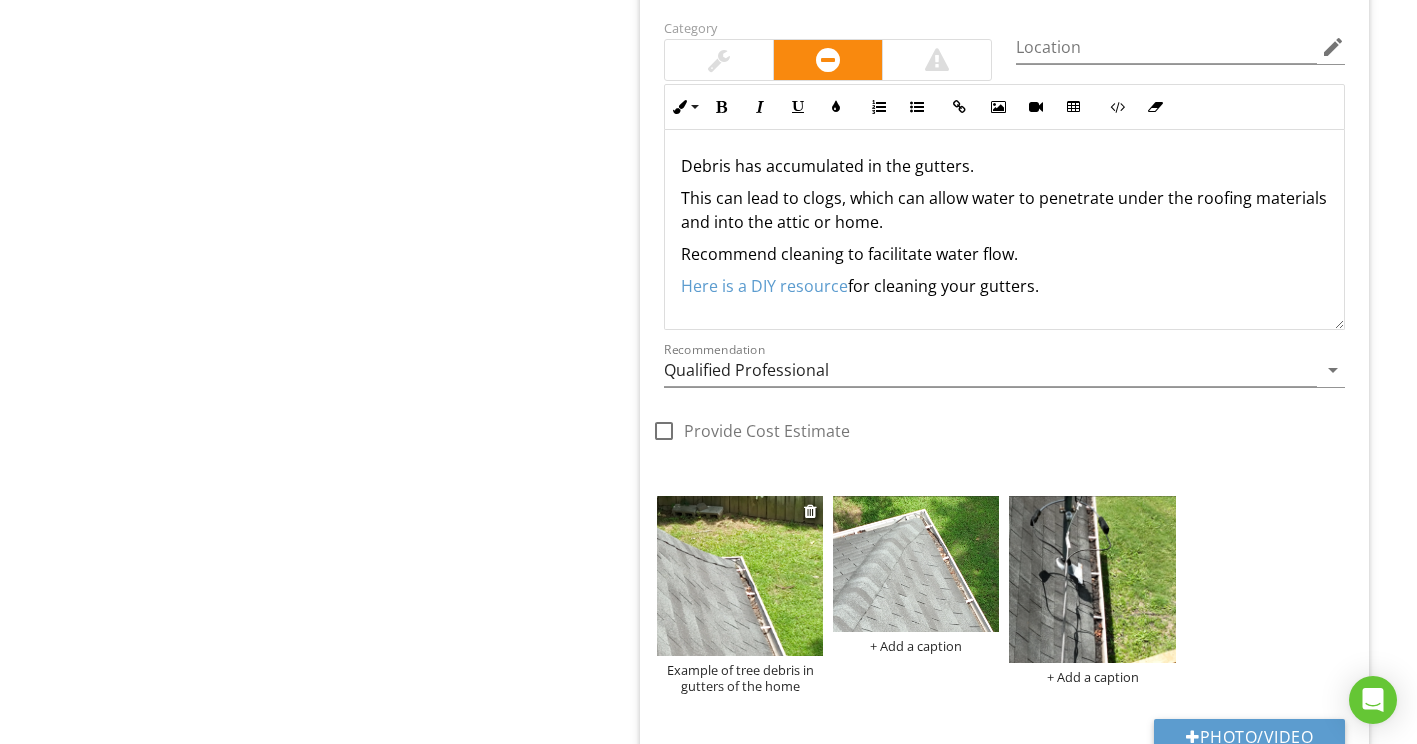 click at bounding box center [740, 576] 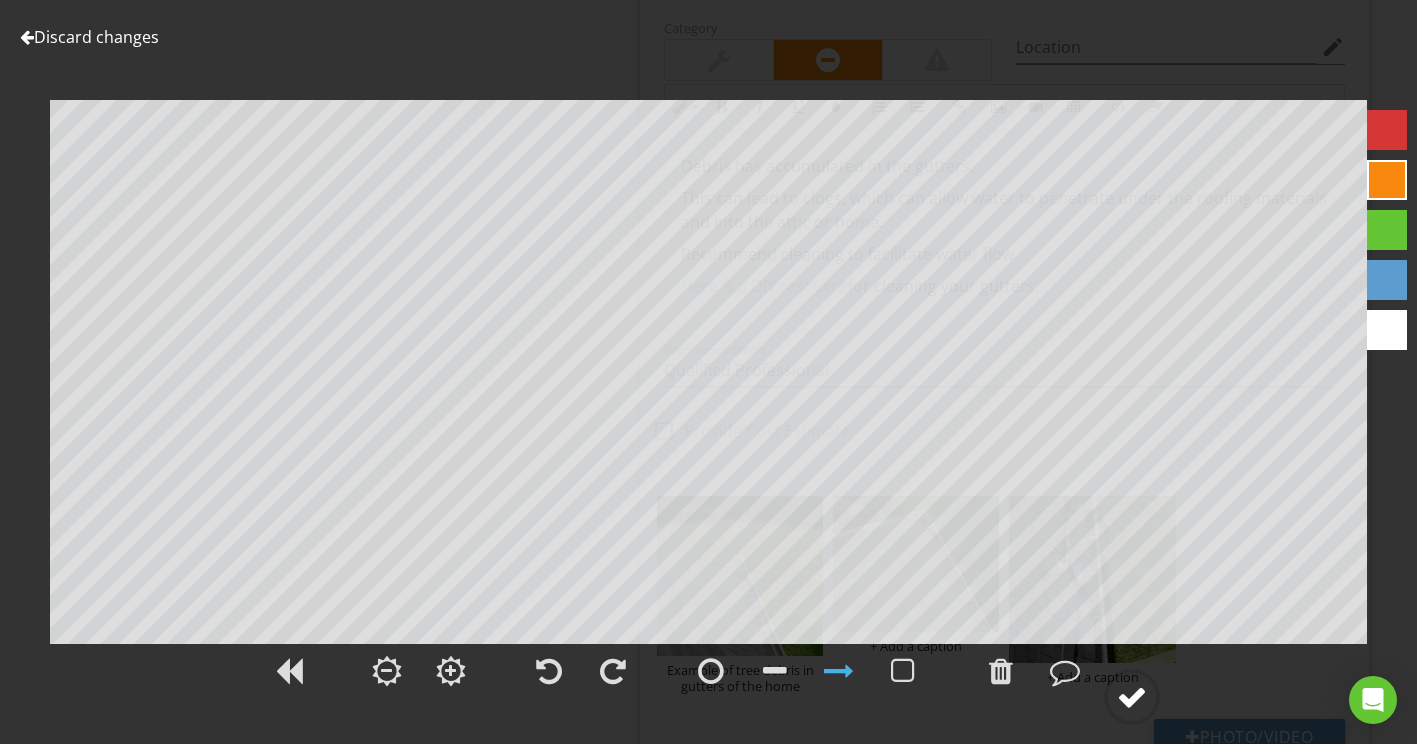 click at bounding box center [1132, 697] 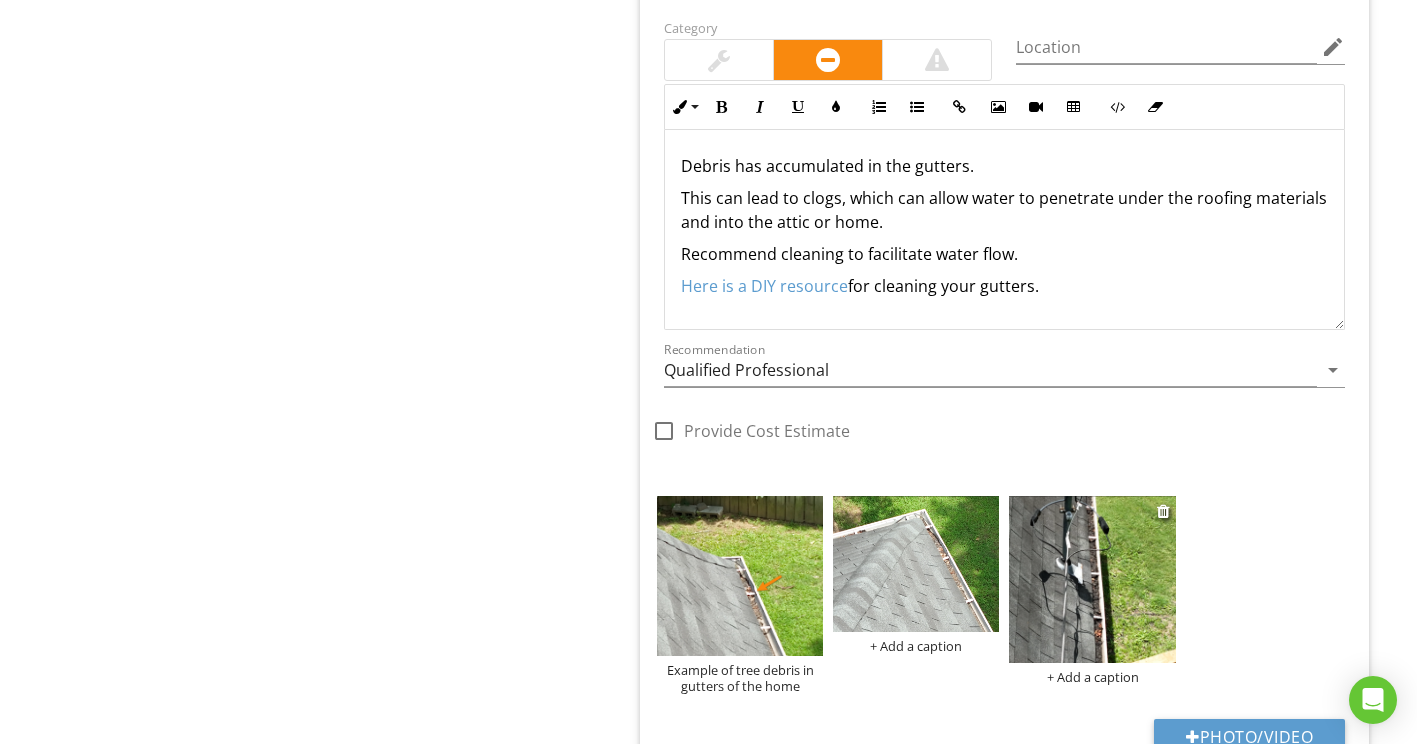 click at bounding box center [1092, 579] 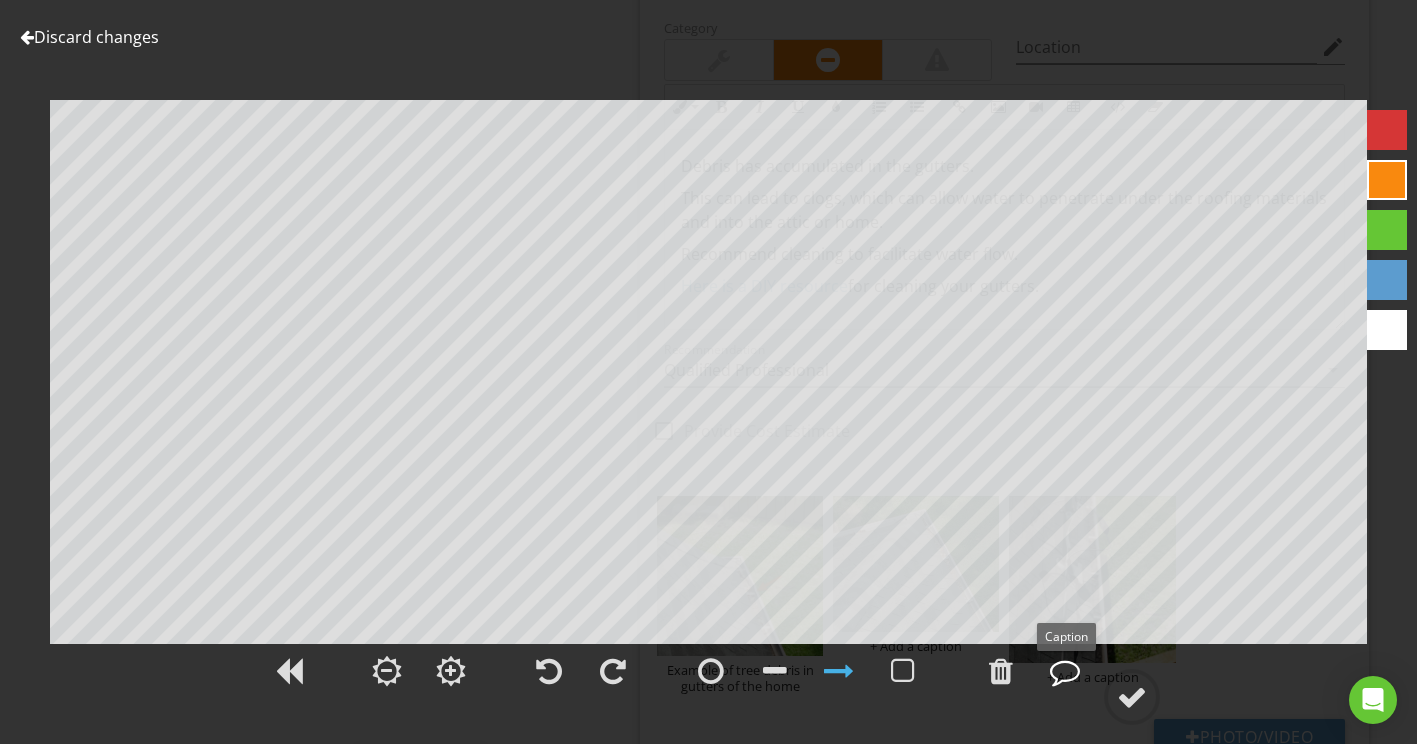 click at bounding box center [1065, 671] 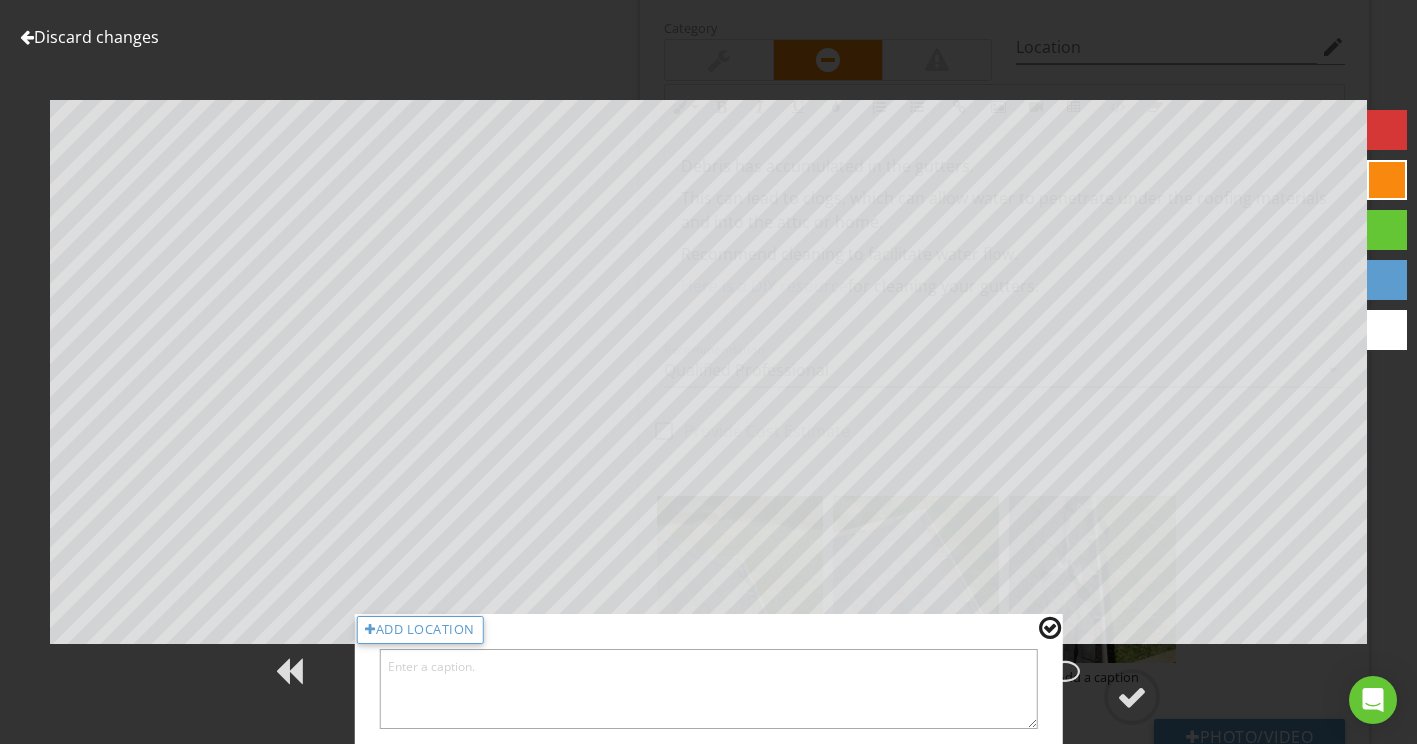 paste on "Example of tree debris in gutters of the home" 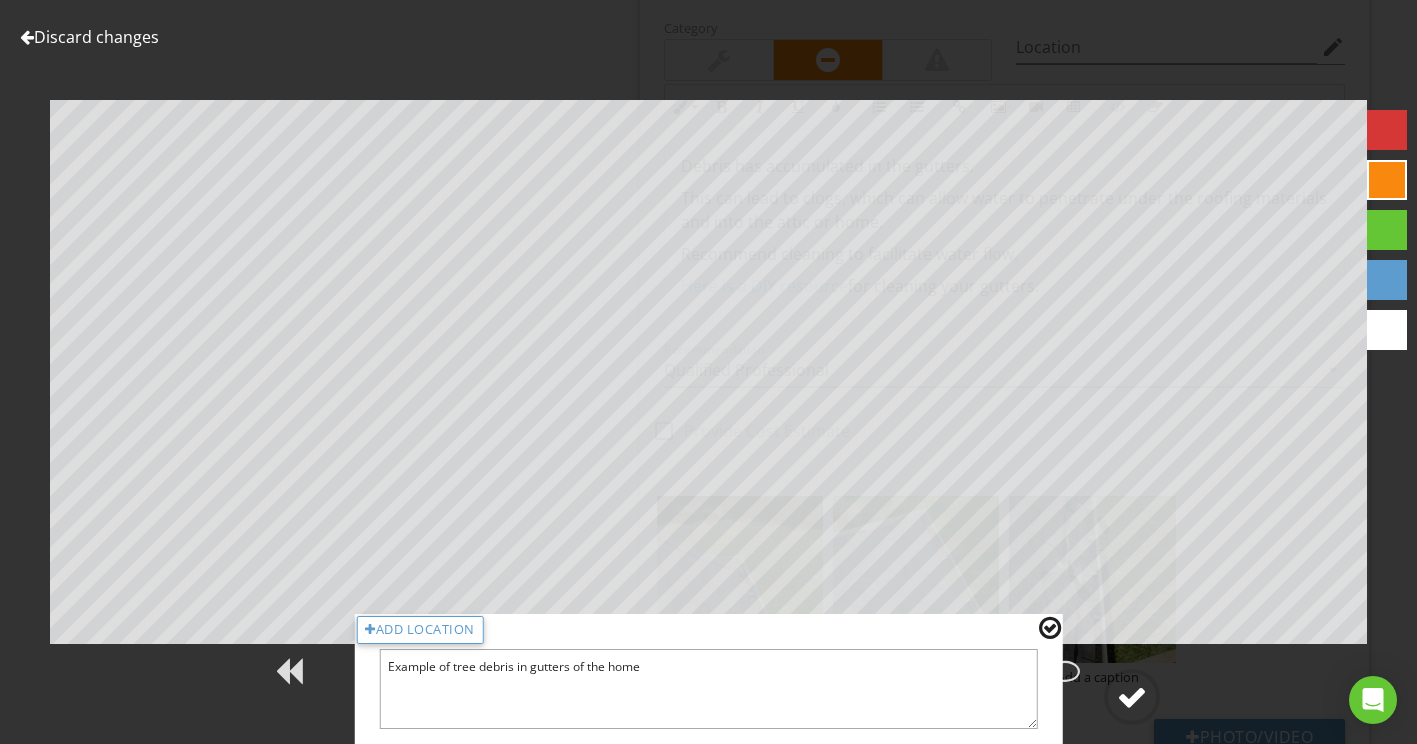 type on "Example of tree debris in gutters of the home" 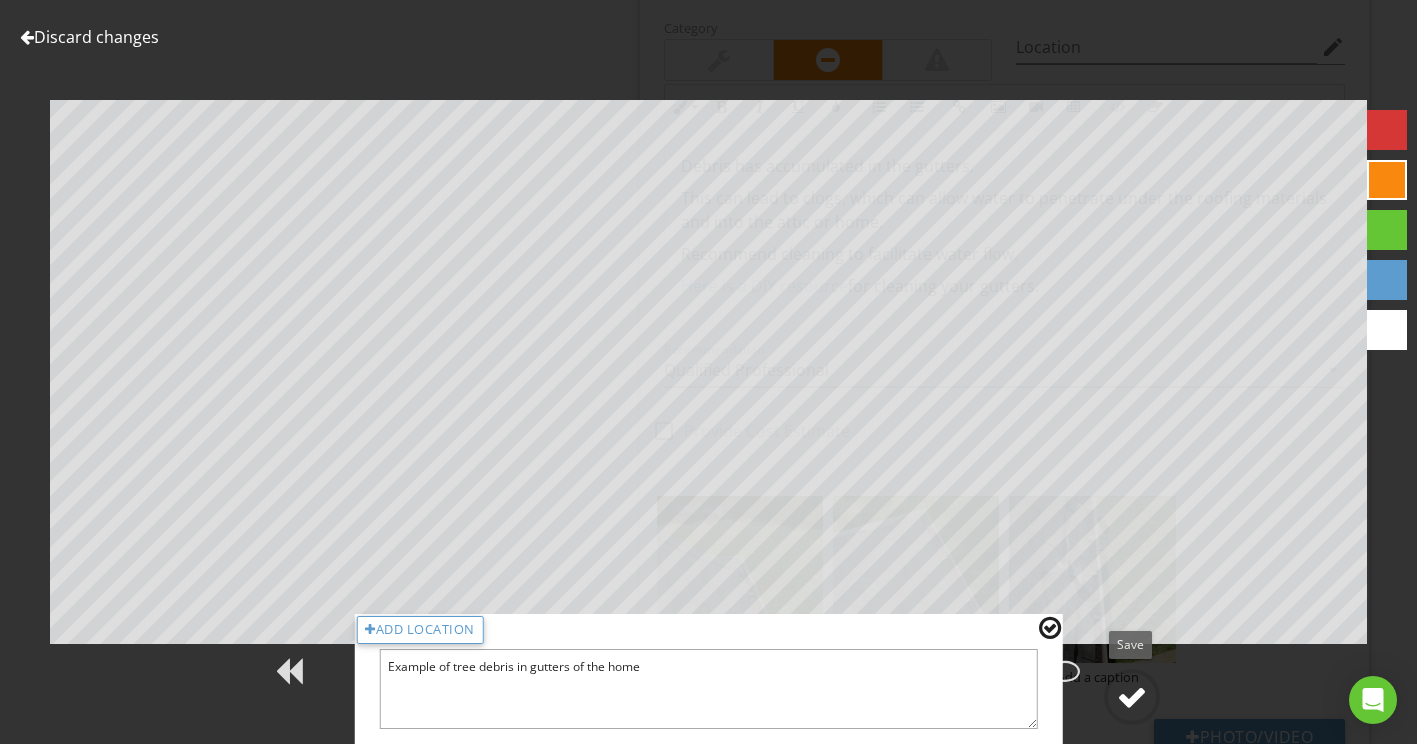 click at bounding box center (1132, 697) 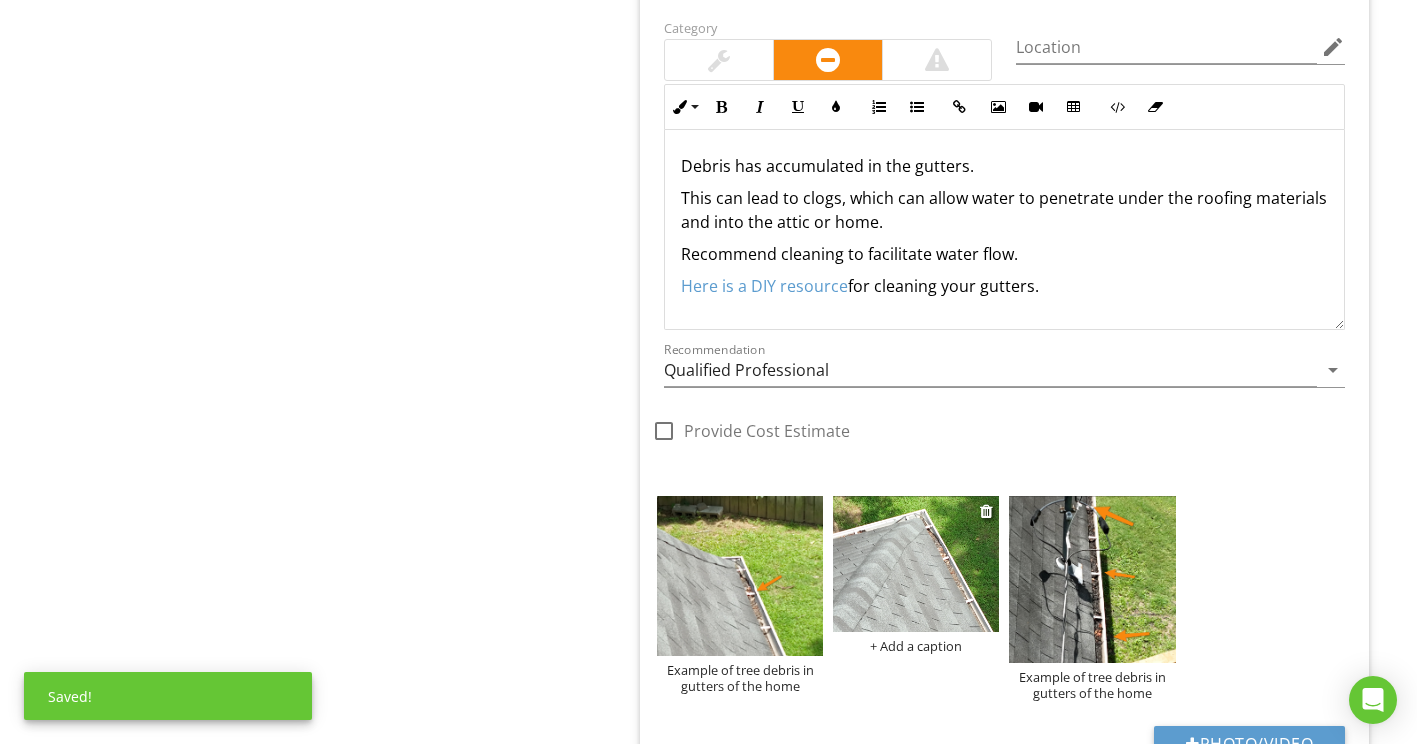 click on "+ Add a caption" at bounding box center (916, 646) 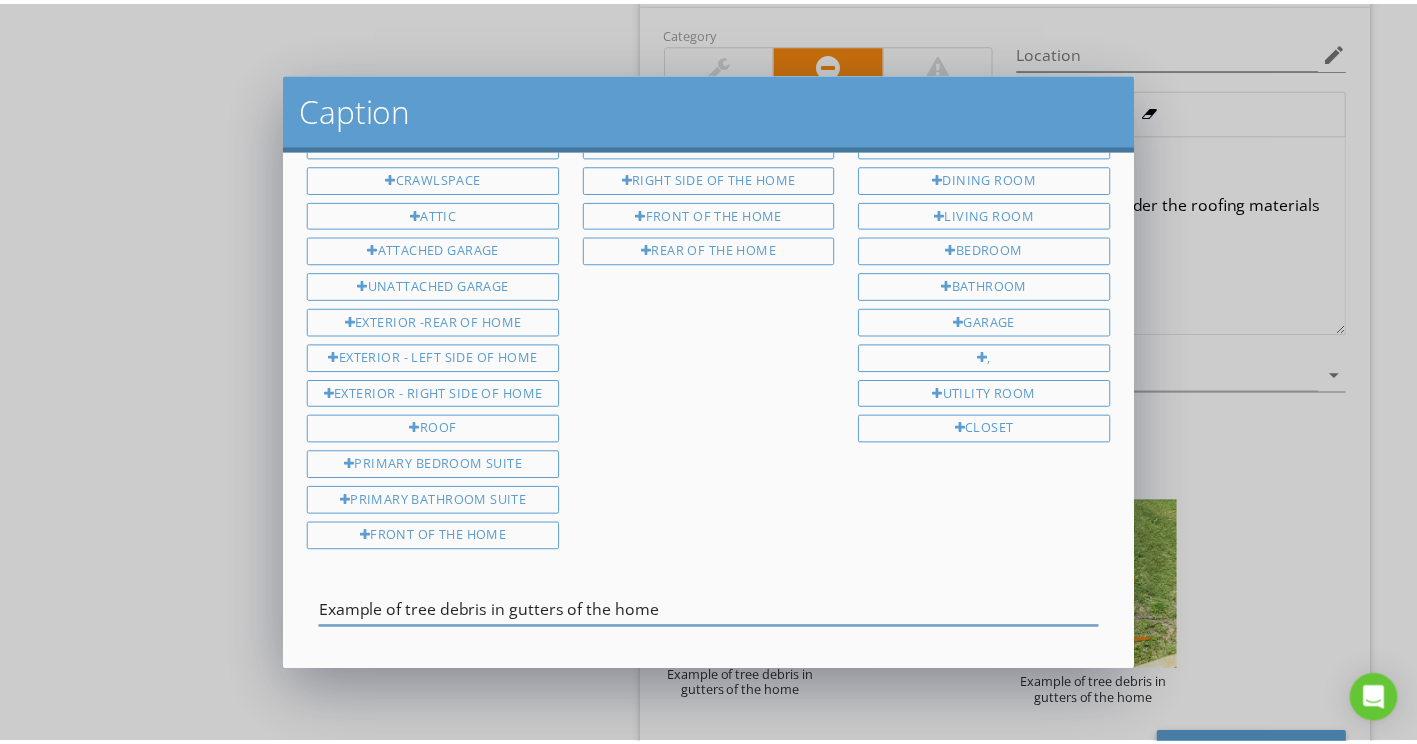 scroll, scrollTop: 100, scrollLeft: 0, axis: vertical 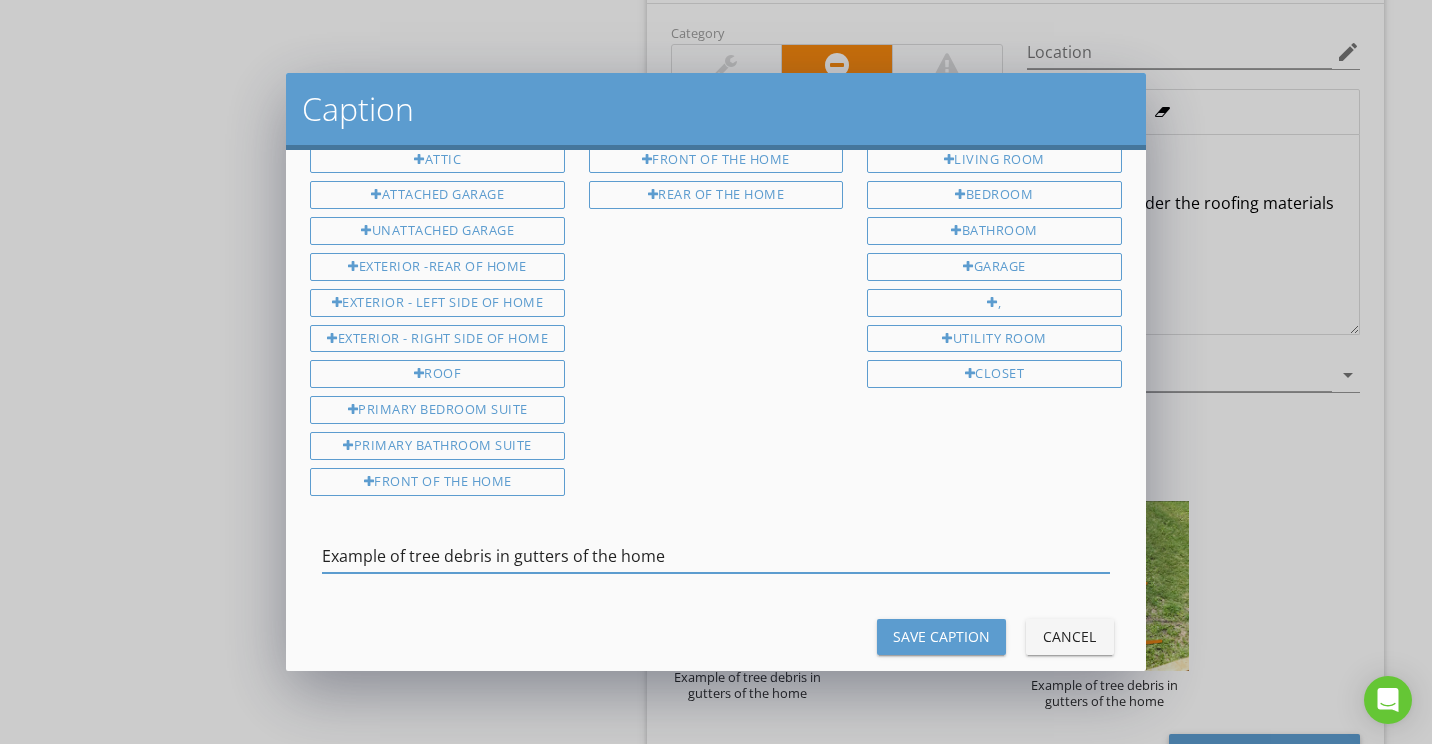 type on "Example of tree debris in gutters of the home" 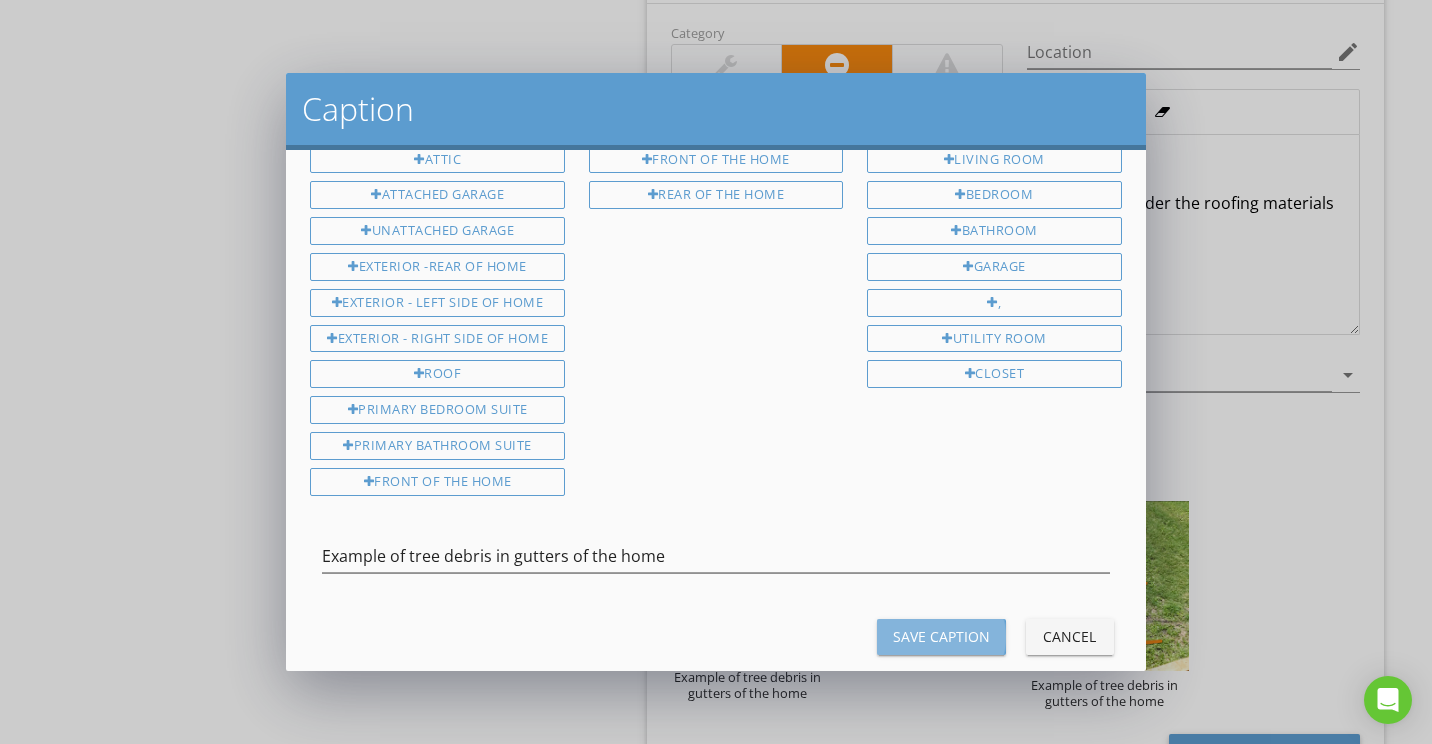 click on "Save Caption" at bounding box center [941, 637] 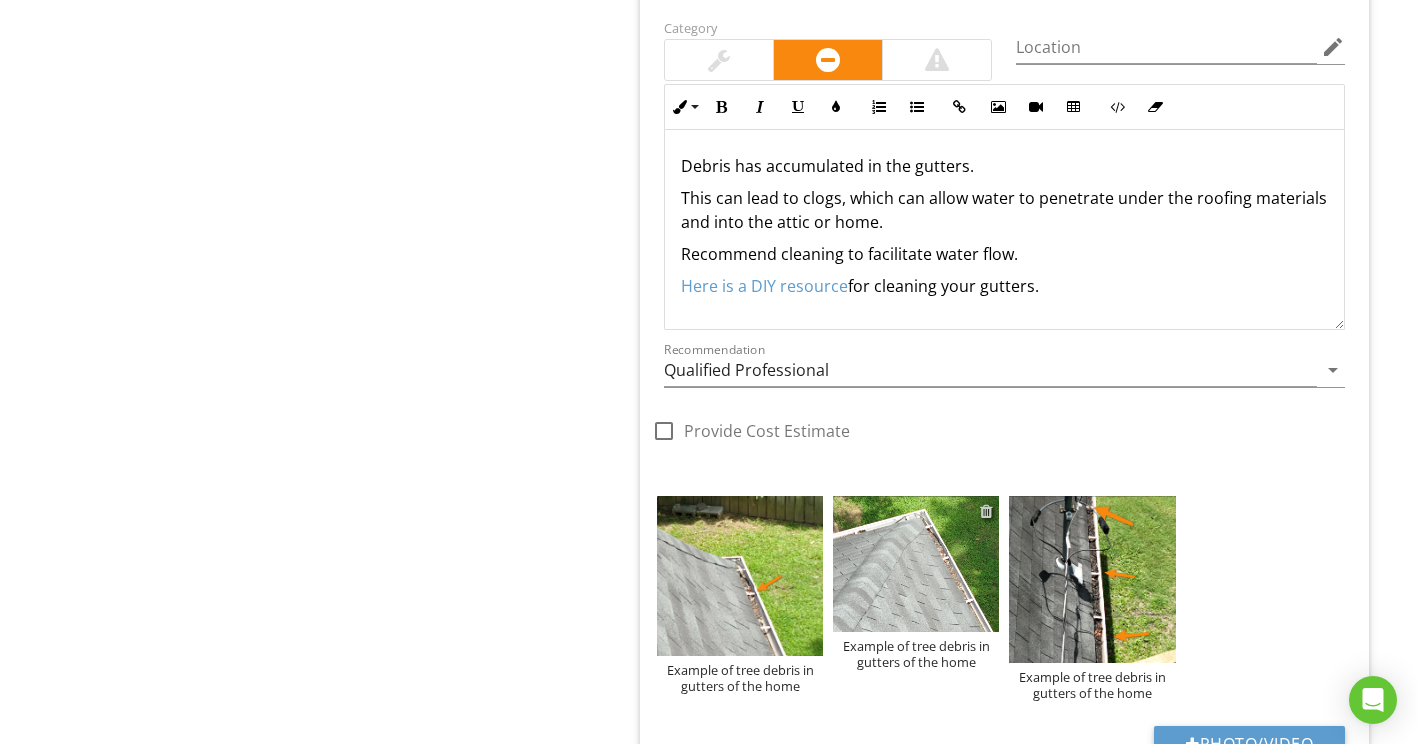 click at bounding box center (986, 511) 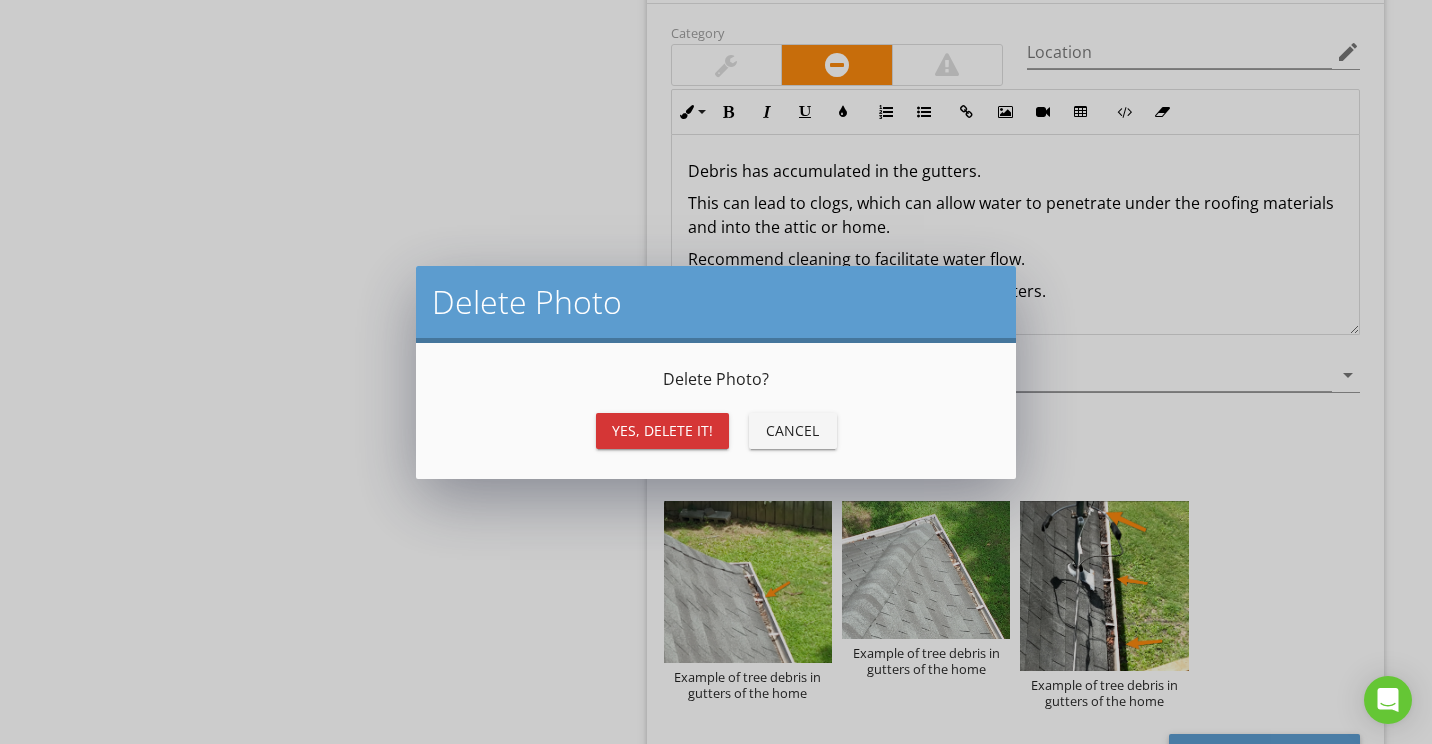 click on "Yes, Delete it!" at bounding box center (662, 430) 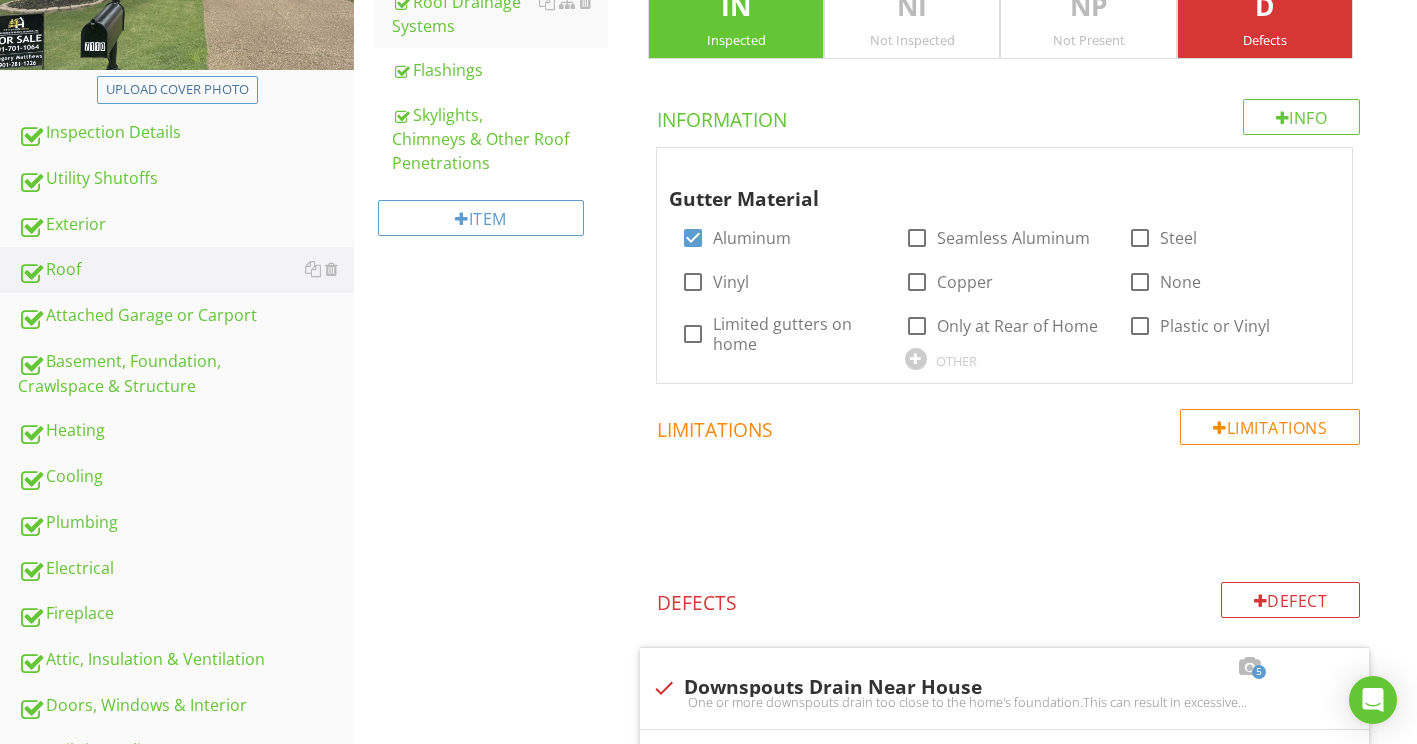 scroll, scrollTop: 400, scrollLeft: 0, axis: vertical 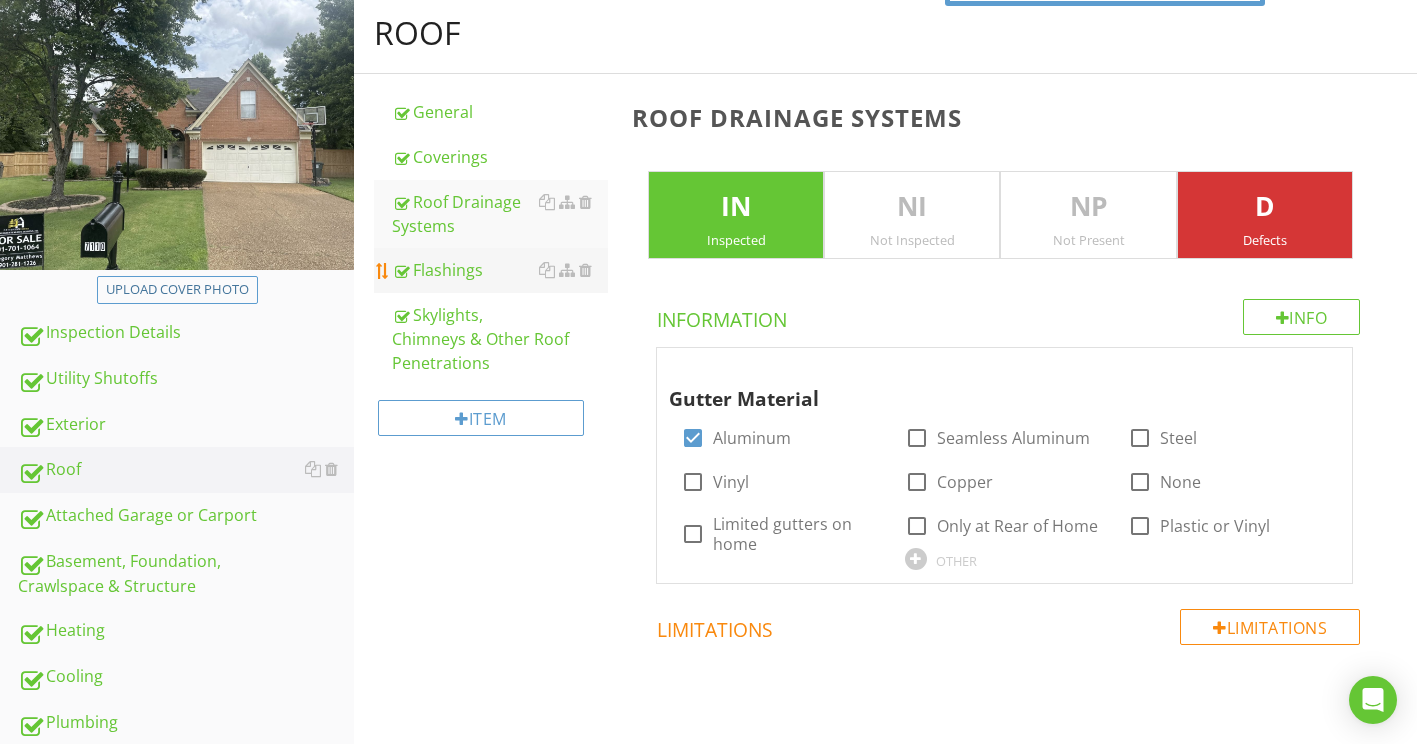 click on "Flashings" at bounding box center (500, 270) 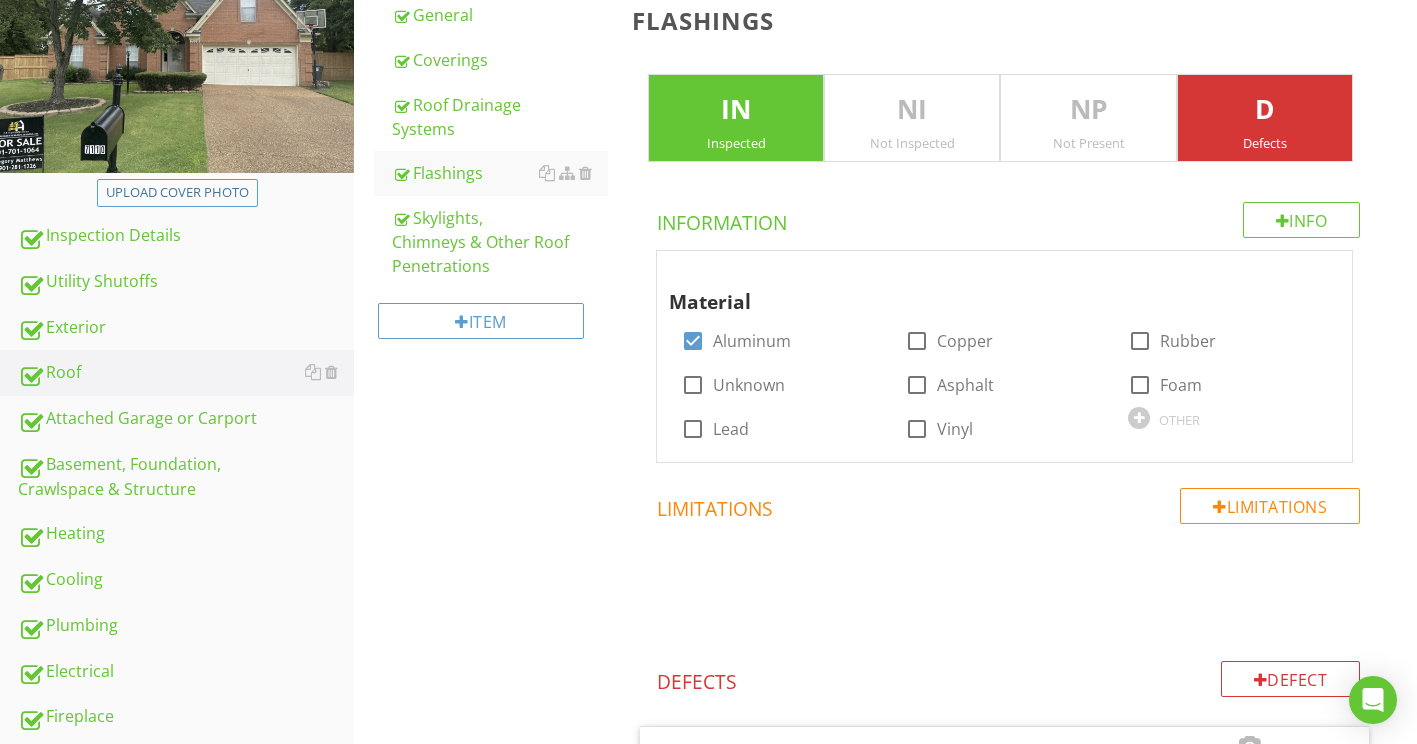 scroll, scrollTop: 500, scrollLeft: 0, axis: vertical 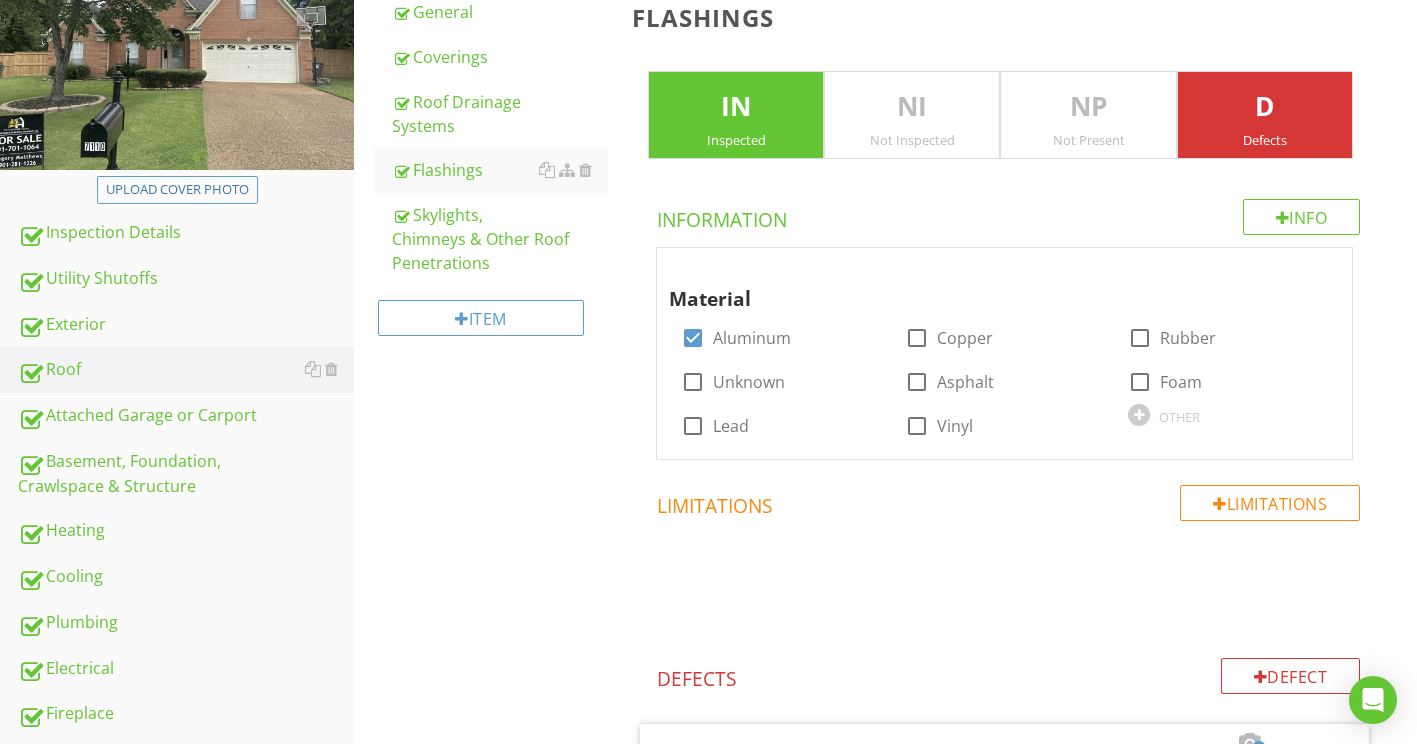 click on "Skylights, Chimneys & Other Roof Penetrations" at bounding box center (500, 239) 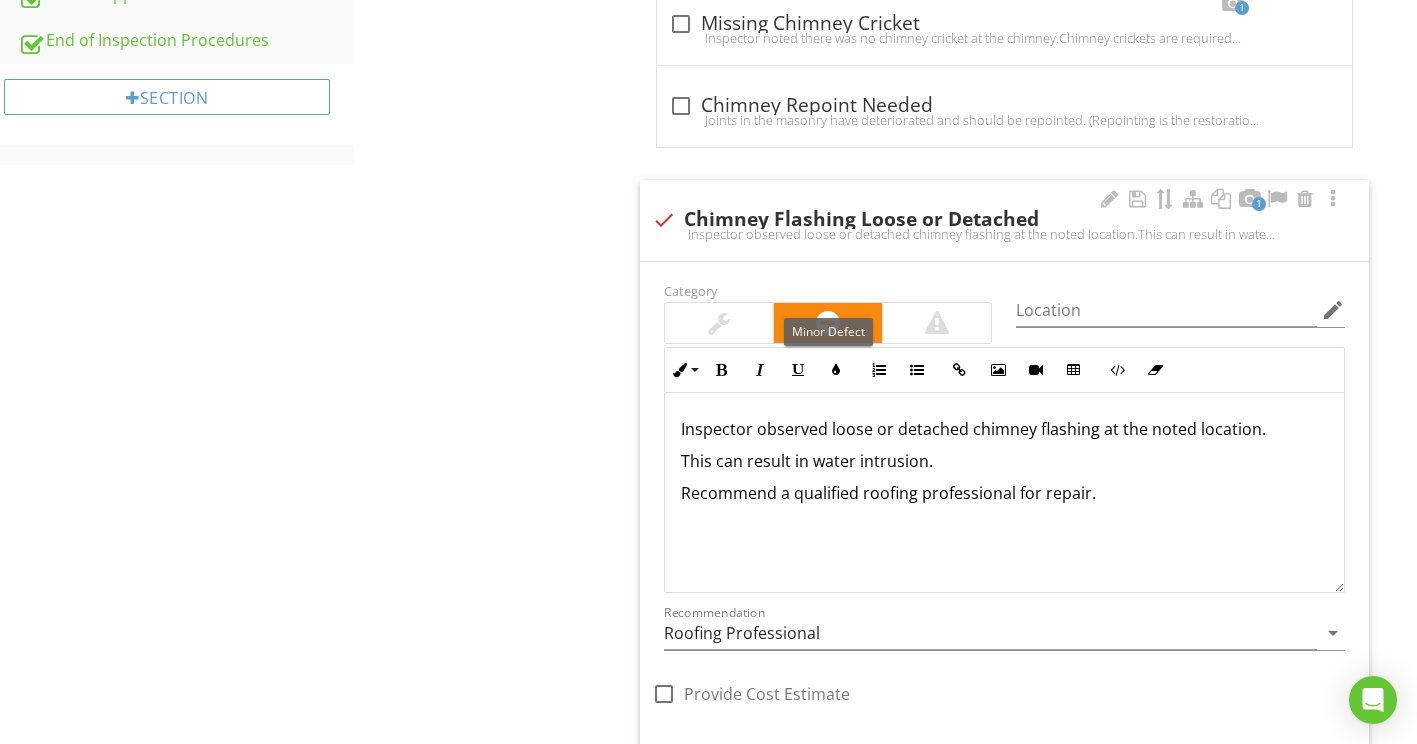 scroll, scrollTop: 1500, scrollLeft: 0, axis: vertical 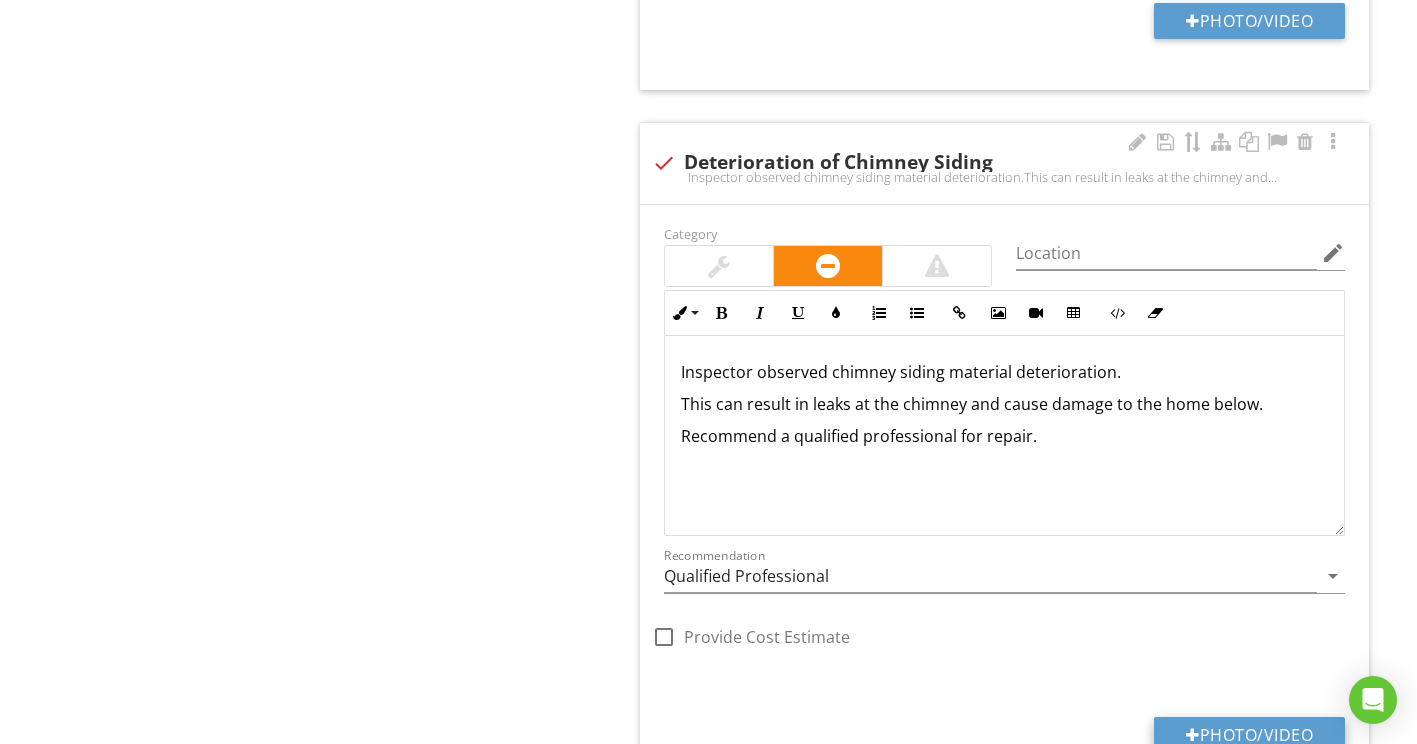 click on "Photo/Video" at bounding box center (1249, 735) 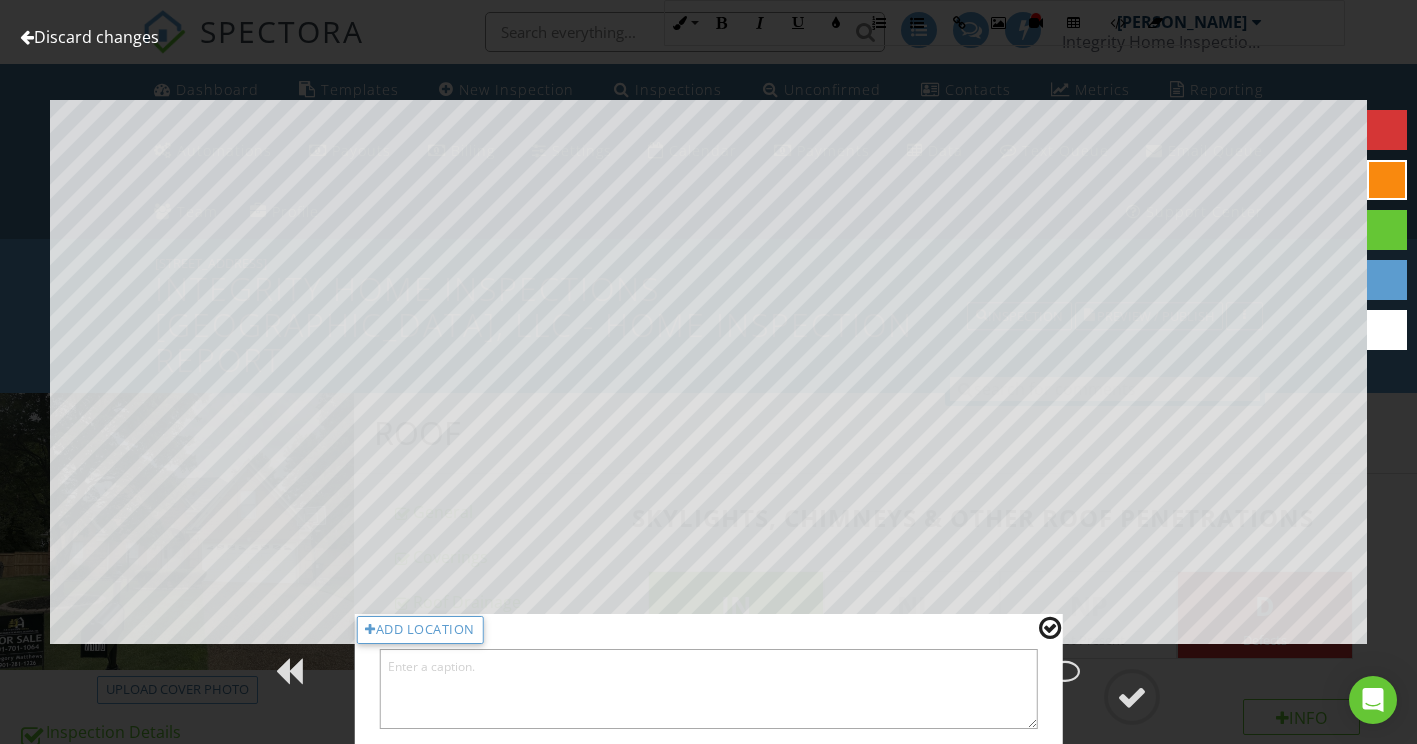 scroll, scrollTop: 2700, scrollLeft: 0, axis: vertical 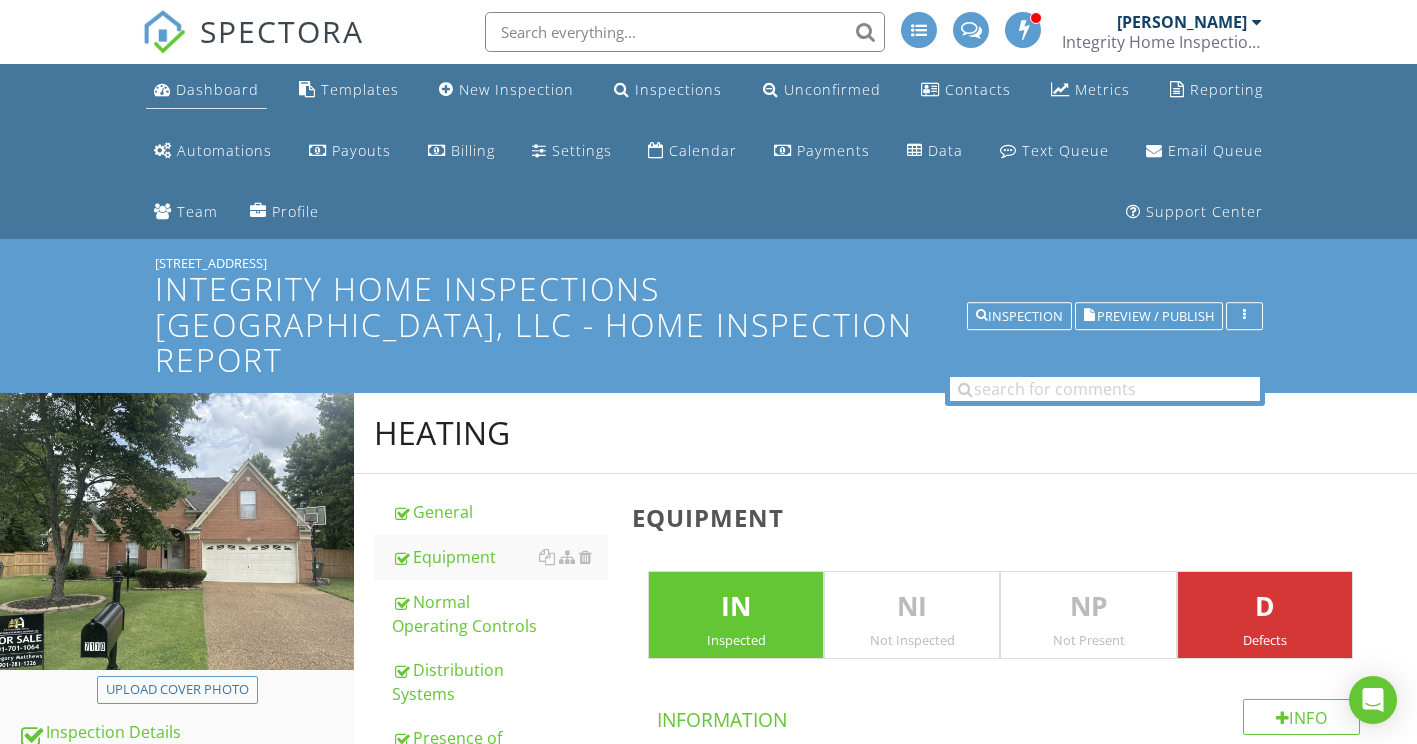 click on "Dashboard" at bounding box center (217, 89) 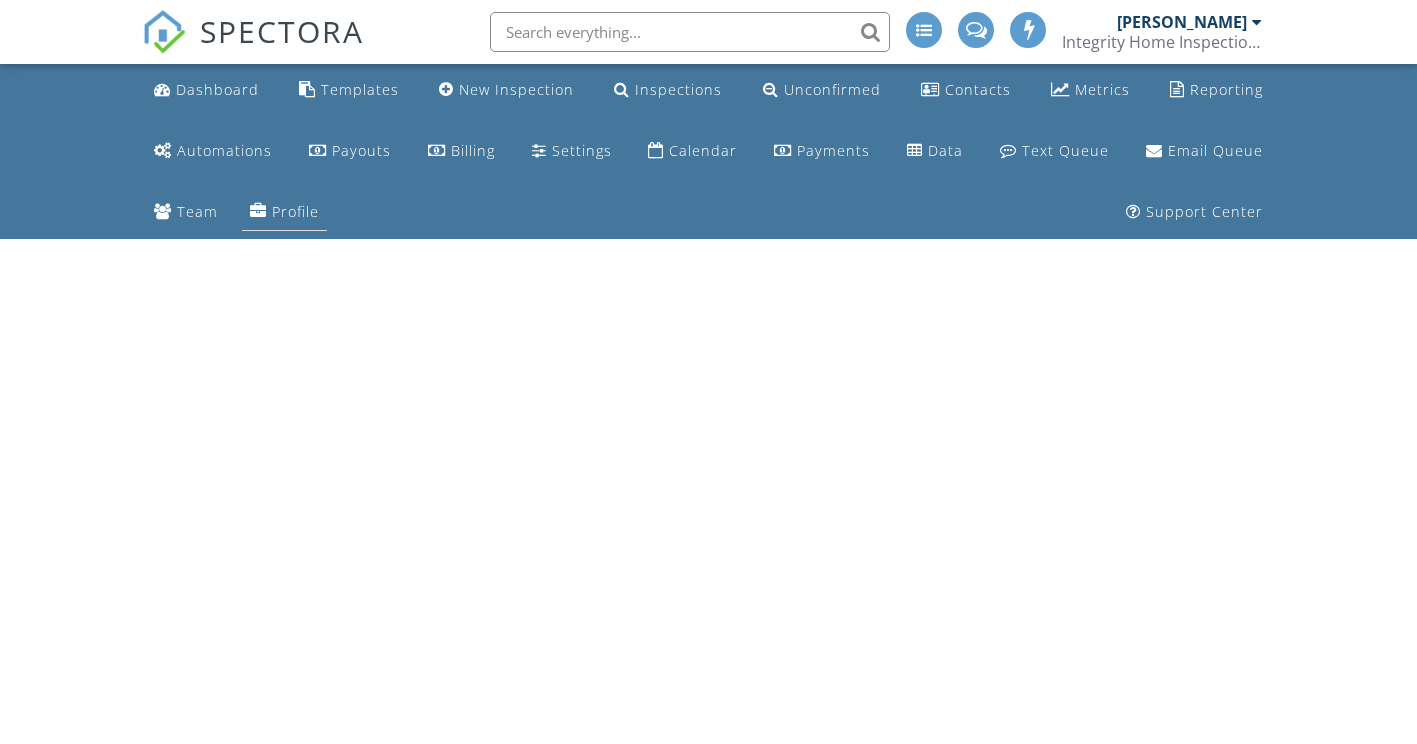 scroll, scrollTop: 0, scrollLeft: 0, axis: both 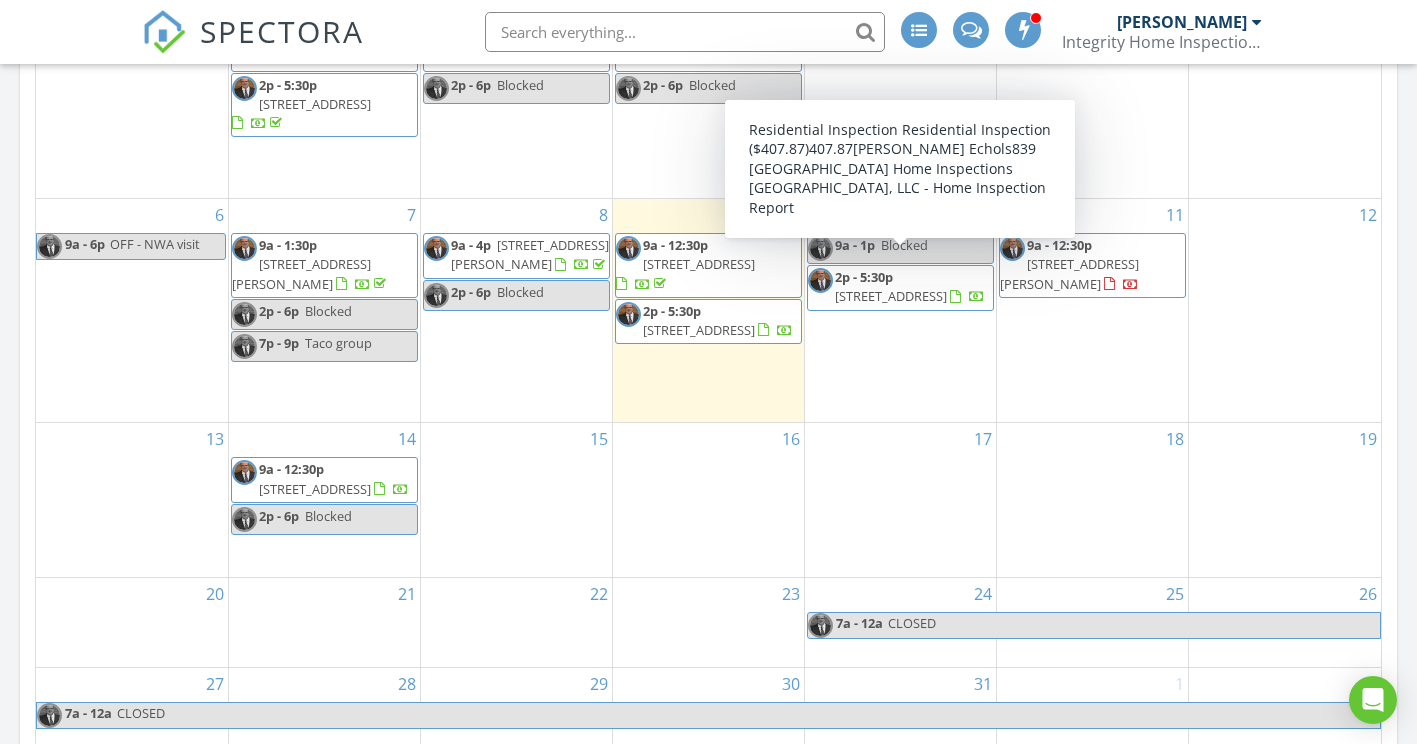 click on "2p - 5:30p
839 Quail Chase Ln, Collierville 38017" at bounding box center (900, 287) 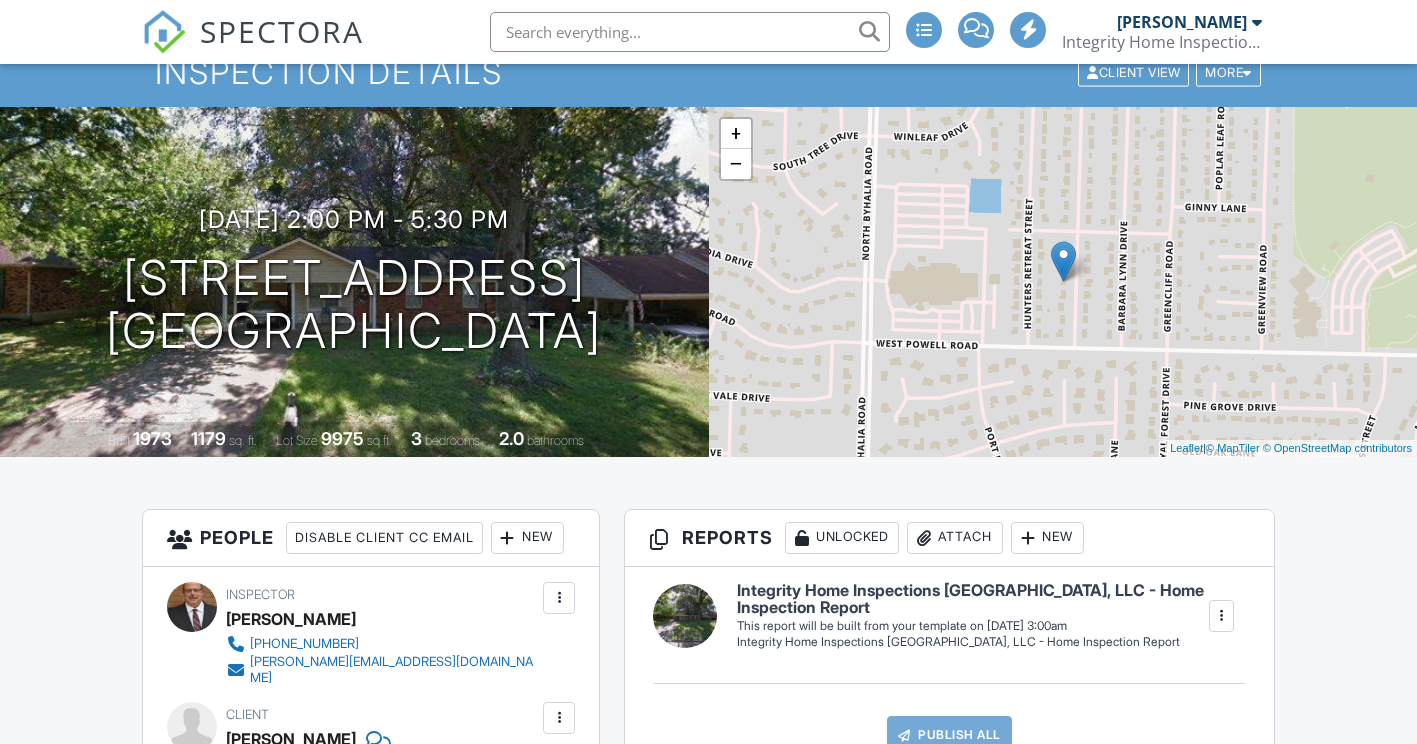 scroll, scrollTop: 200, scrollLeft: 0, axis: vertical 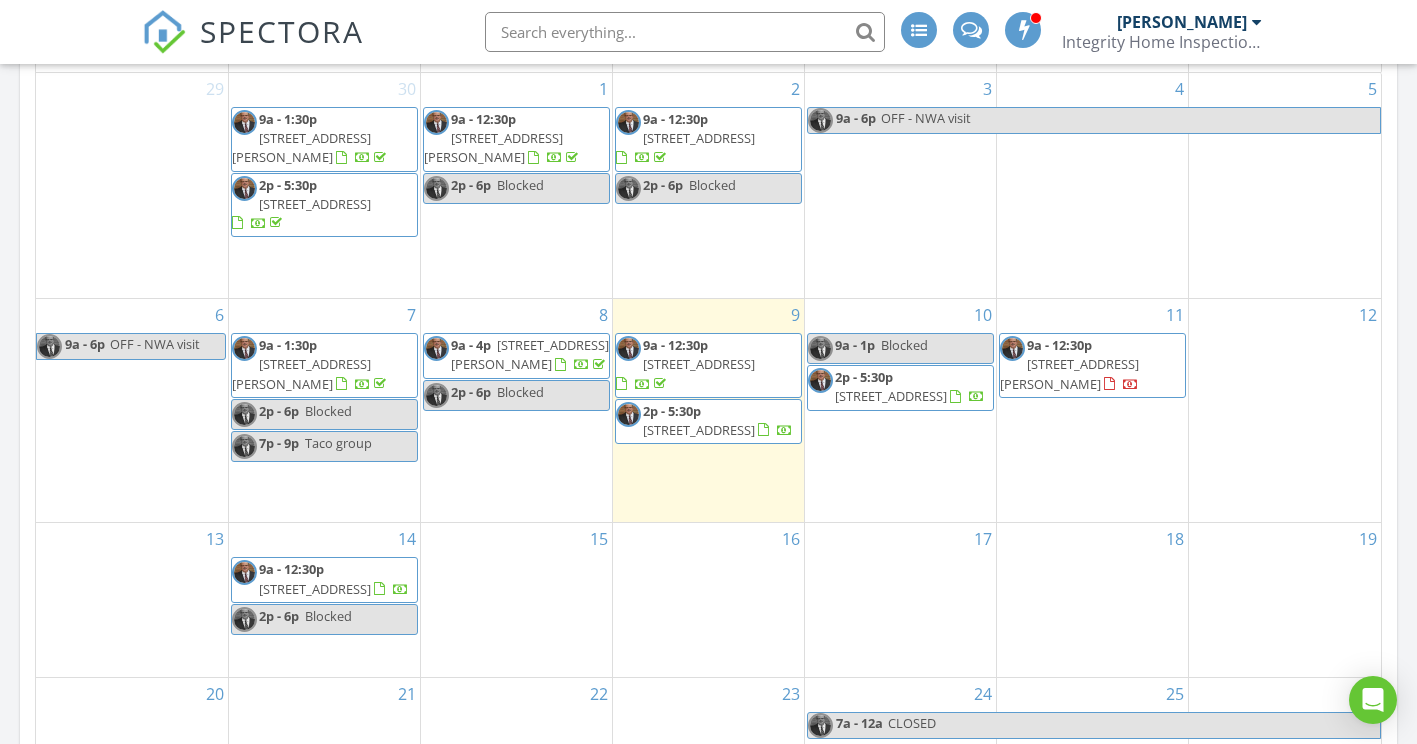click on "[STREET_ADDRESS][PERSON_NAME]" at bounding box center [1069, 373] 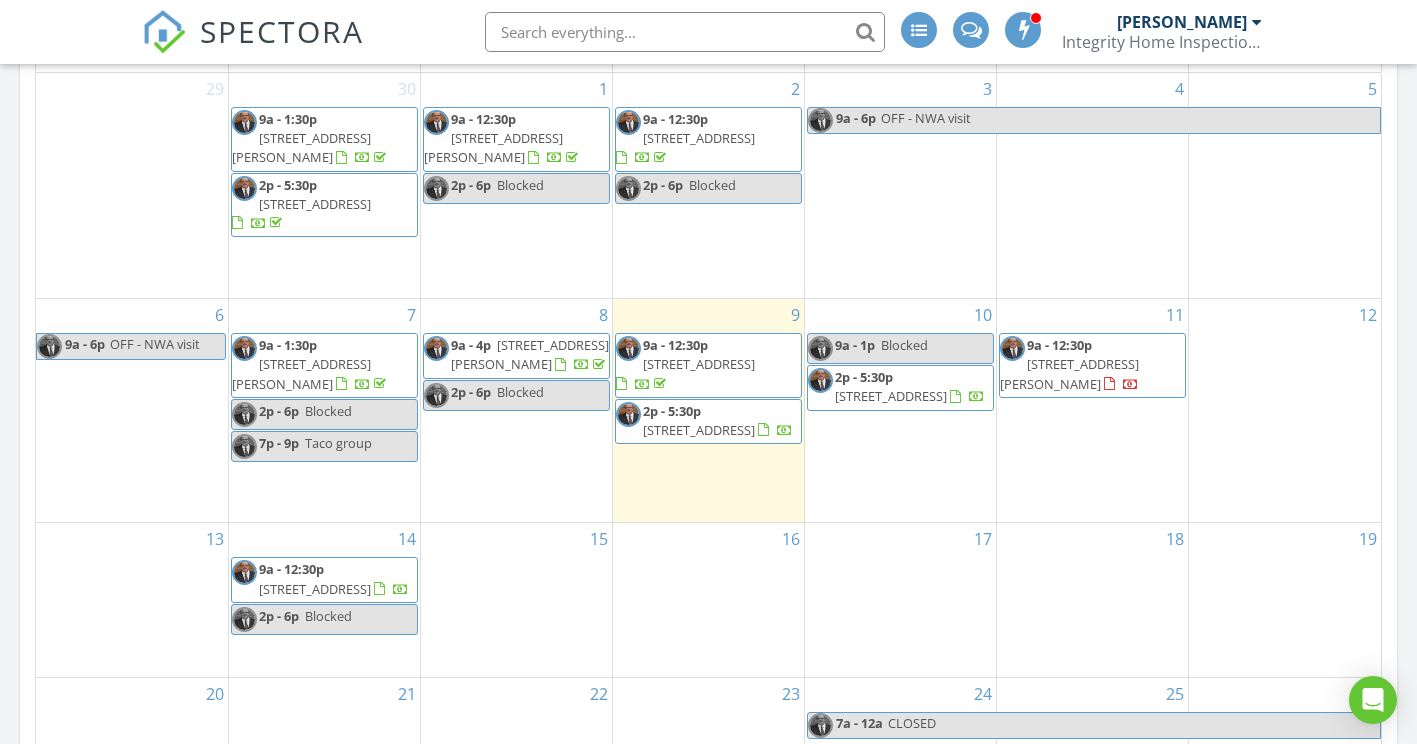 scroll, scrollTop: 1297, scrollLeft: 0, axis: vertical 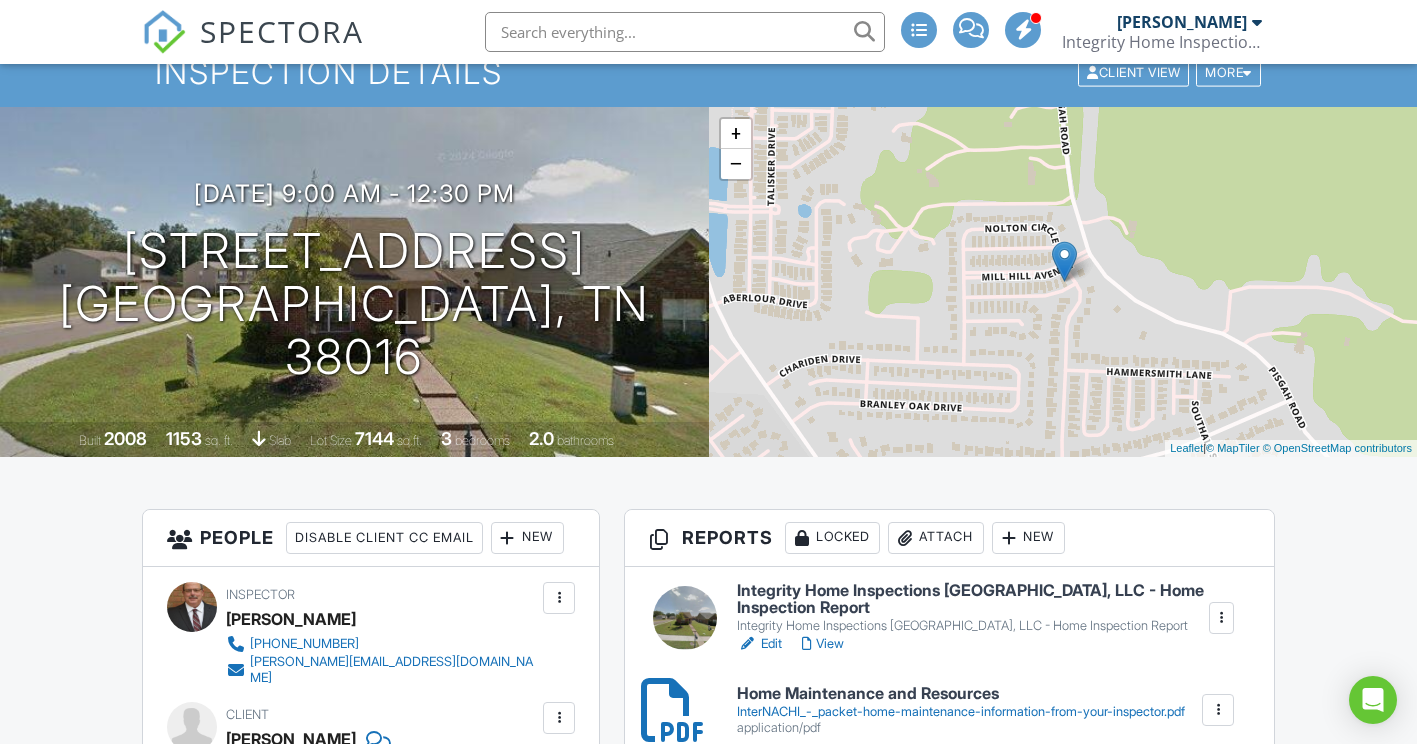 click on "+ − Leaflet  |  © MapTiler   © OpenStreetMap contributors" at bounding box center (1063, 282) 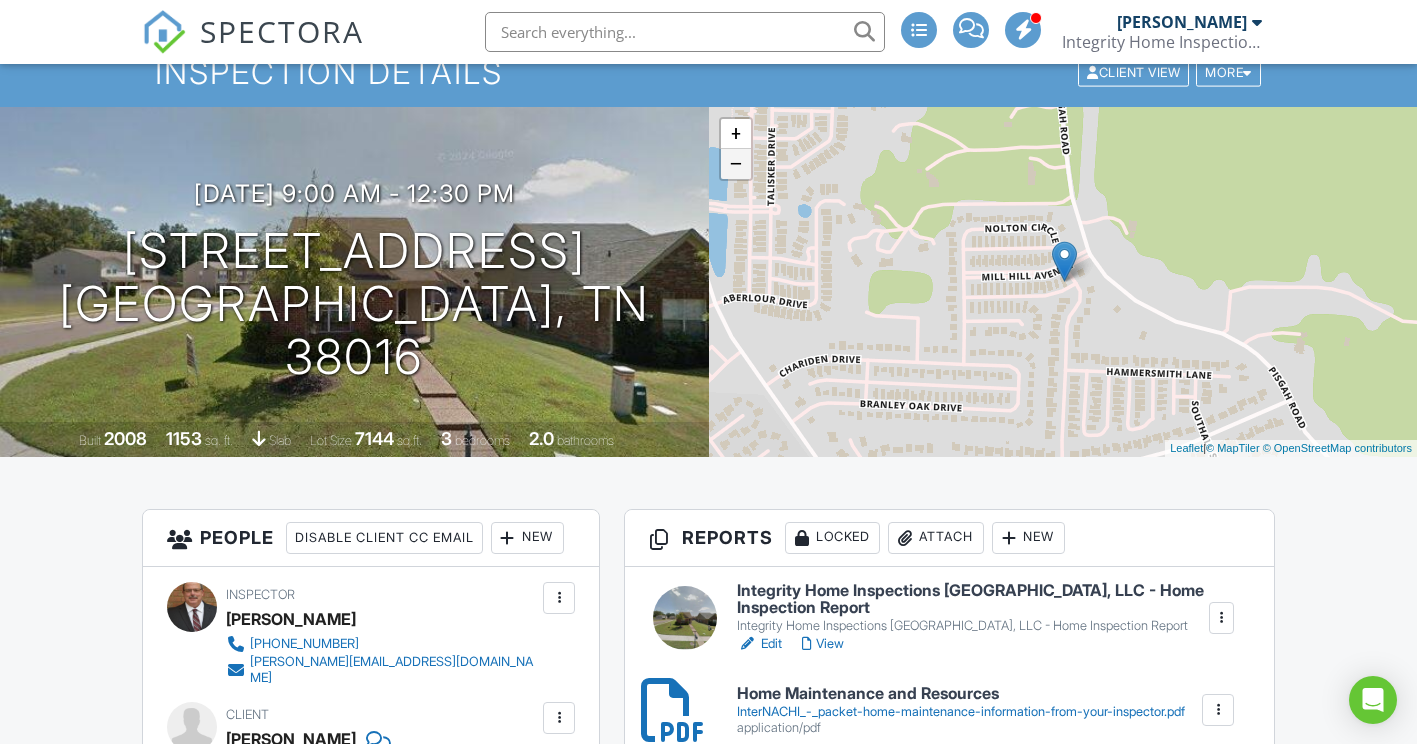 click on "−" at bounding box center (736, 164) 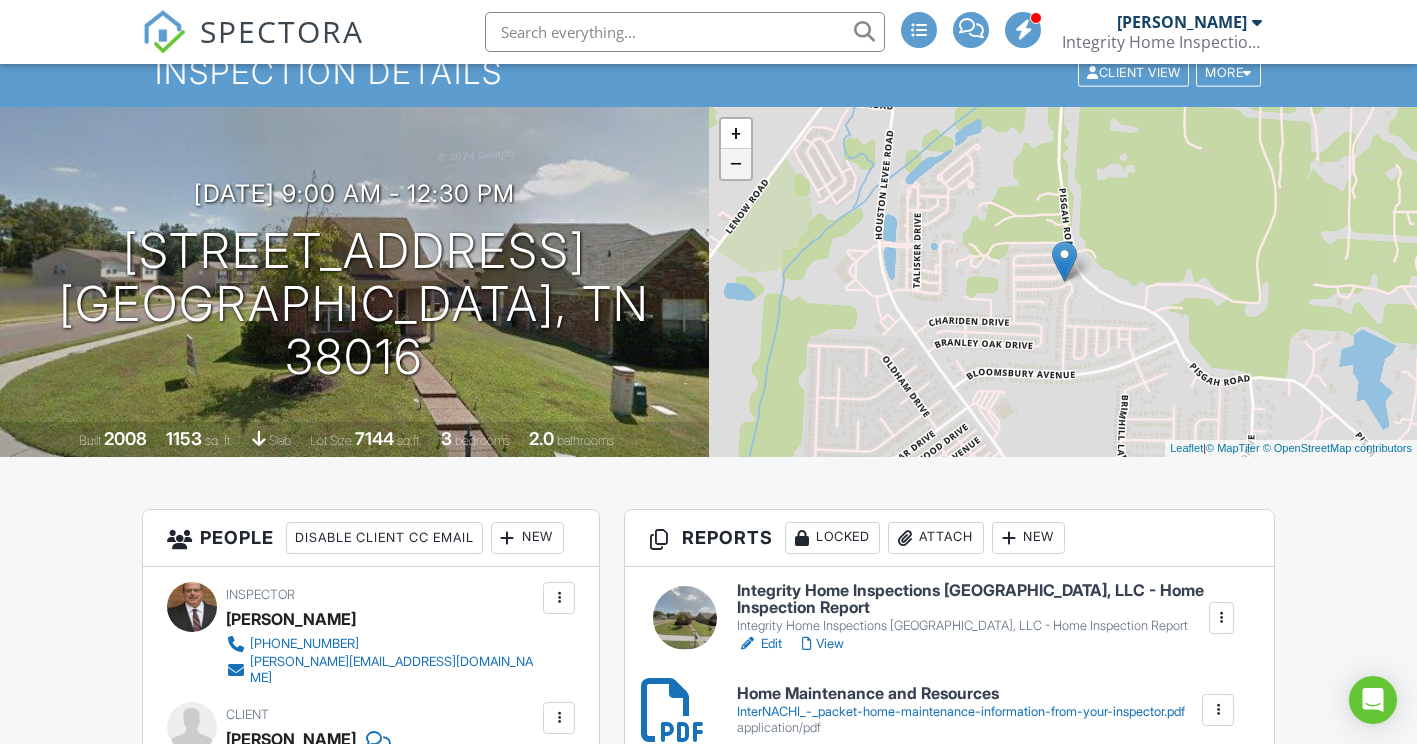 click on "−" at bounding box center (736, 164) 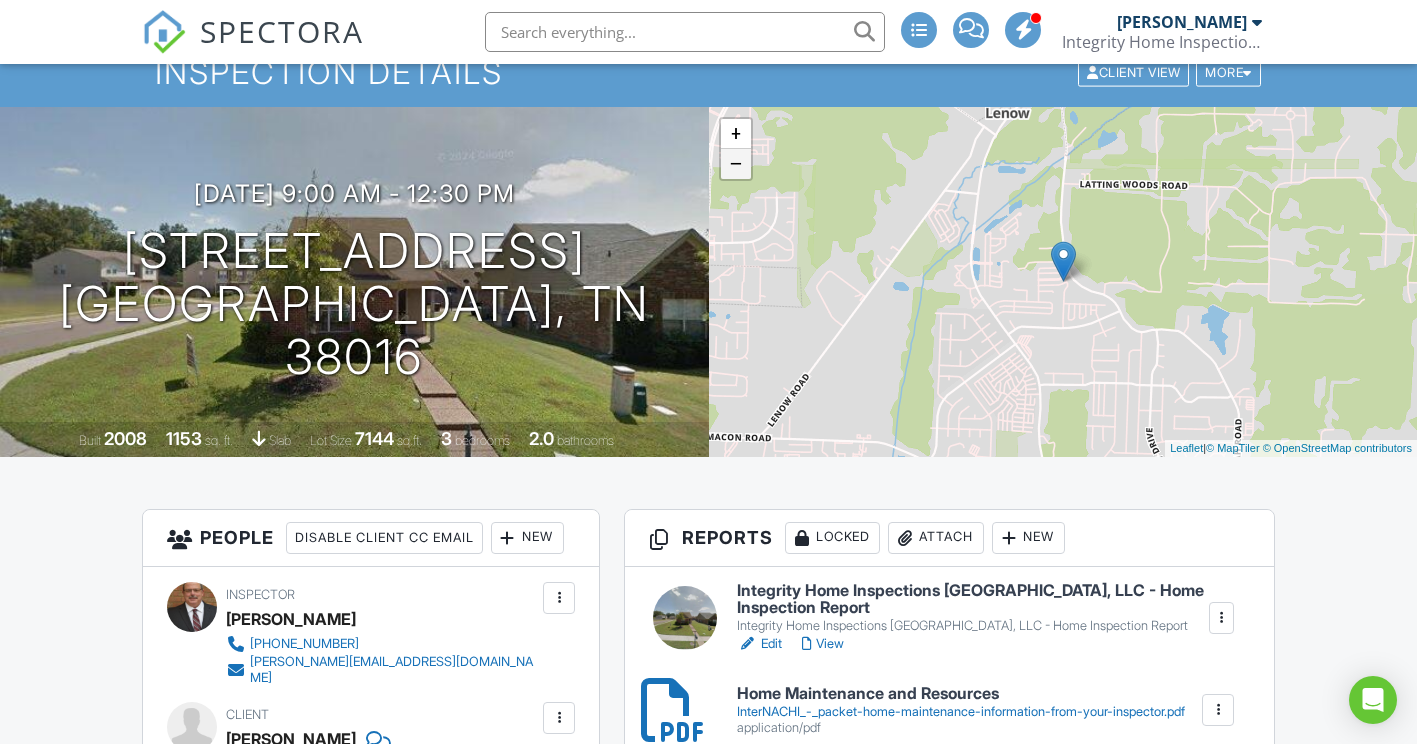 click on "−" at bounding box center [736, 164] 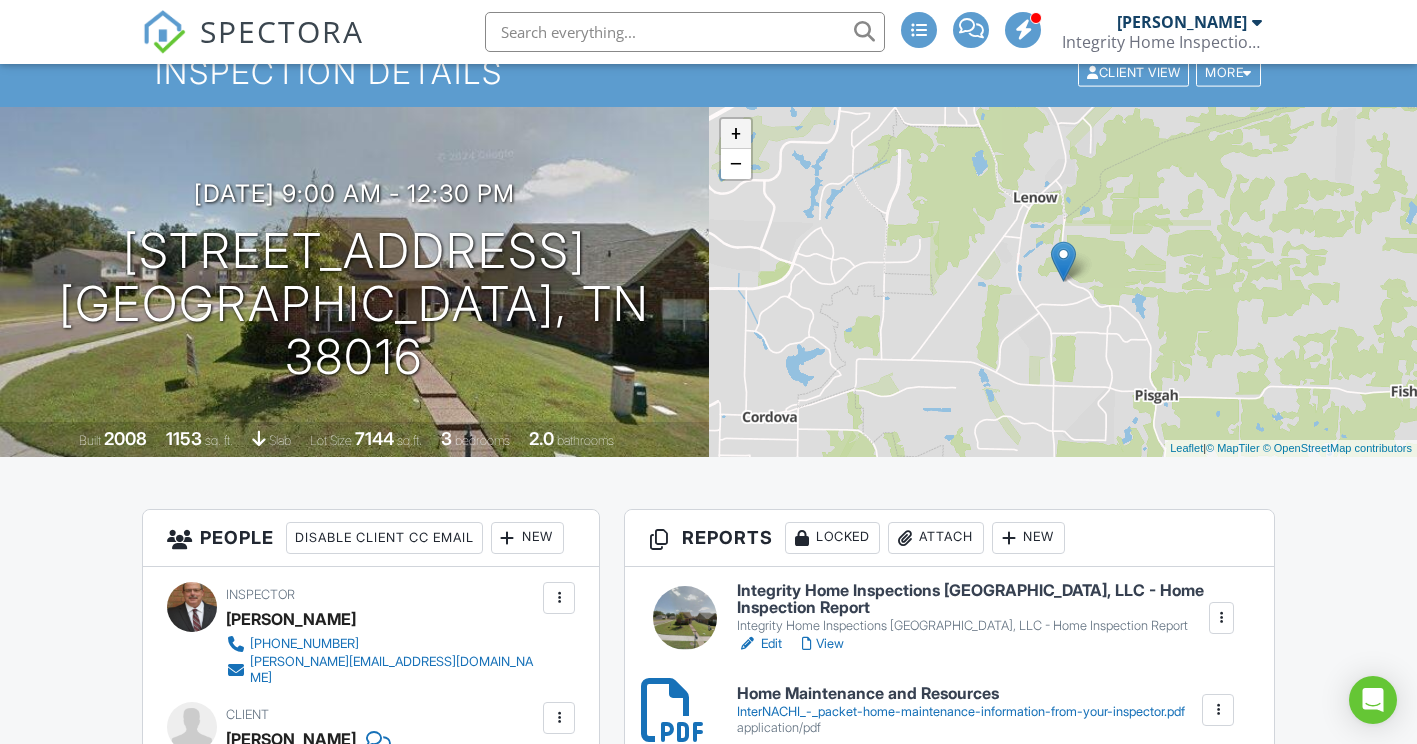 click on "+" at bounding box center (736, 134) 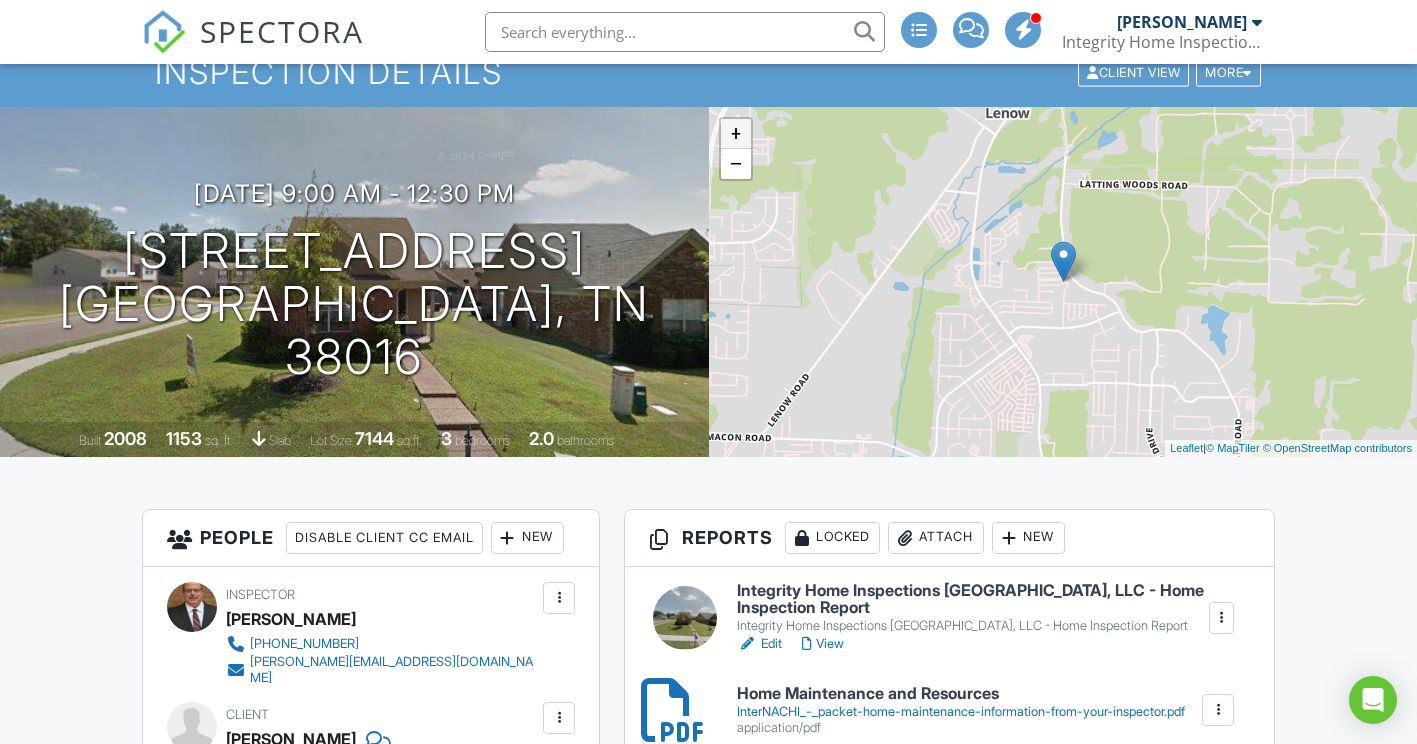 click on "+" at bounding box center (736, 134) 